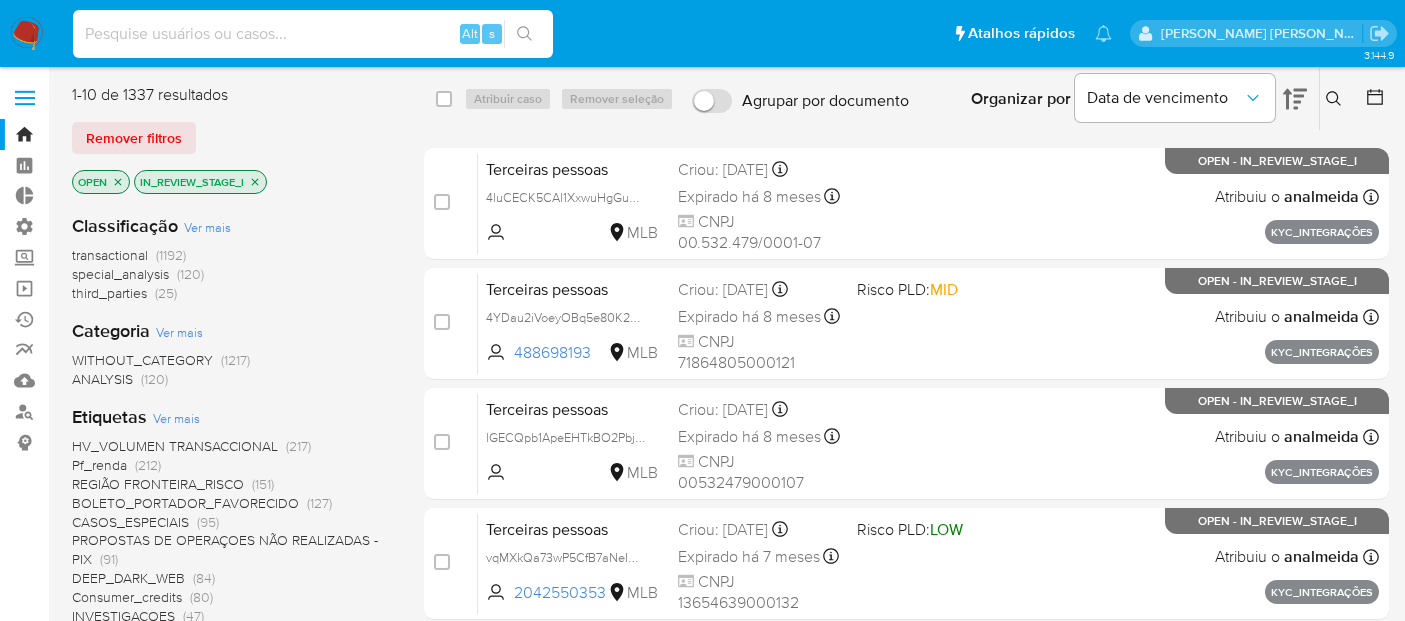 scroll, scrollTop: 0, scrollLeft: 0, axis: both 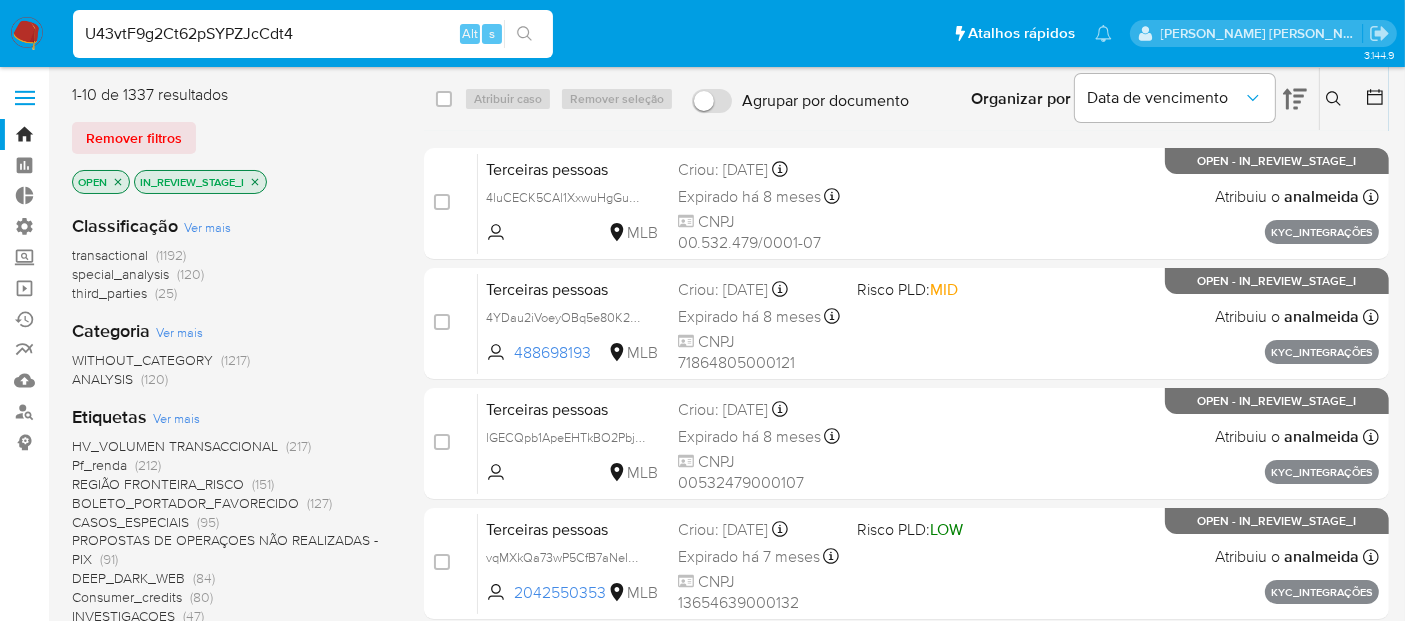 type on "U43vtF9g2Ct62pSYPZJcCdt4" 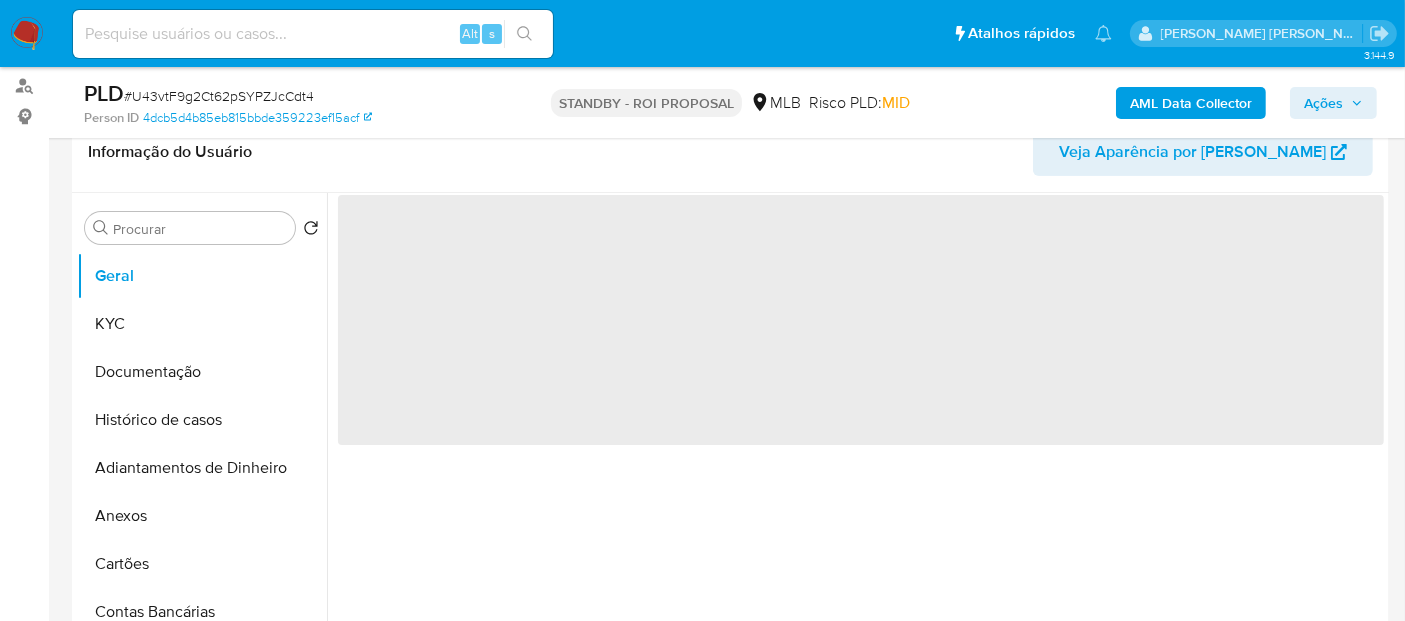 scroll, scrollTop: 333, scrollLeft: 0, axis: vertical 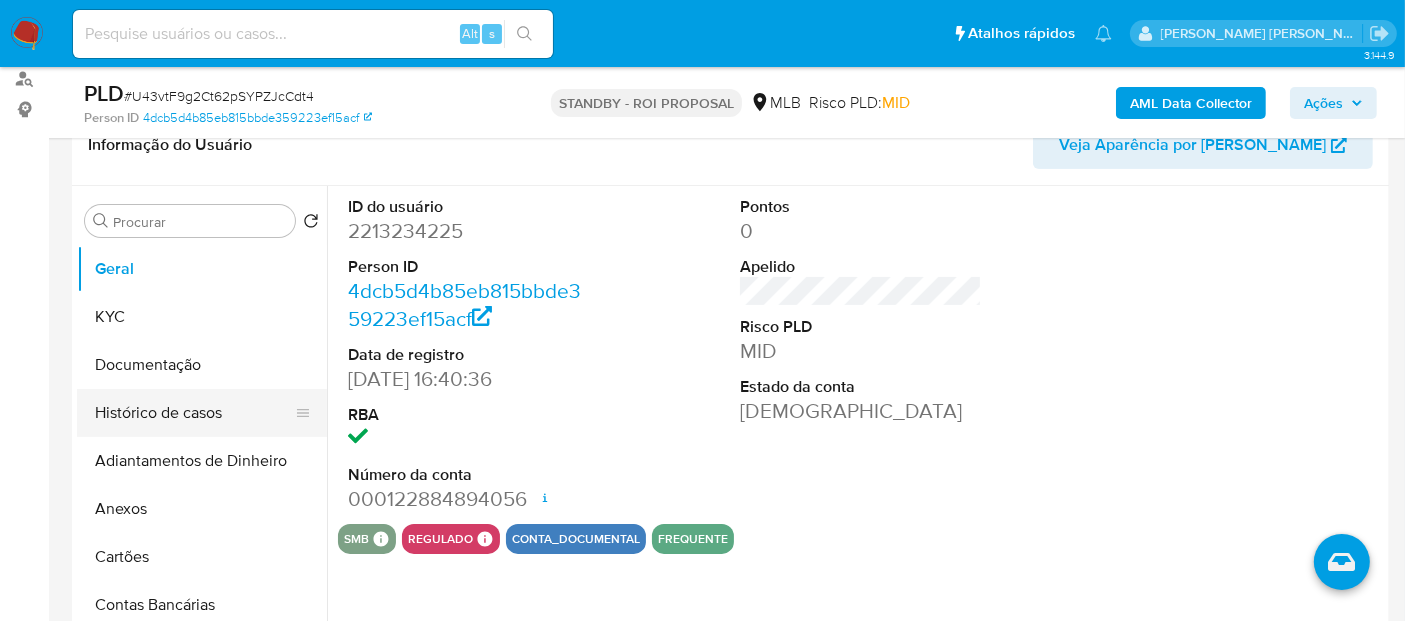select on "10" 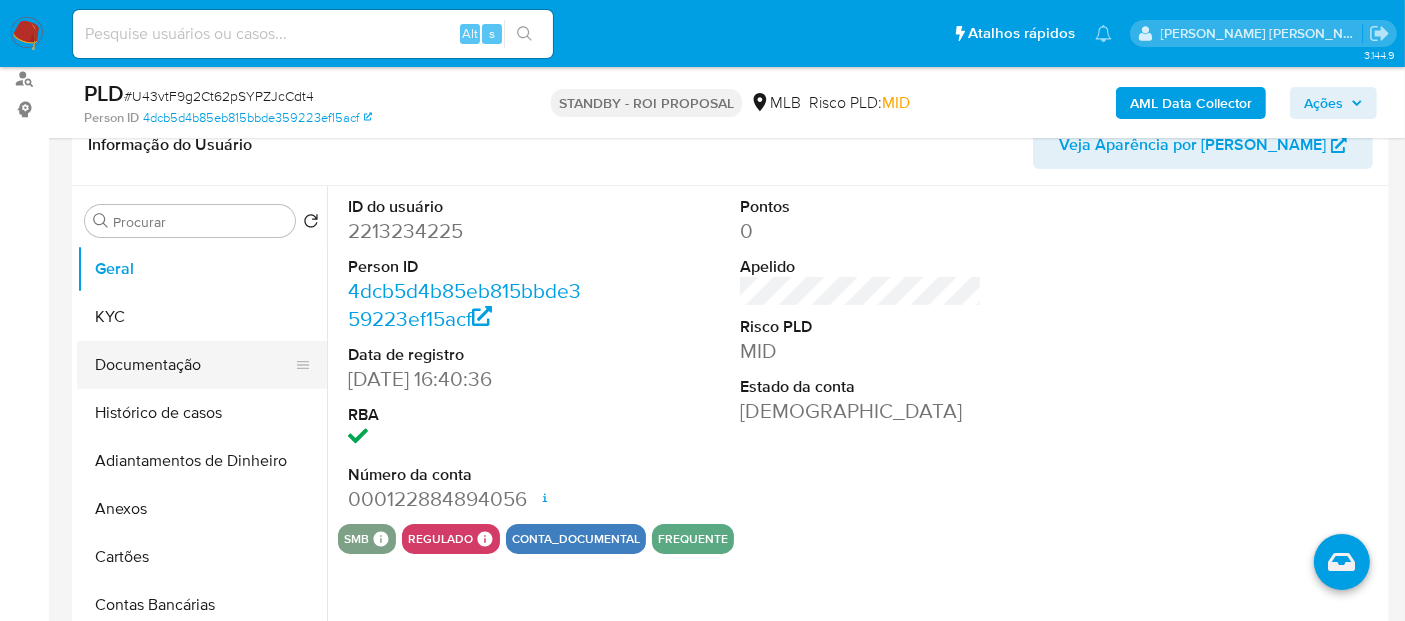 click on "Documentação" at bounding box center (194, 365) 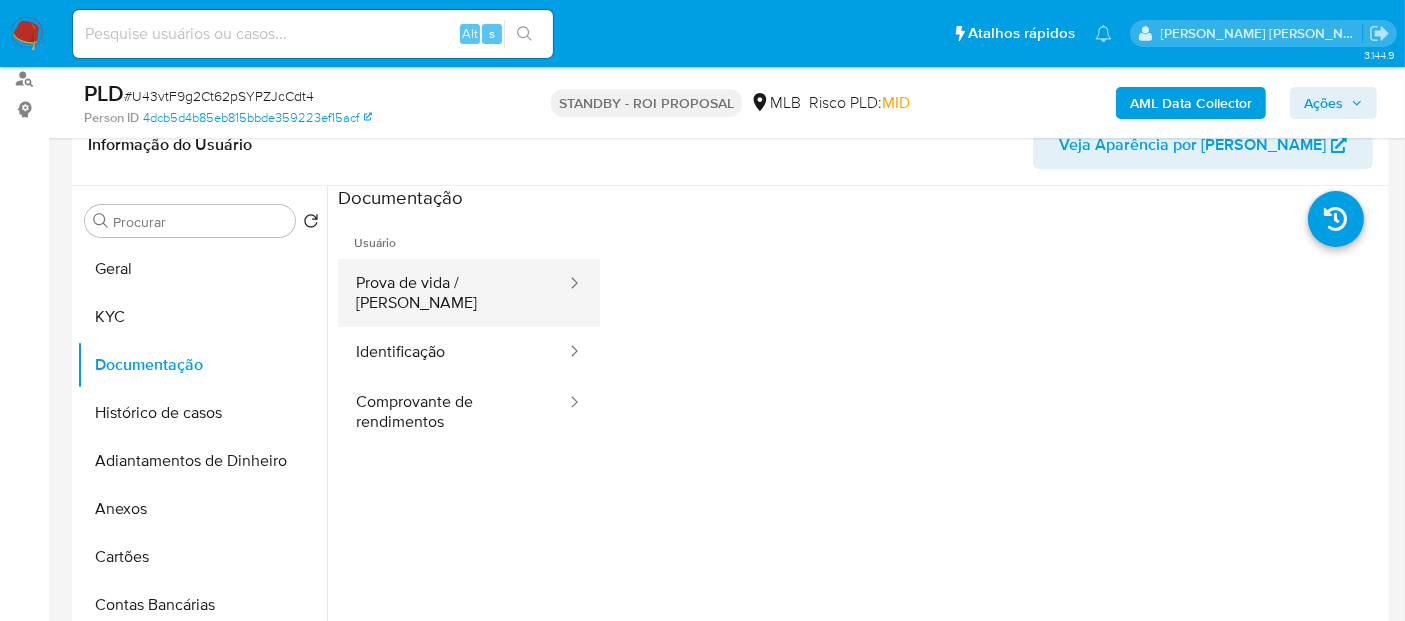 click on "Prova de vida / Selfie" at bounding box center [453, 293] 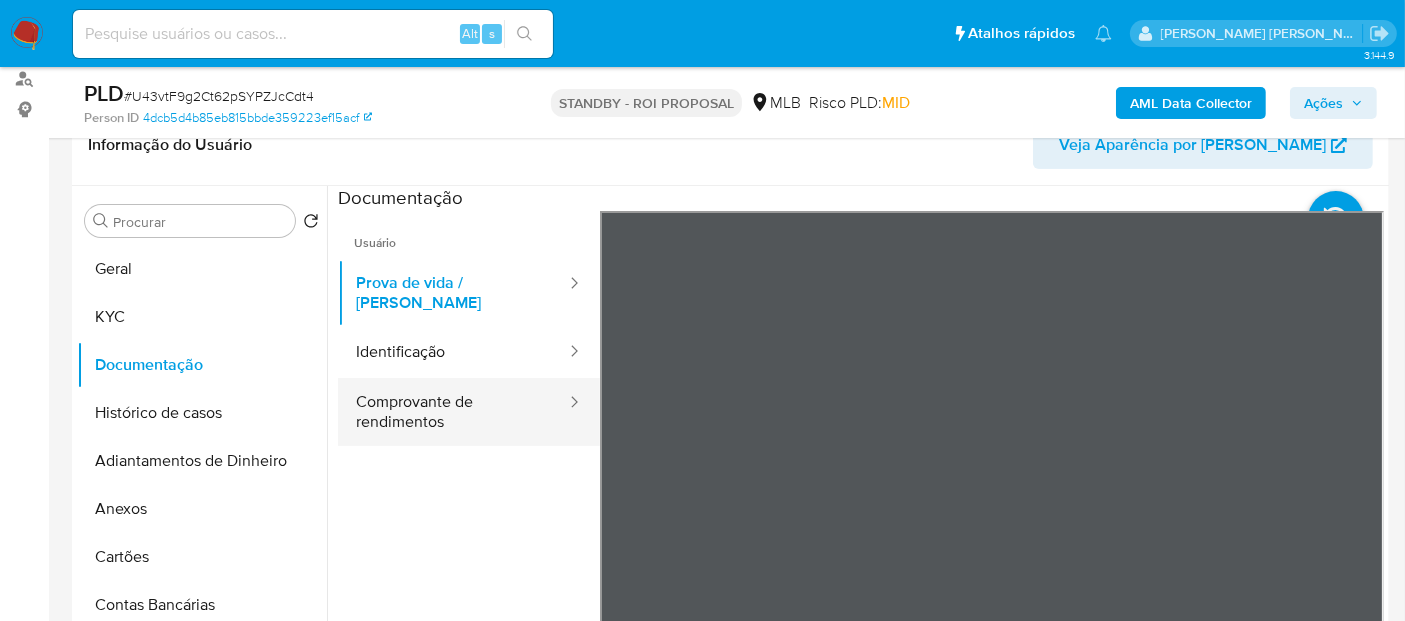 click on "Comprovante de rendimentos" at bounding box center [453, 412] 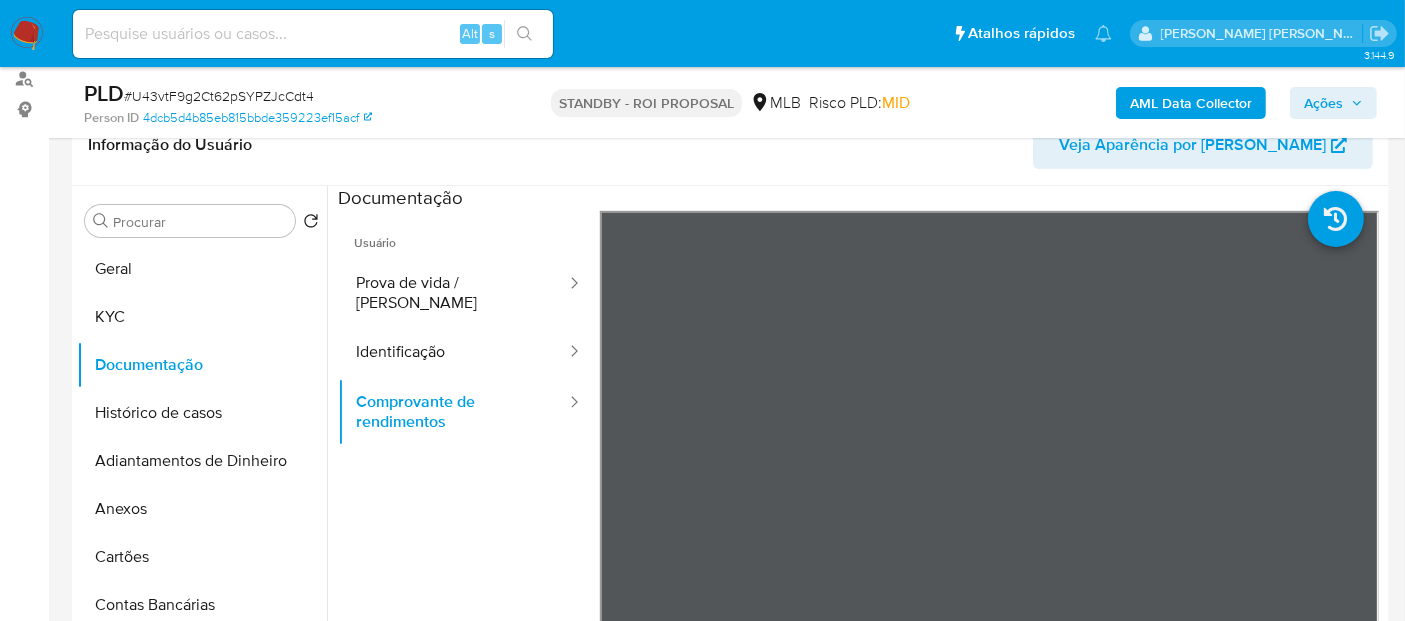 scroll, scrollTop: 16, scrollLeft: 0, axis: vertical 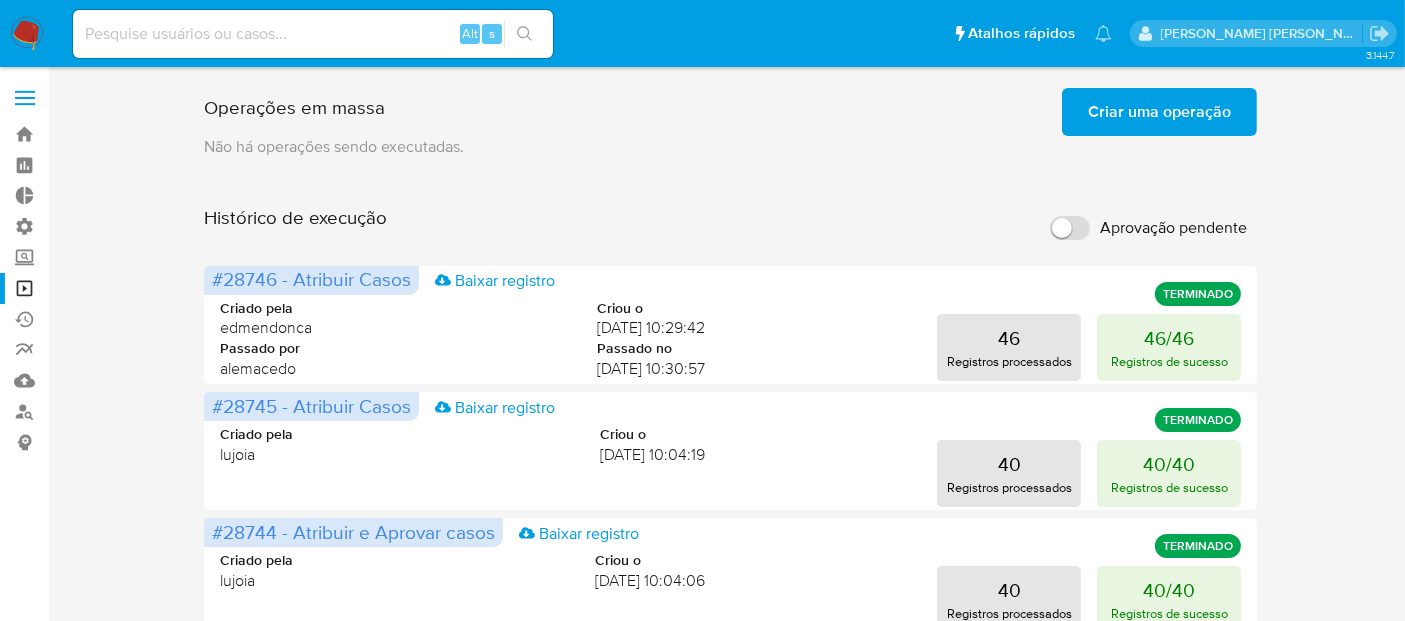 click at bounding box center (27, 34) 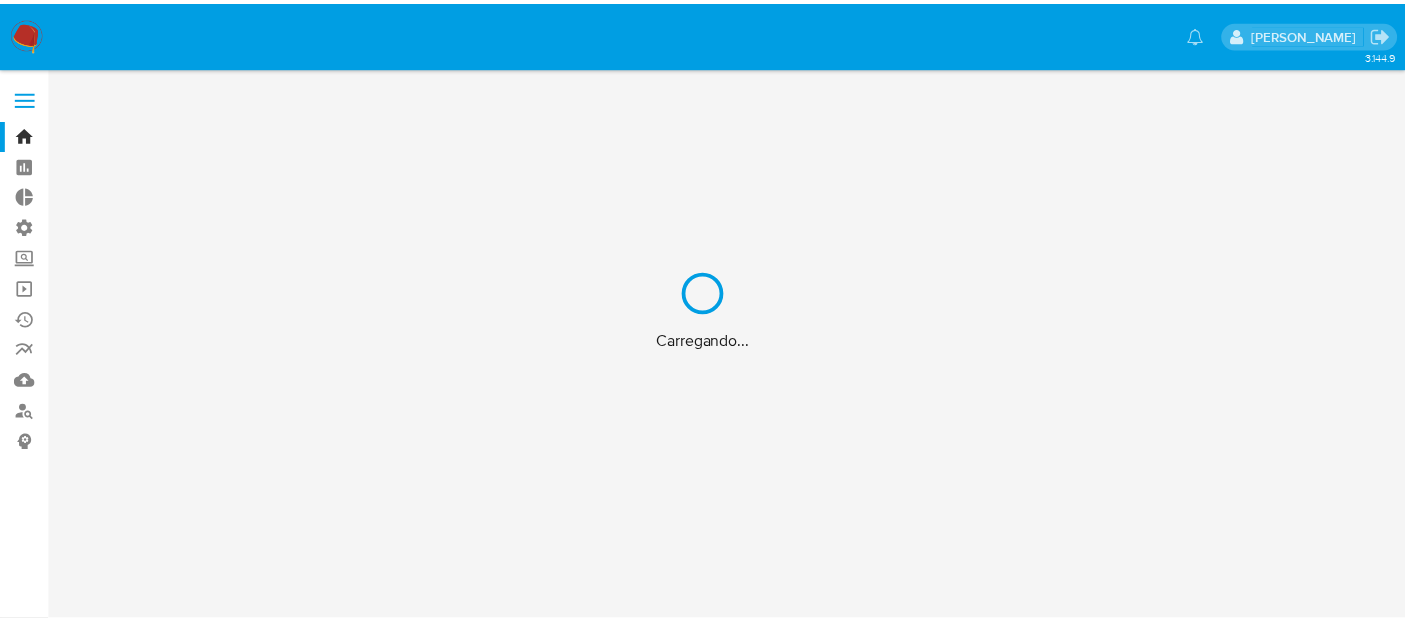 scroll, scrollTop: 0, scrollLeft: 0, axis: both 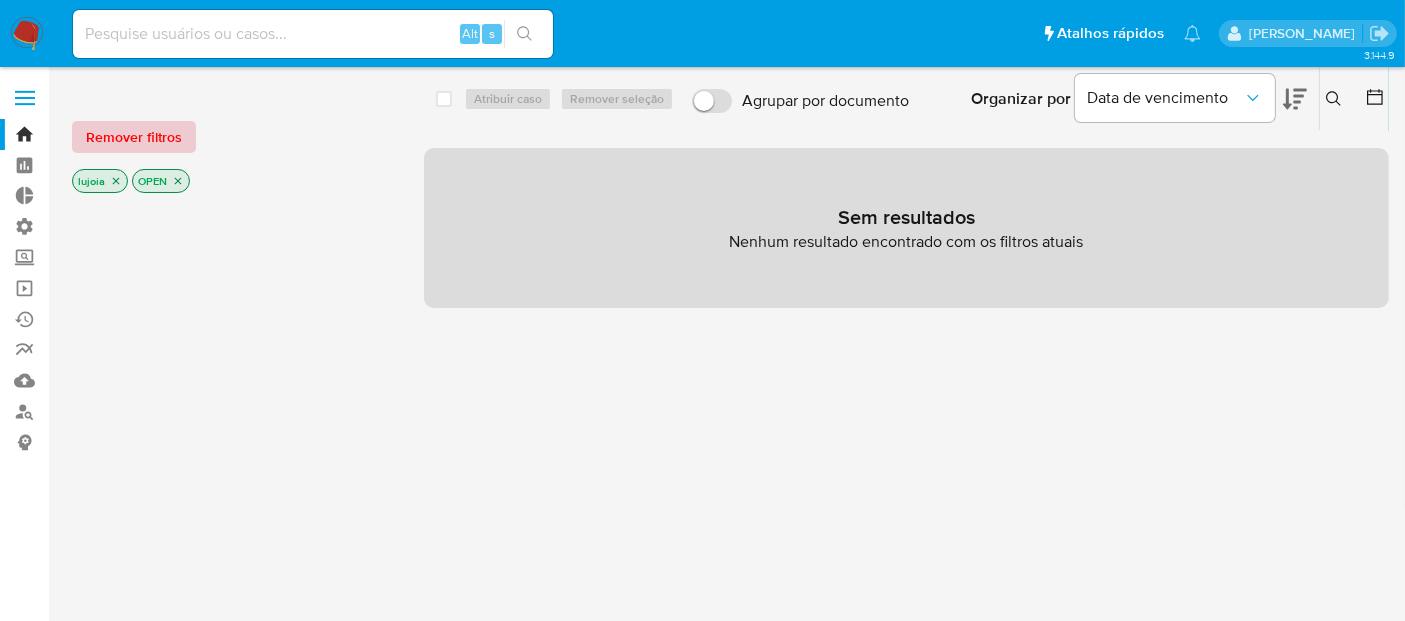 click on "Remover filtros" at bounding box center [134, 137] 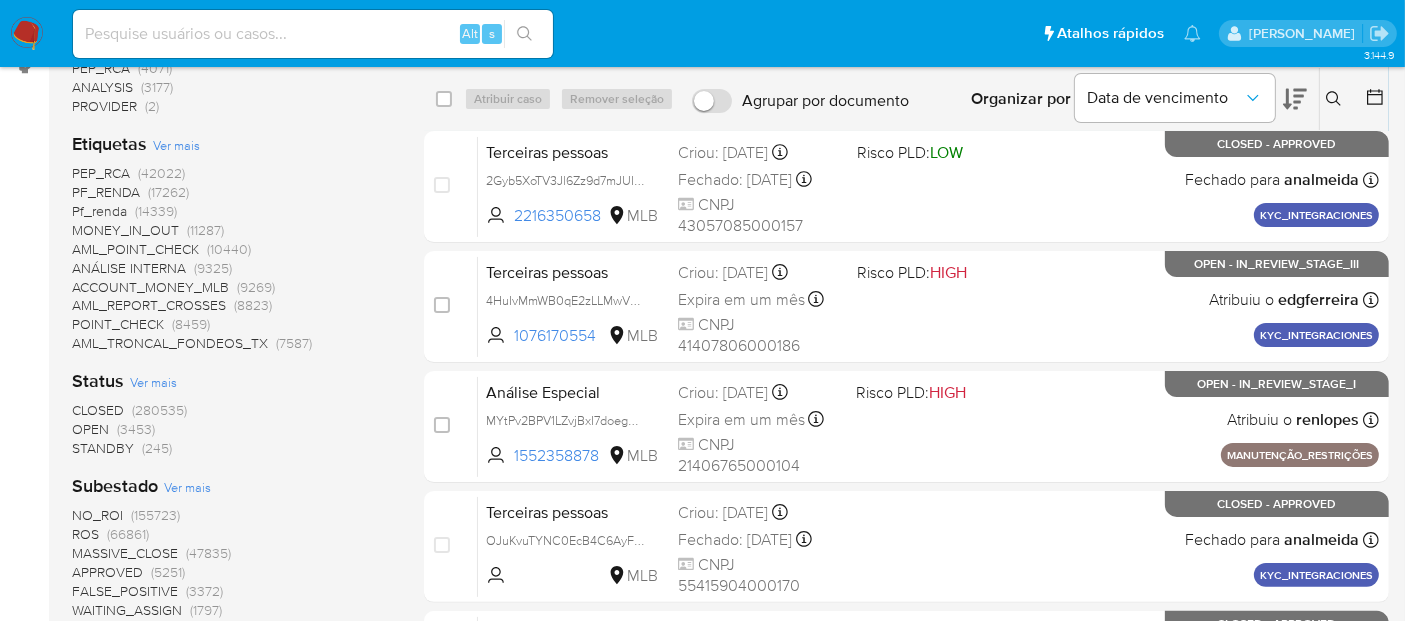scroll, scrollTop: 444, scrollLeft: 0, axis: vertical 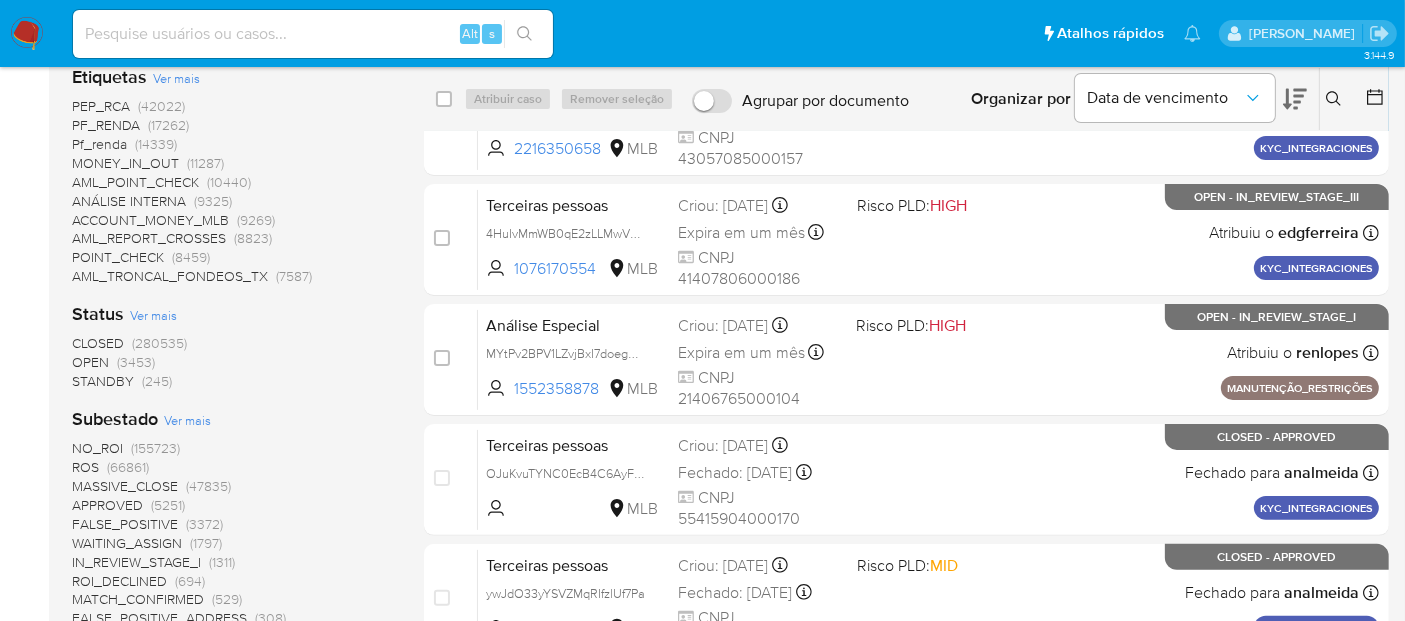 click on "Ver mais" at bounding box center [153, 315] 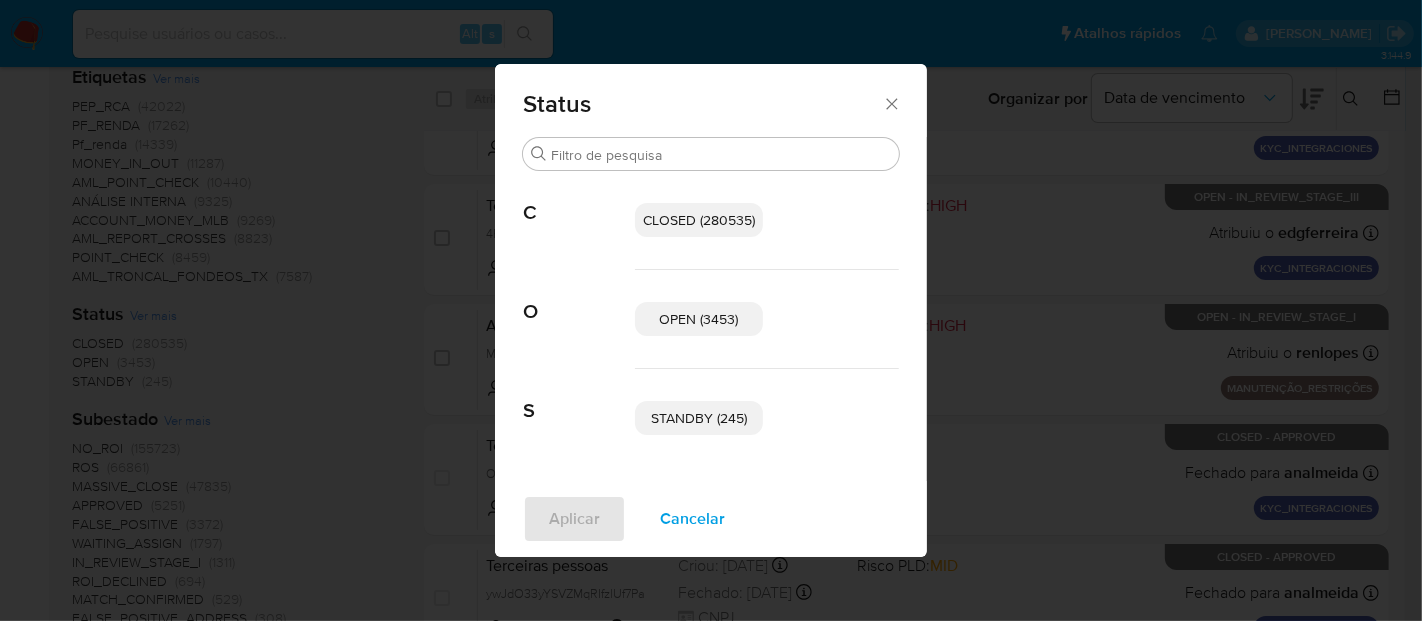 click 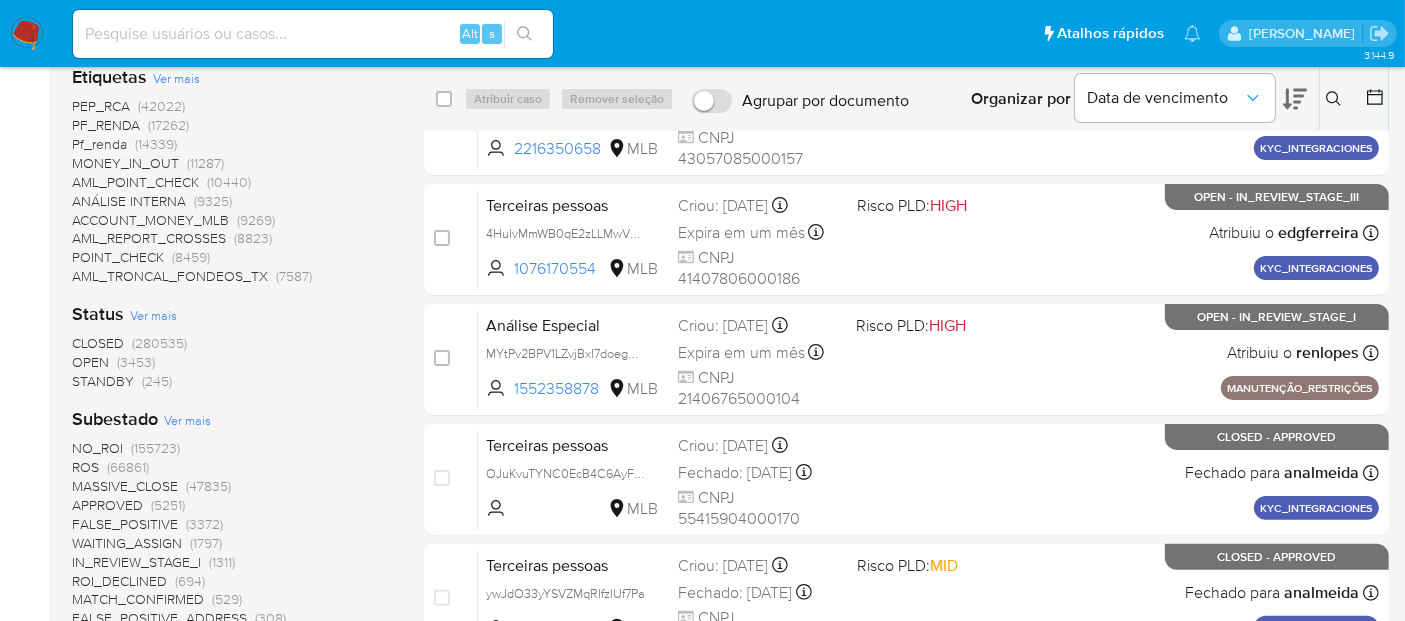 click on "OPEN" at bounding box center [90, 362] 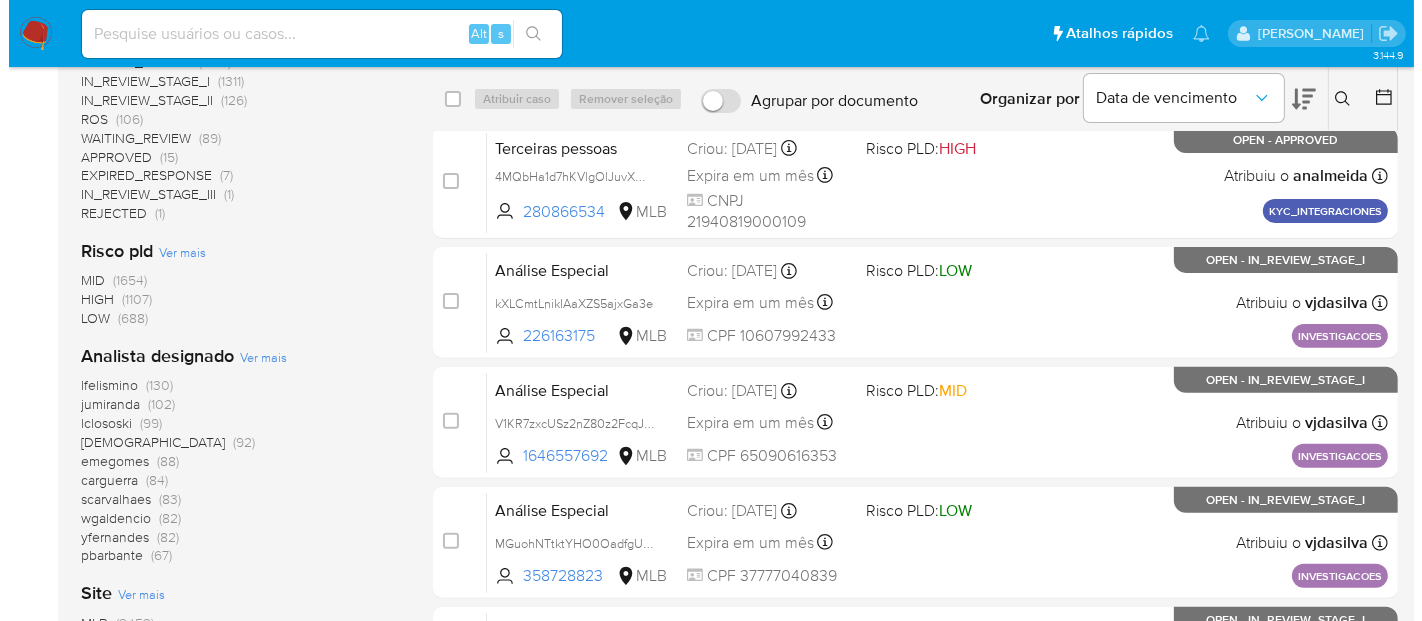 scroll, scrollTop: 666, scrollLeft: 0, axis: vertical 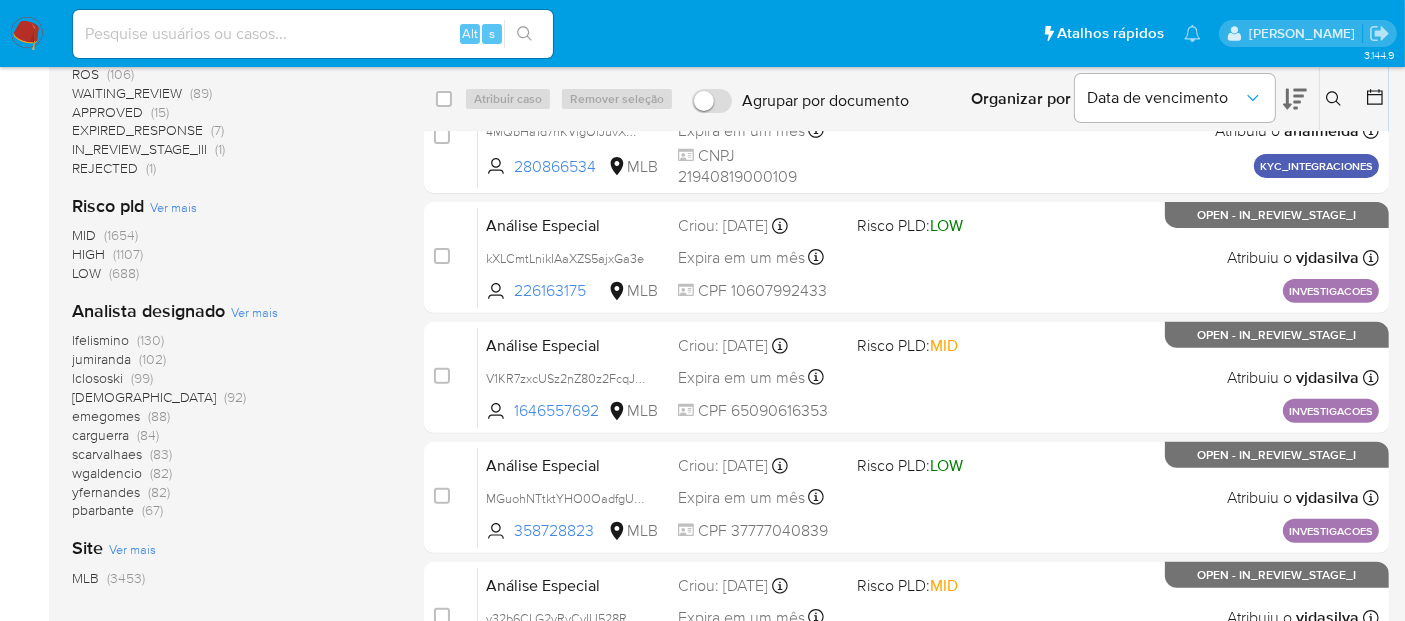click on "Ver mais" at bounding box center (254, 312) 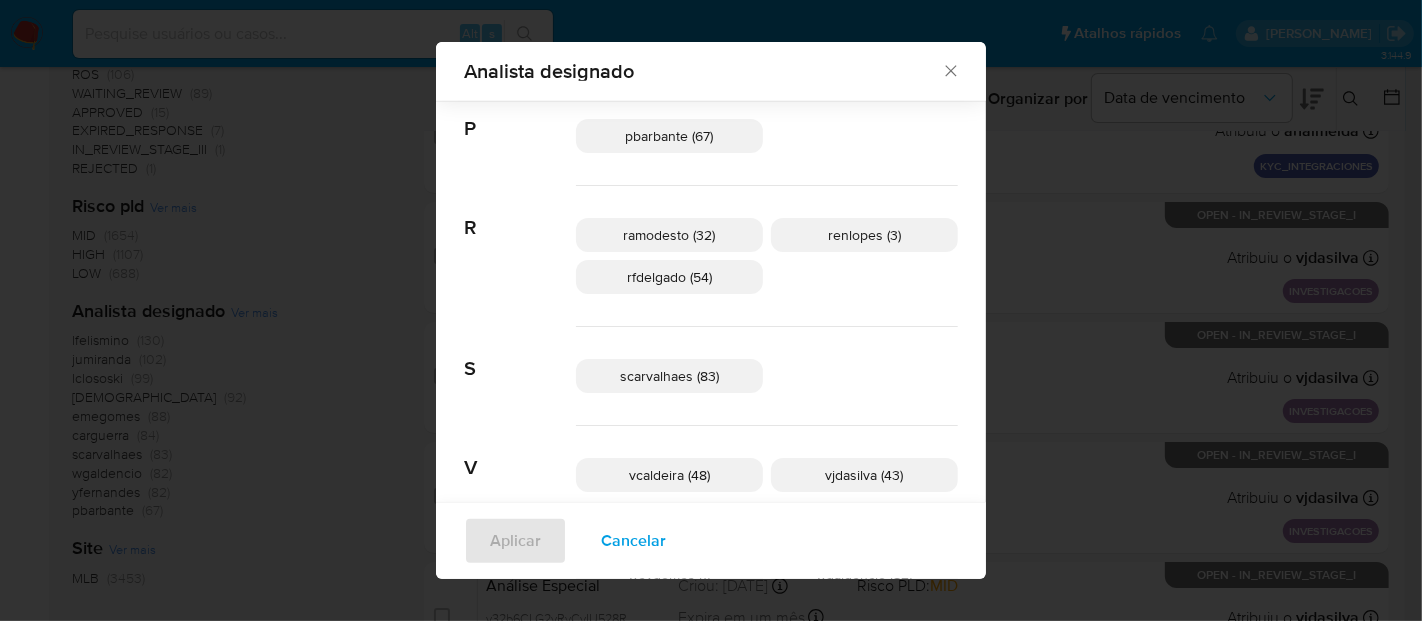 scroll, scrollTop: 985, scrollLeft: 0, axis: vertical 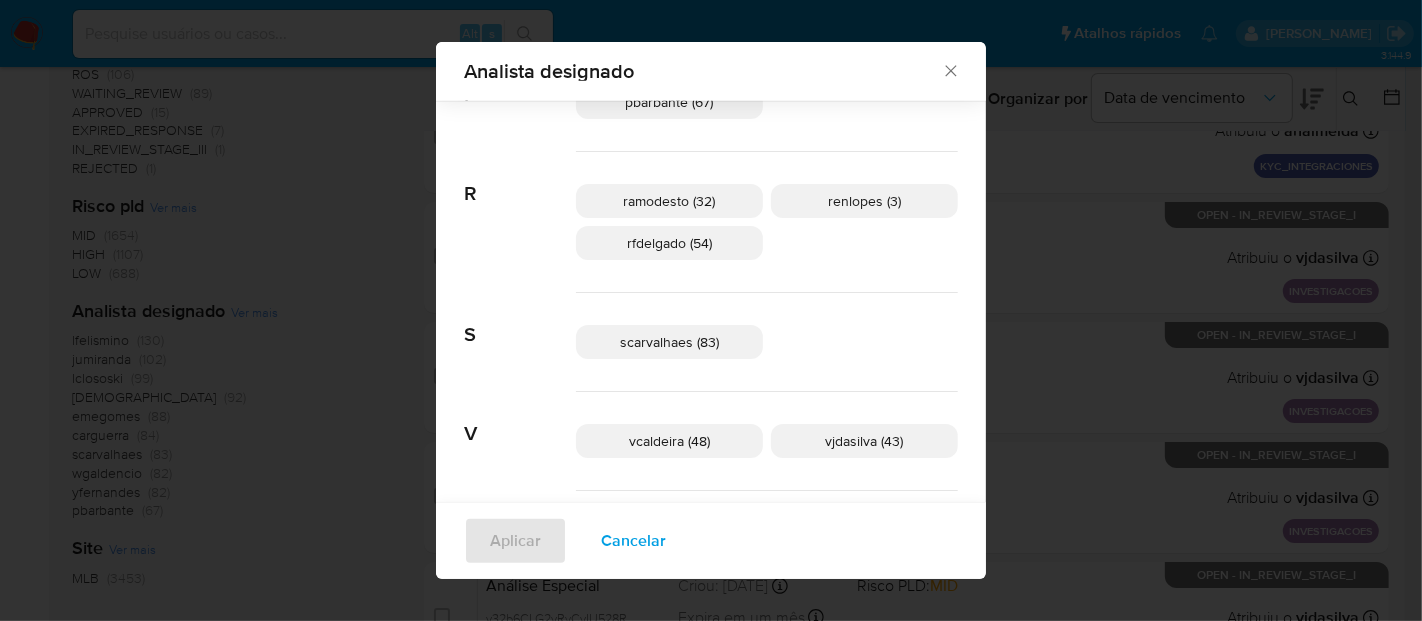click on "scarvalhaes (83)" at bounding box center (669, 342) 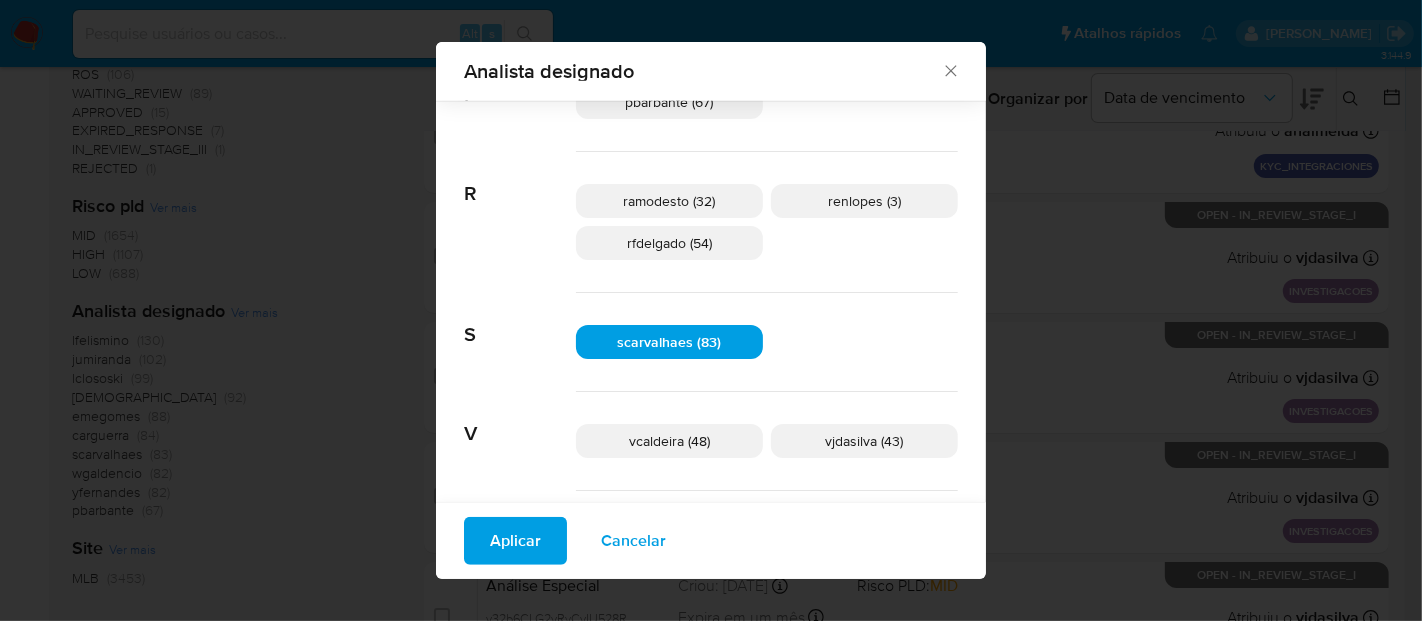 click on "Aplicar" at bounding box center [515, 541] 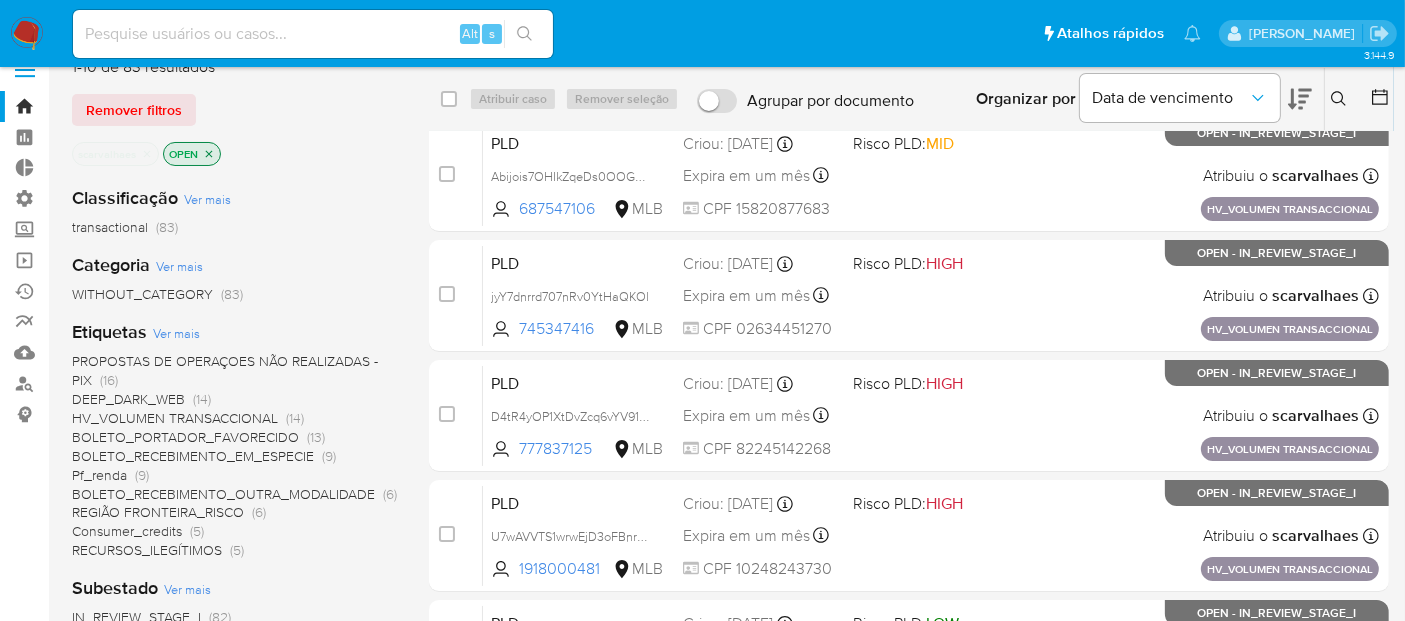 scroll, scrollTop: 0, scrollLeft: 0, axis: both 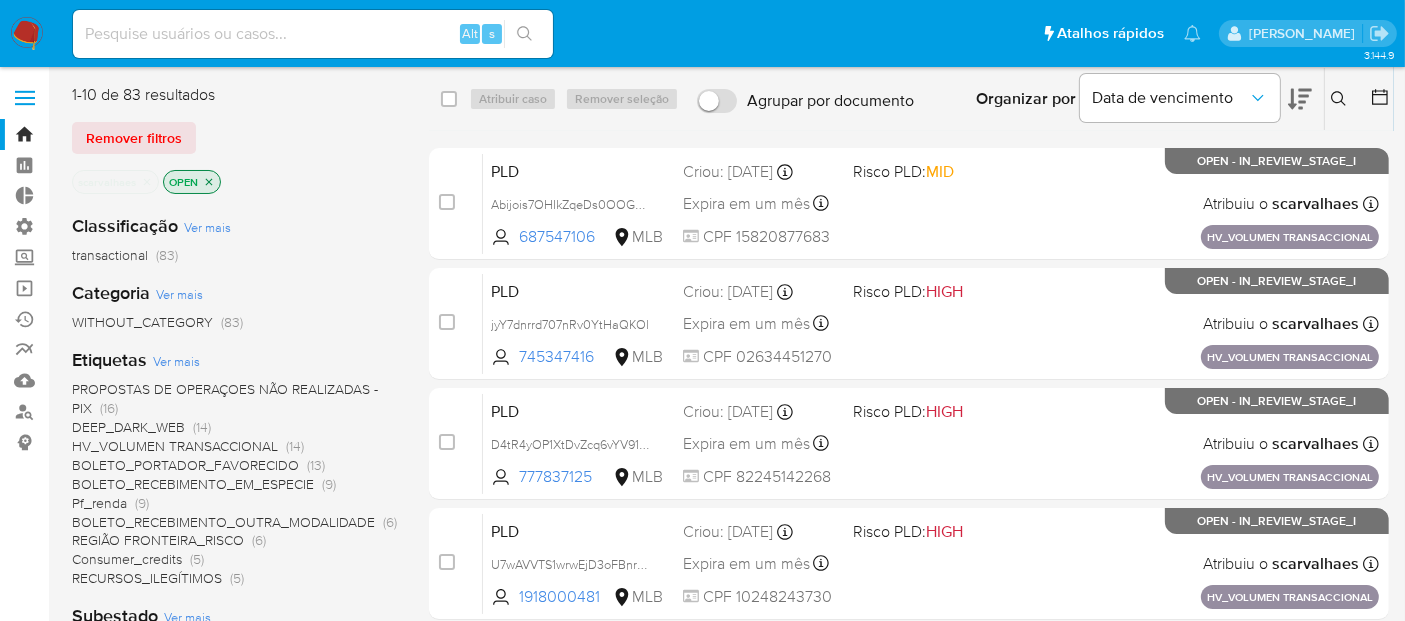 click 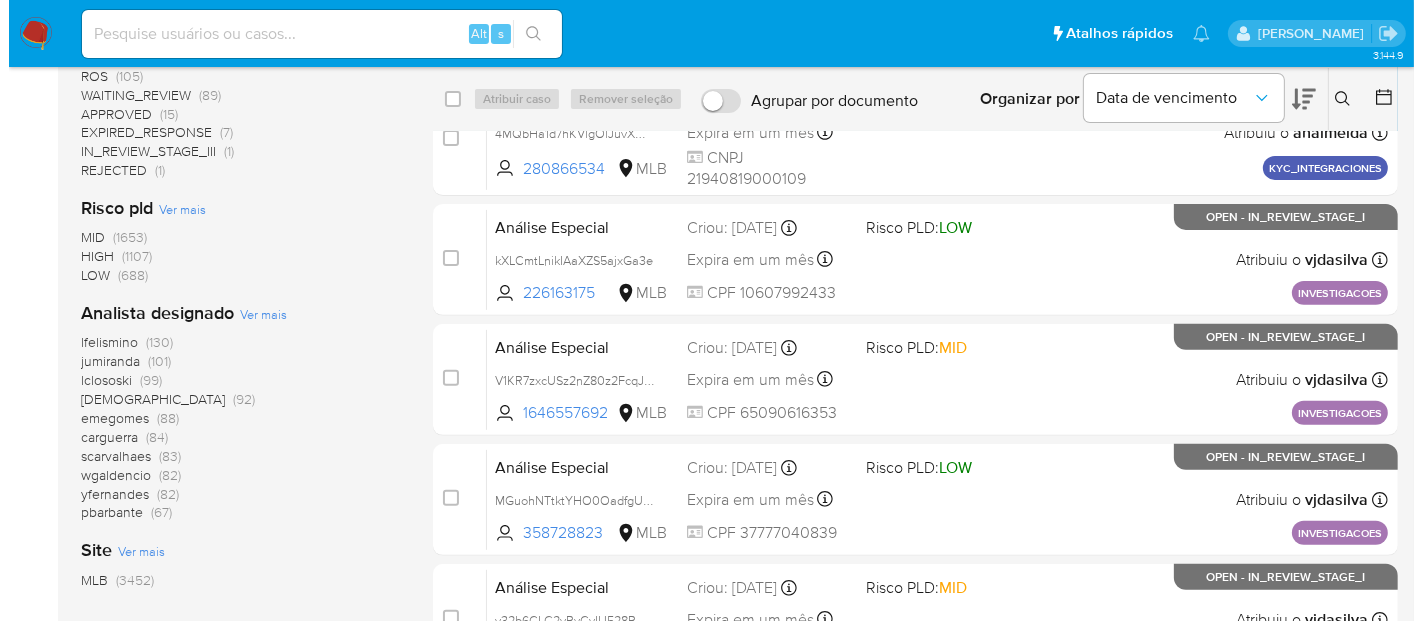 scroll, scrollTop: 666, scrollLeft: 0, axis: vertical 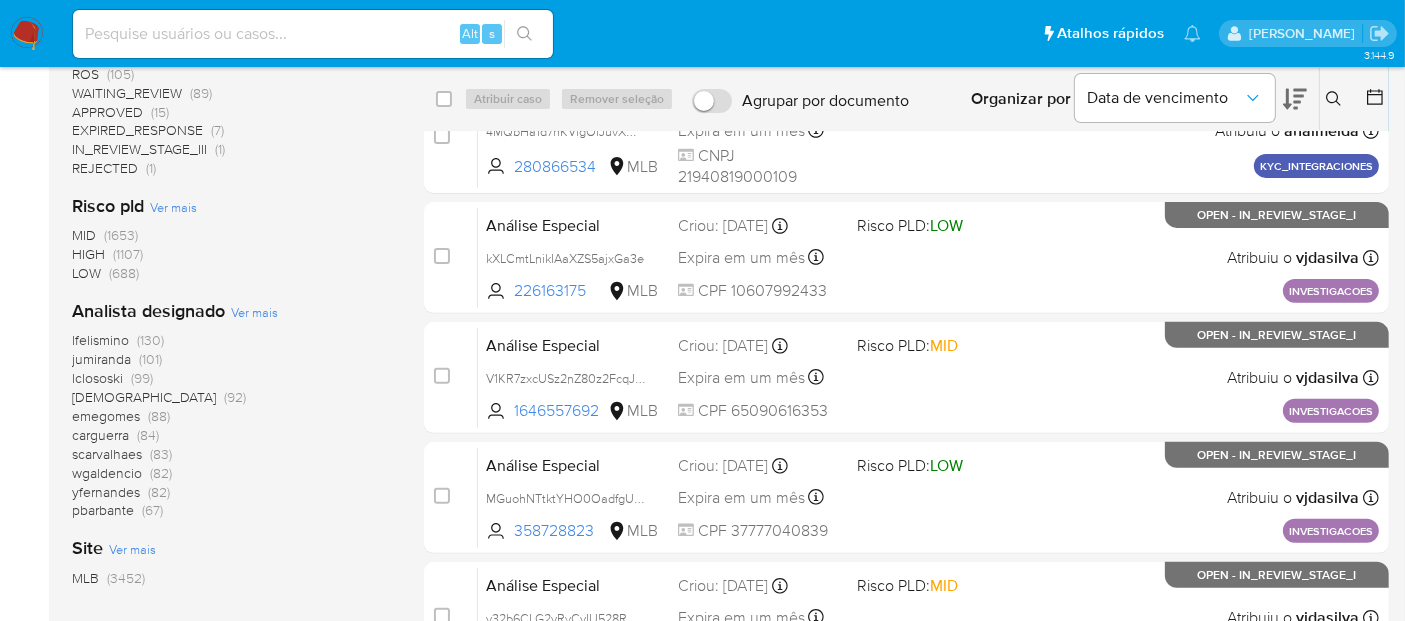 click on "Ver mais" at bounding box center [254, 312] 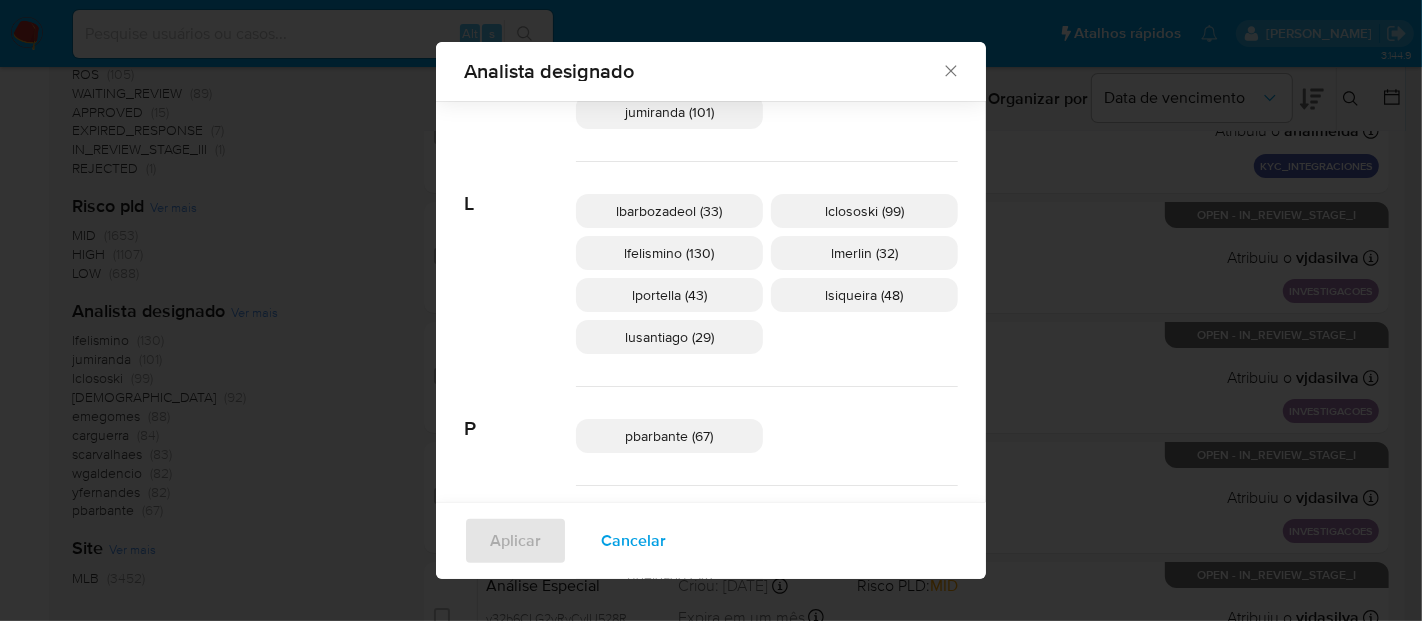 scroll, scrollTop: 540, scrollLeft: 0, axis: vertical 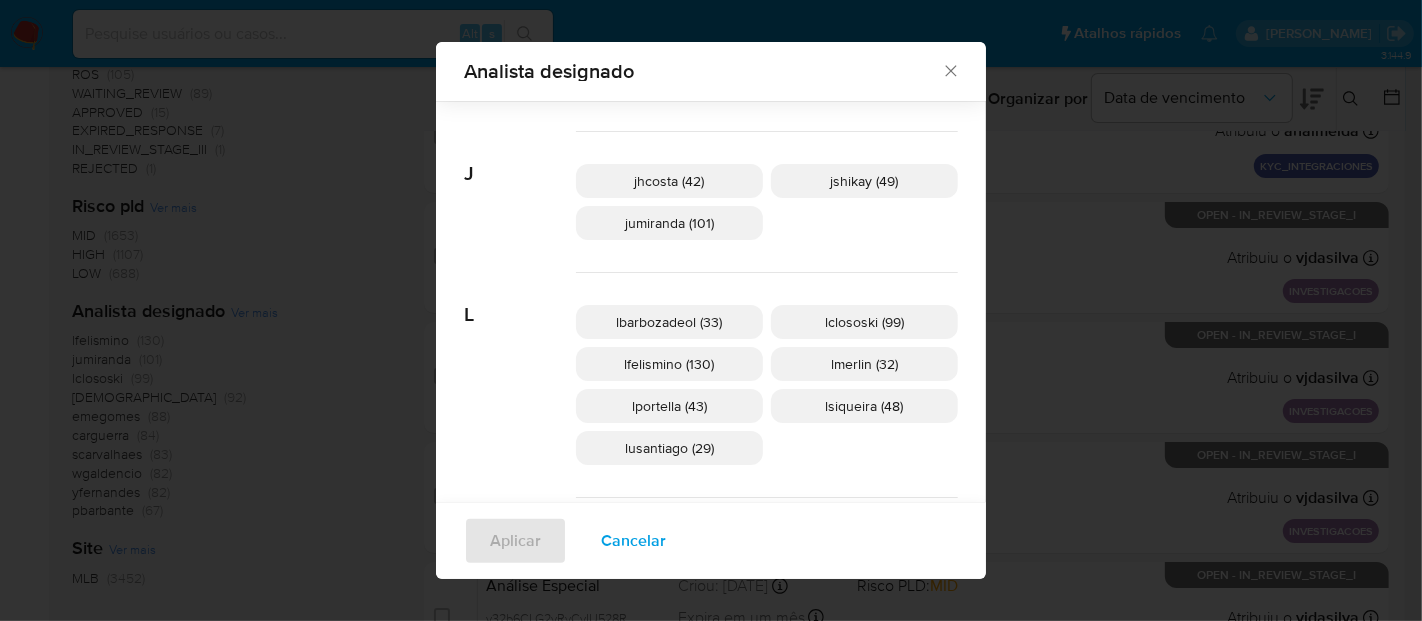 click on "lmerlin (32)" at bounding box center (864, 364) 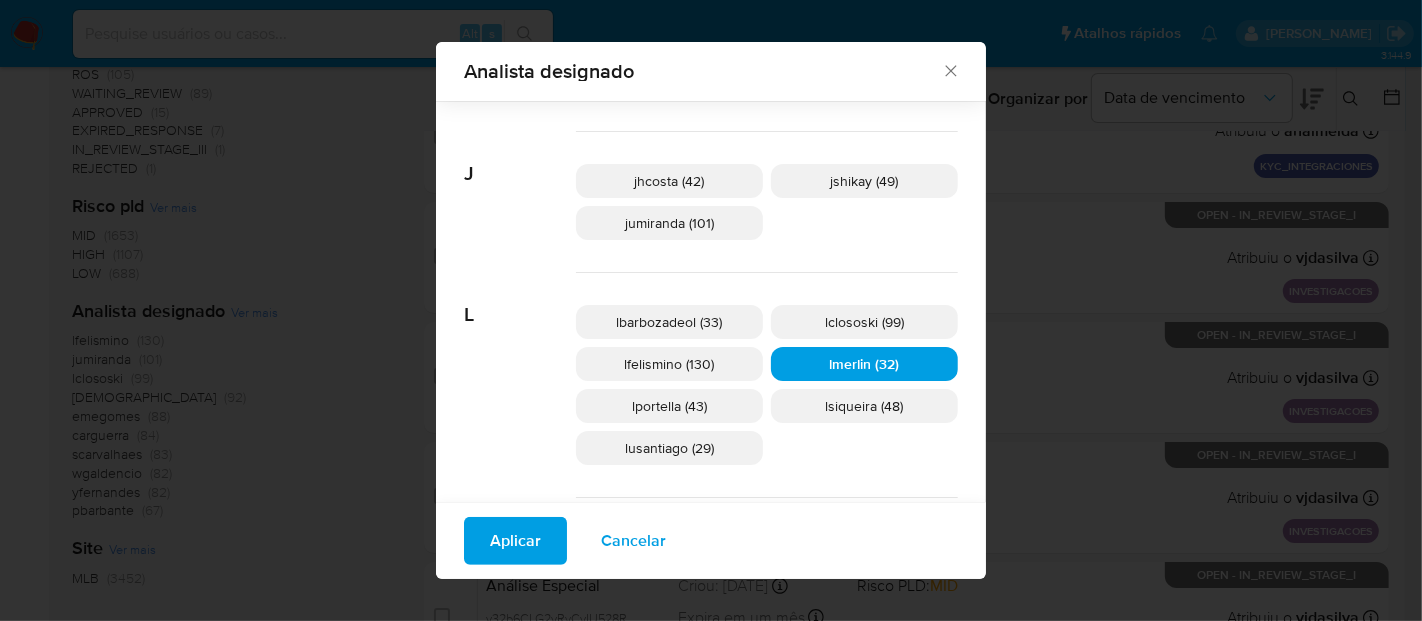 click on "Aplicar" at bounding box center [515, 541] 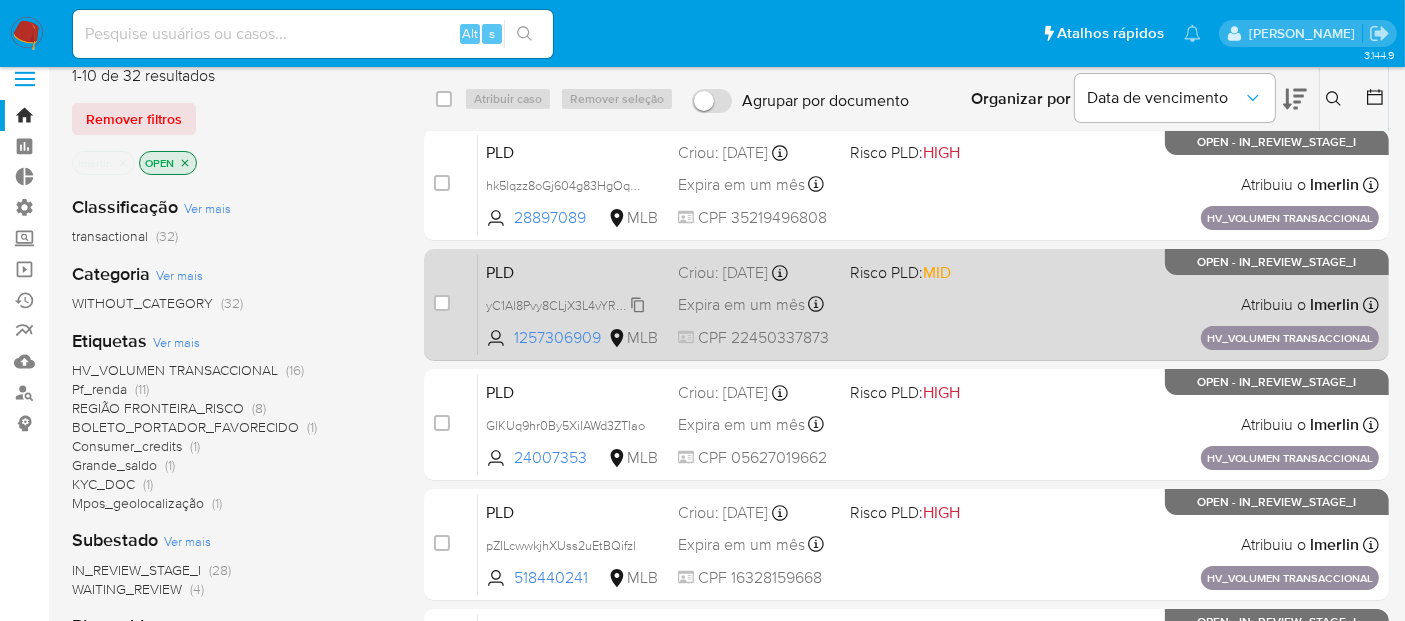 scroll, scrollTop: 0, scrollLeft: 0, axis: both 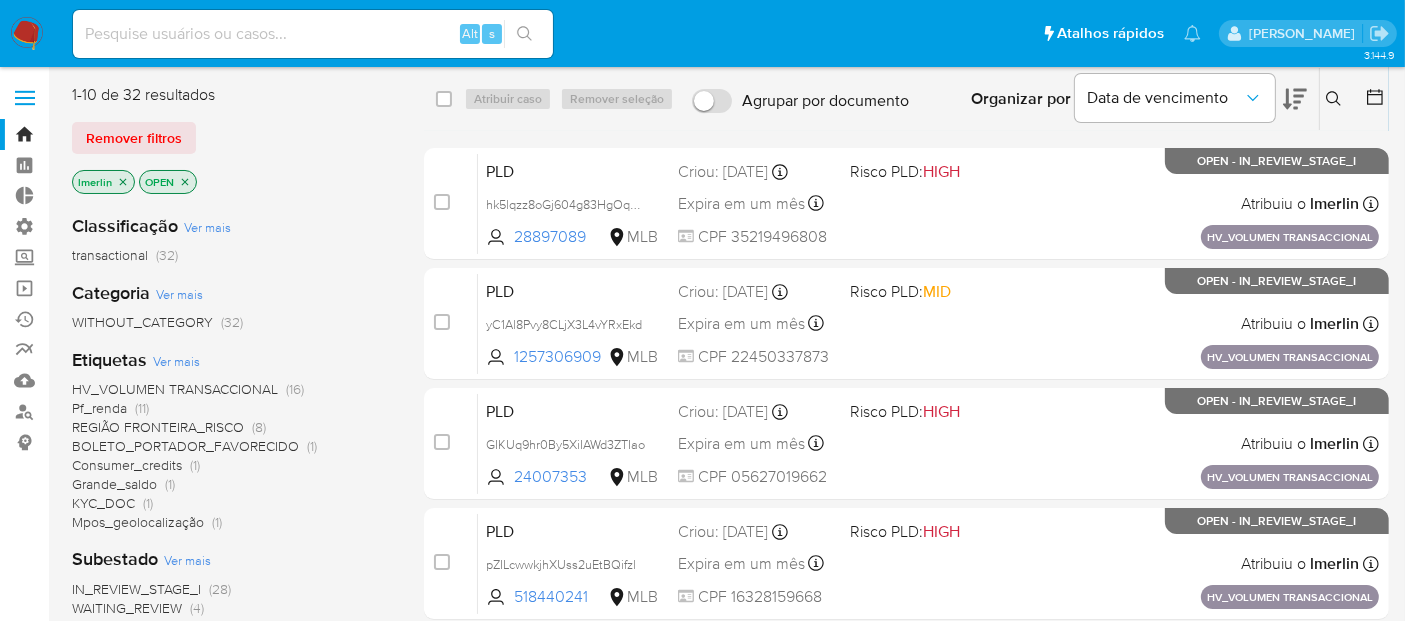 click 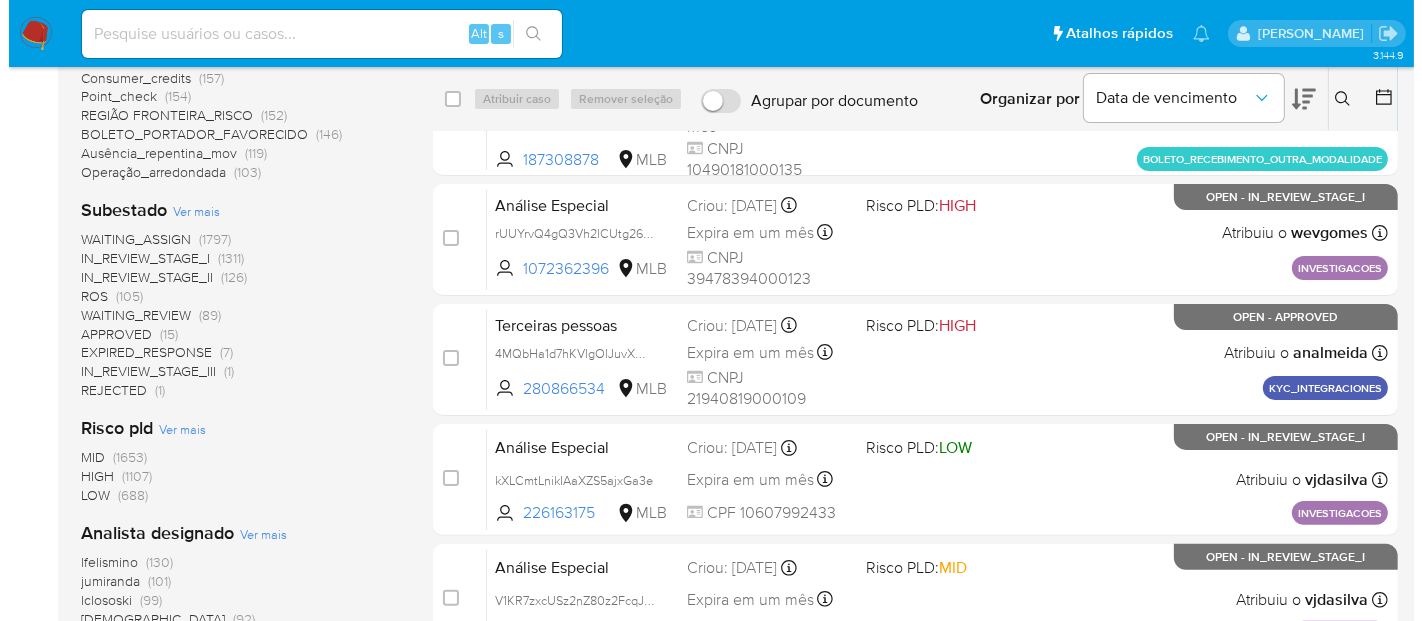 scroll, scrollTop: 555, scrollLeft: 0, axis: vertical 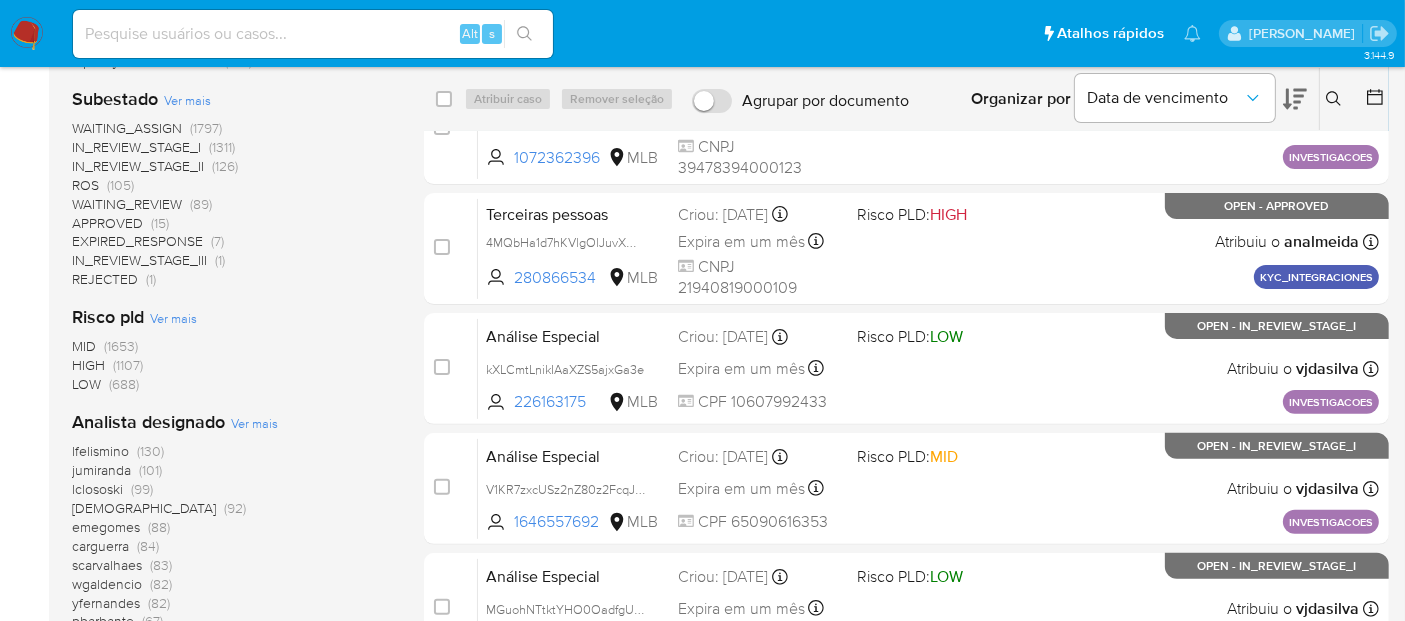 click on "Ver mais" at bounding box center [254, 423] 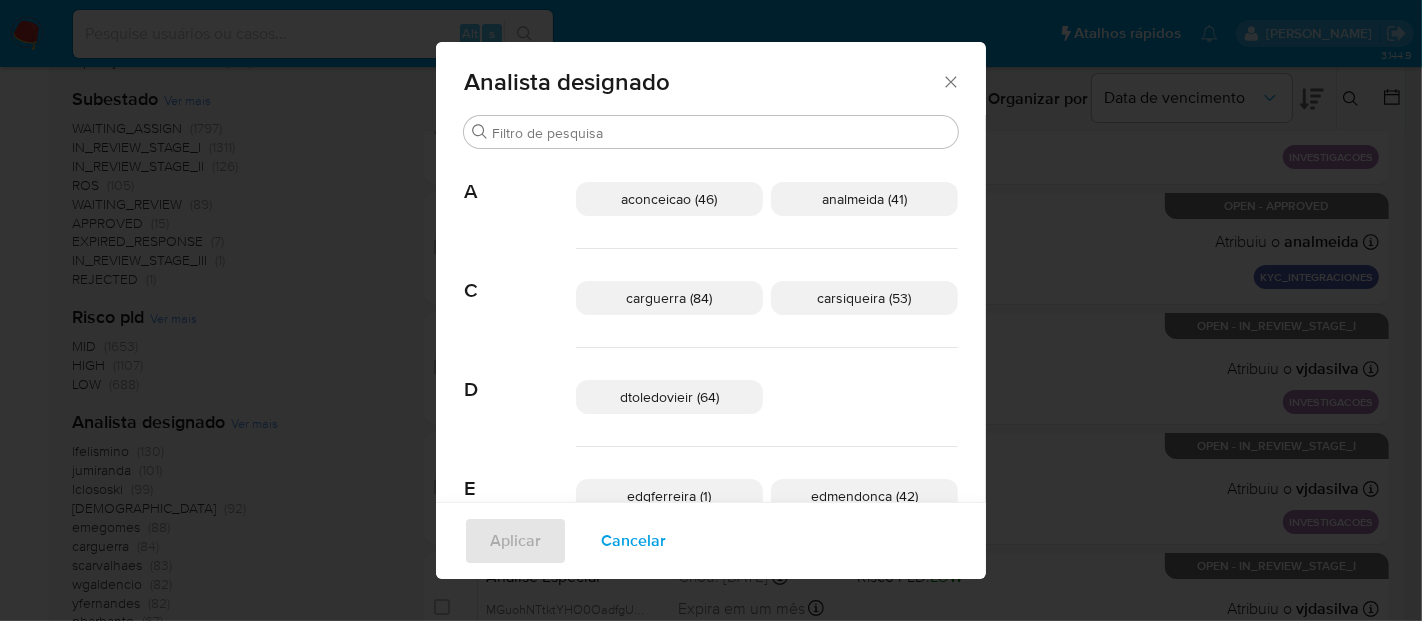 click on "carguerra (84)" at bounding box center (670, 298) 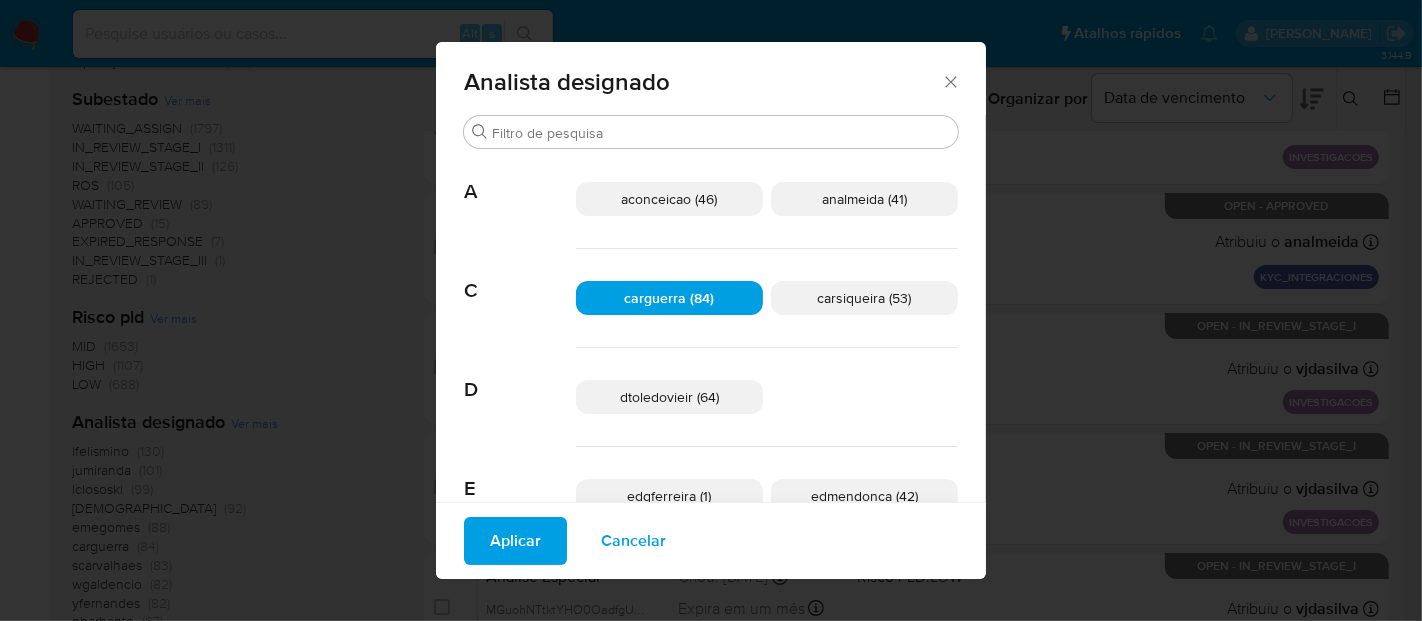 click on "carguerra (84)" at bounding box center [669, 298] 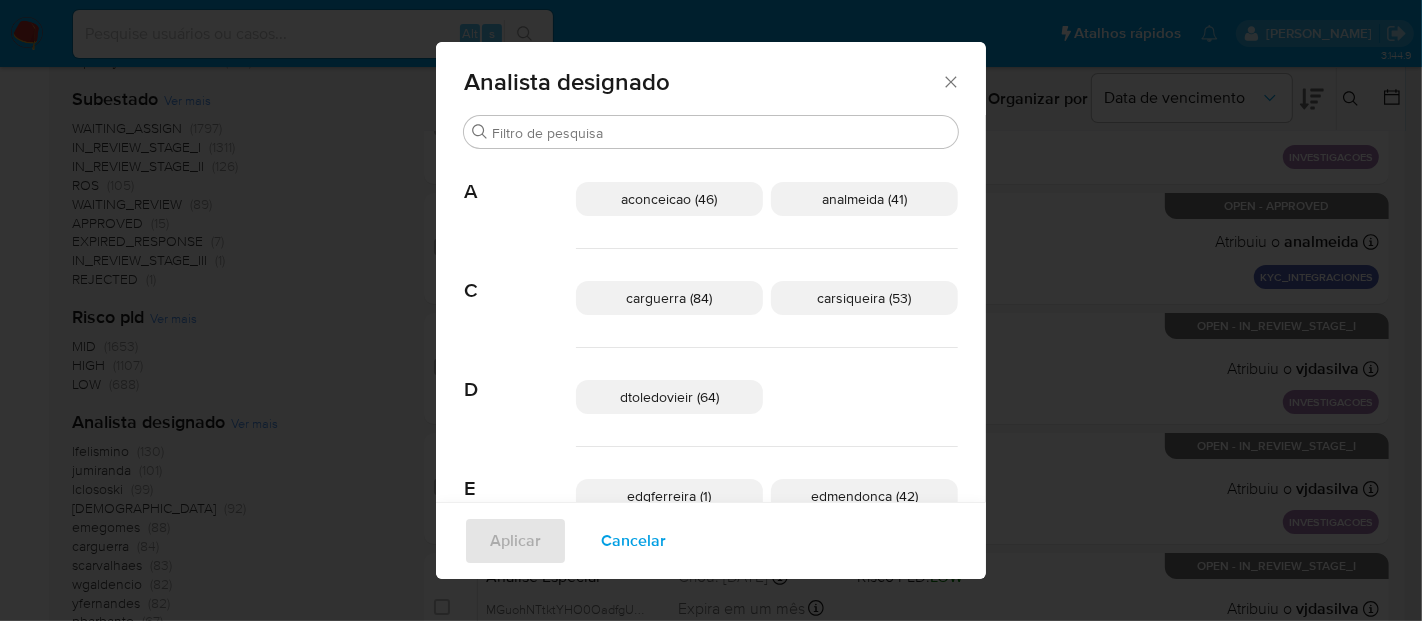 click on "carsiqueira (53)" at bounding box center (865, 298) 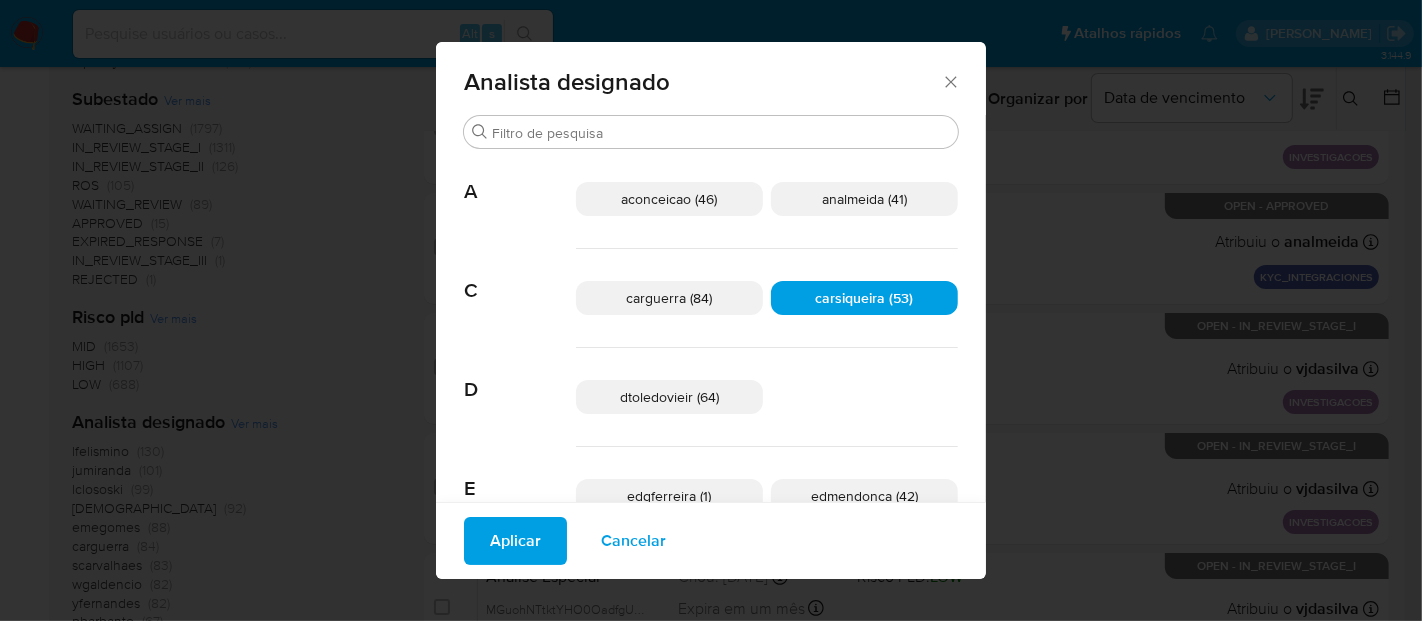 click on "Aplicar" at bounding box center (515, 541) 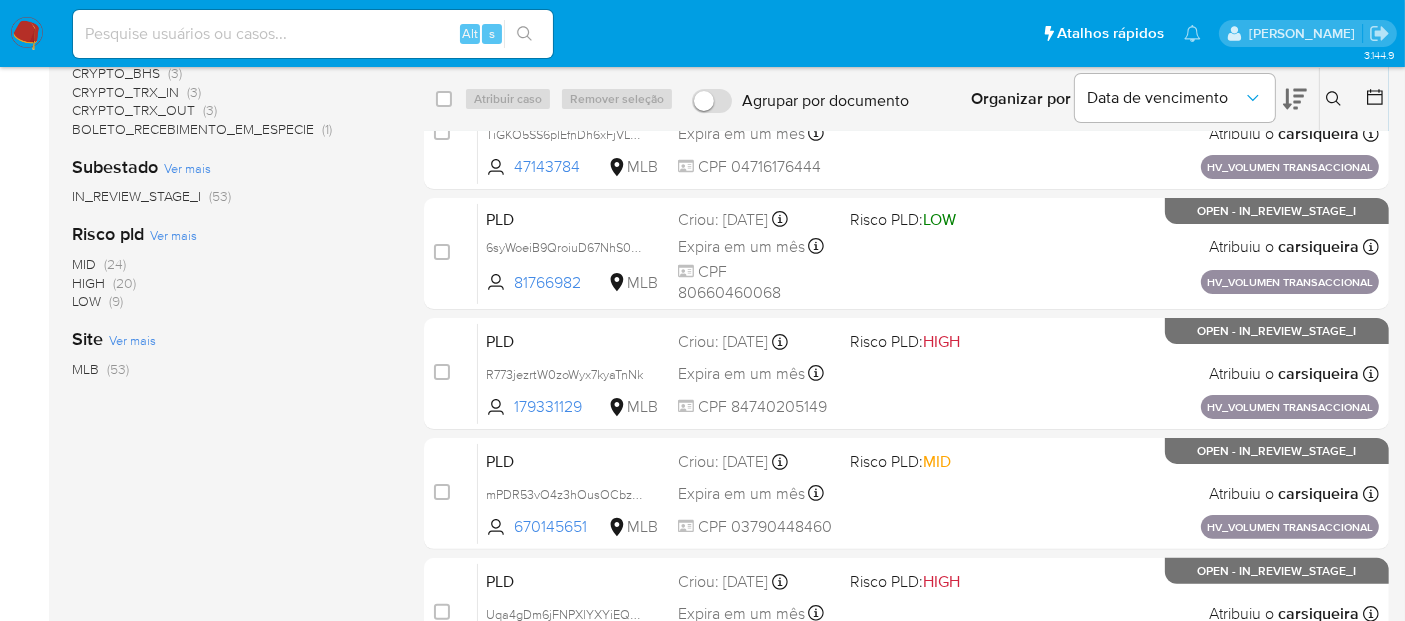 scroll, scrollTop: 0, scrollLeft: 0, axis: both 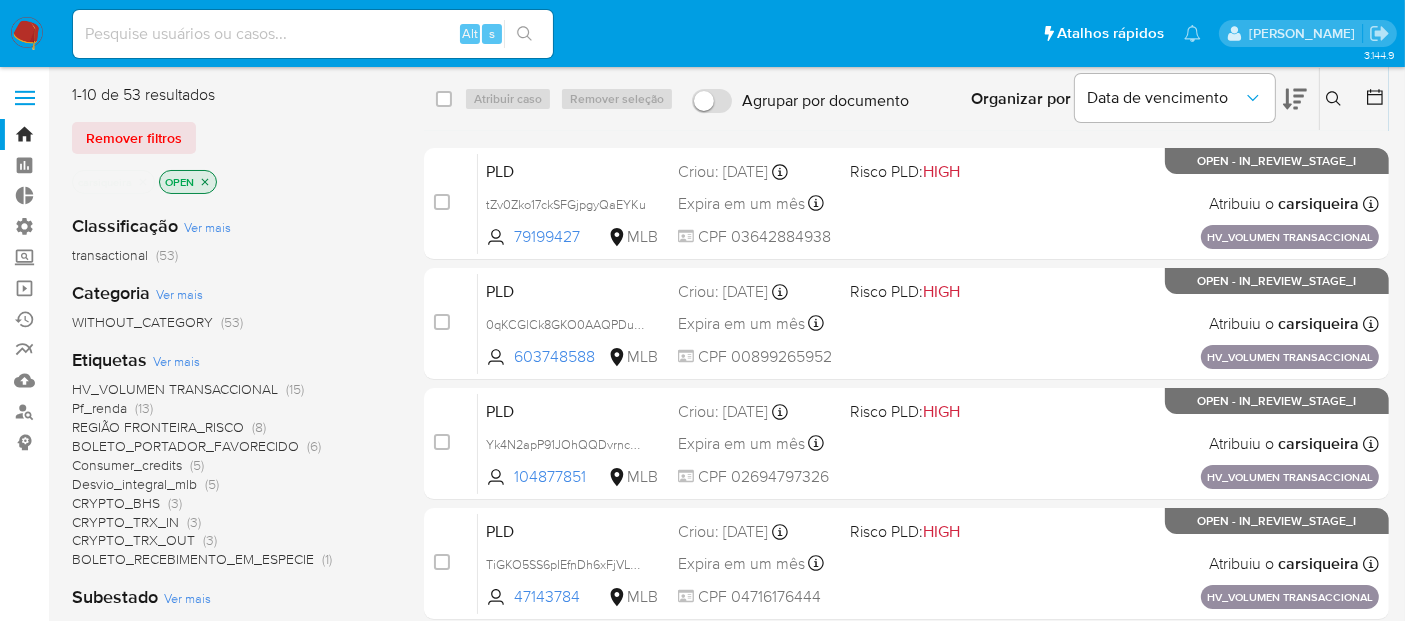 click 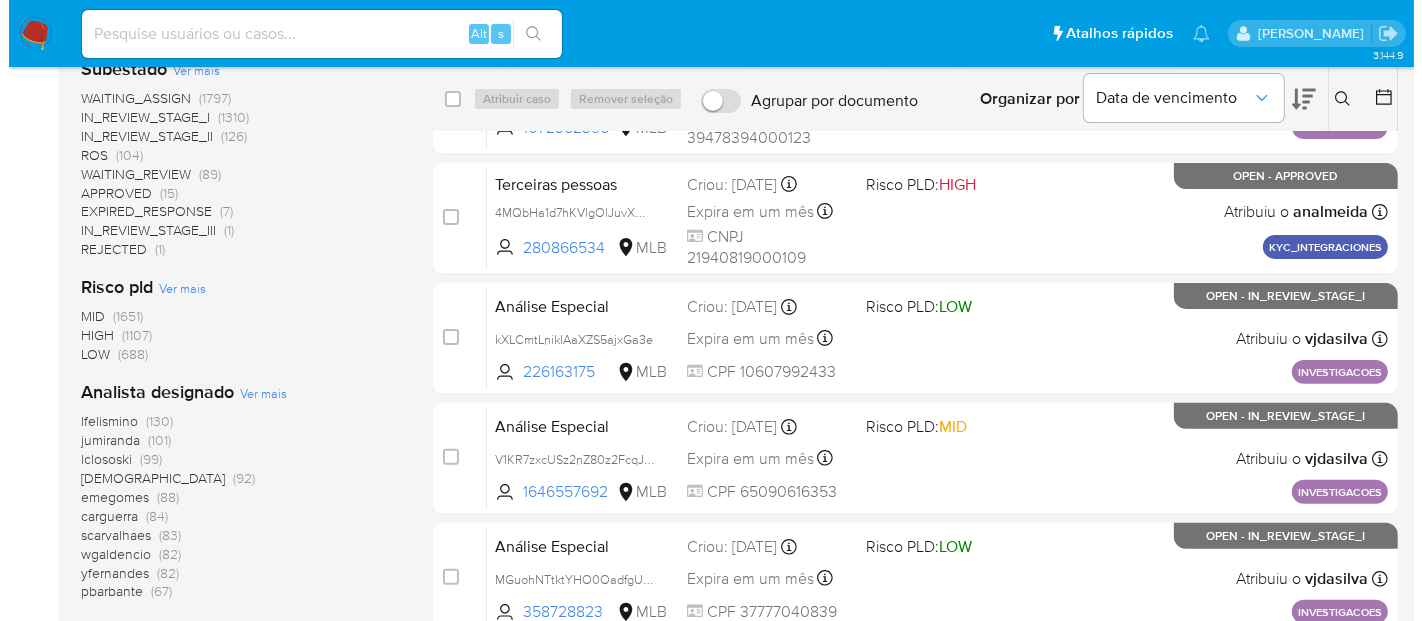 scroll, scrollTop: 666, scrollLeft: 0, axis: vertical 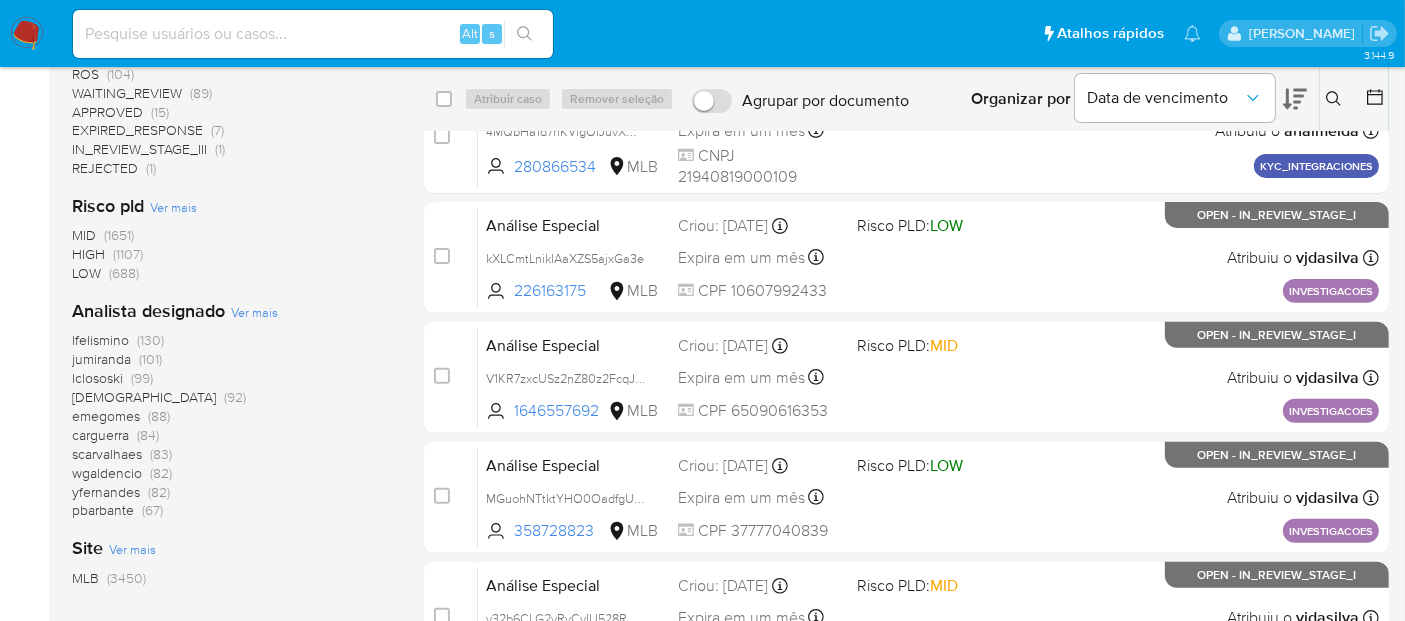 click on "Ver mais" at bounding box center (254, 312) 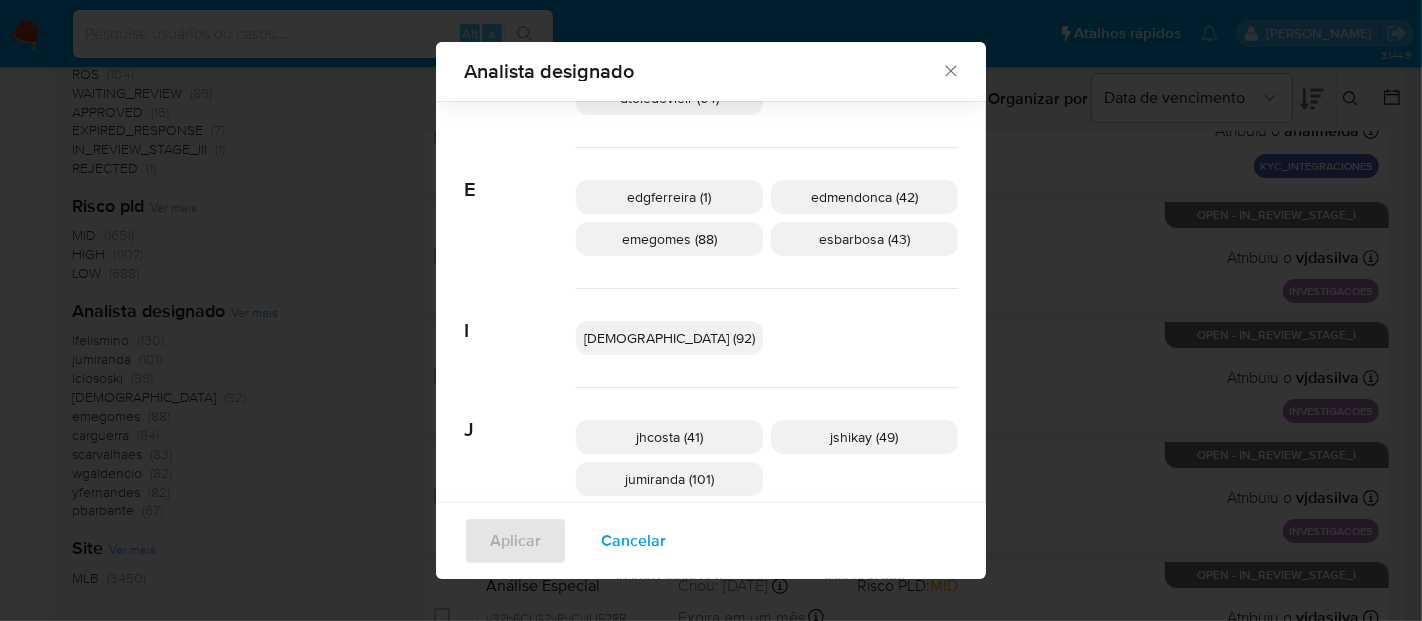 scroll, scrollTop: 319, scrollLeft: 0, axis: vertical 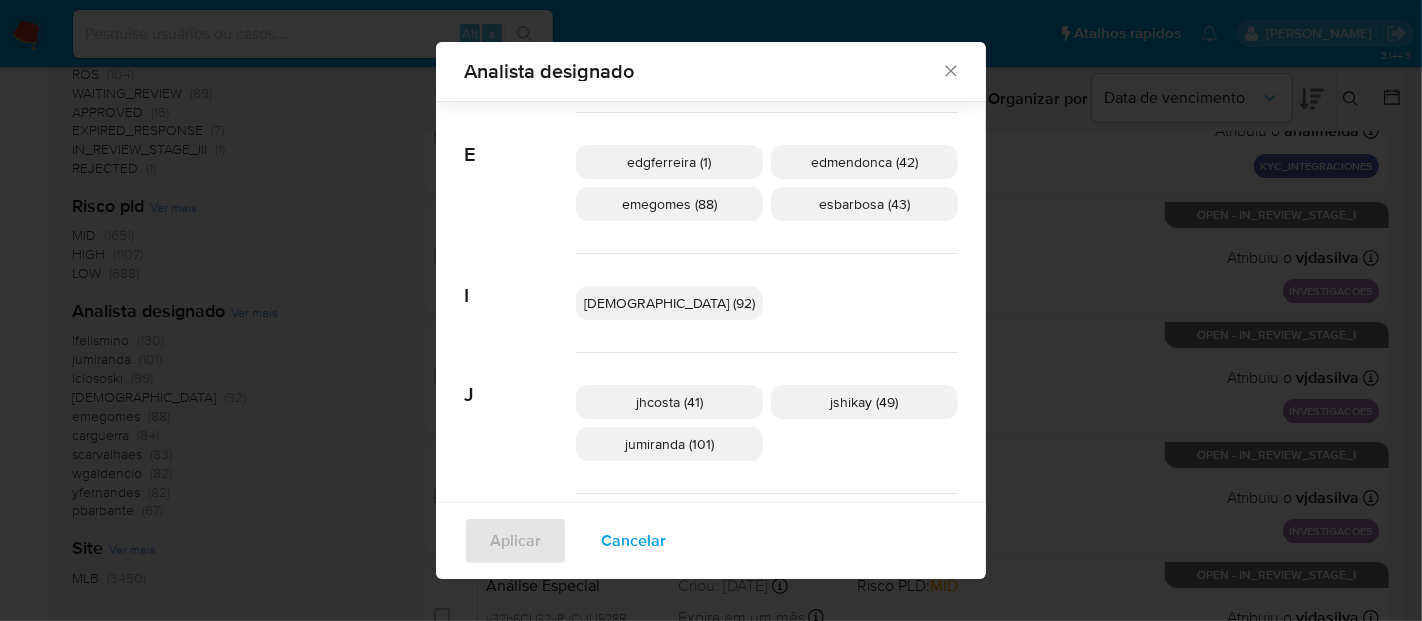 click on "[DEMOGRAPHIC_DATA] (92)" at bounding box center [669, 303] 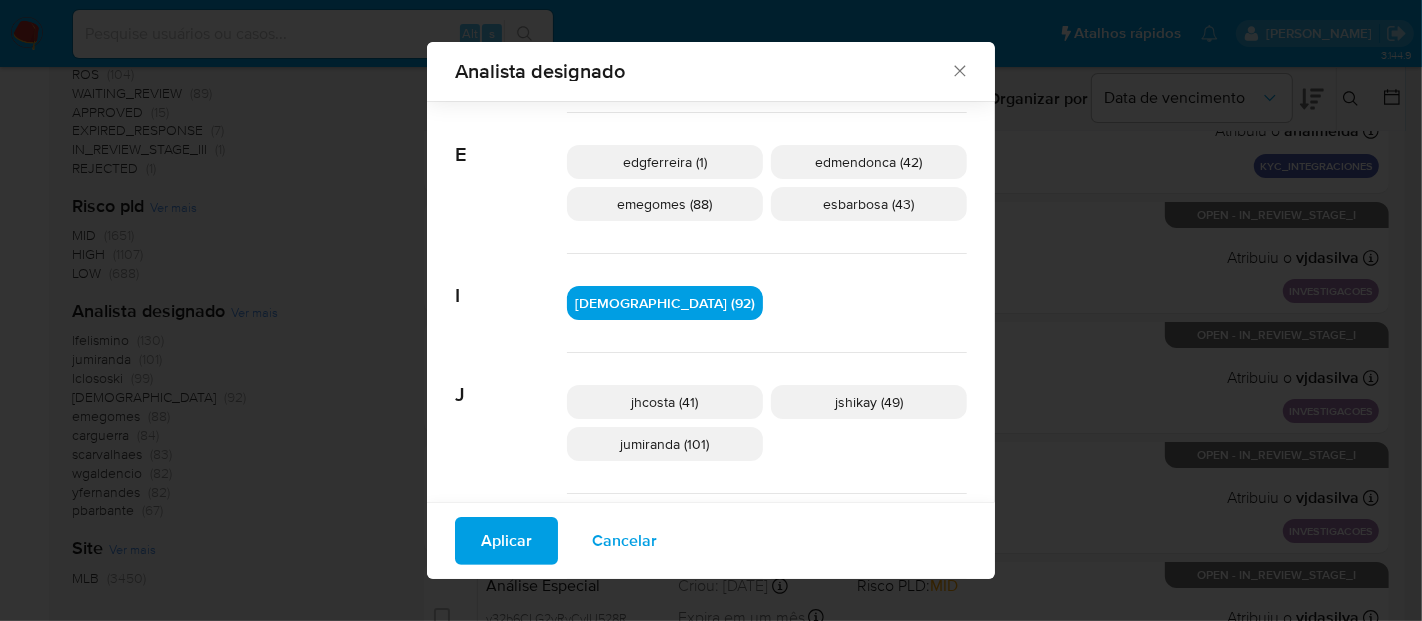 click on "Aplicar" at bounding box center (506, 541) 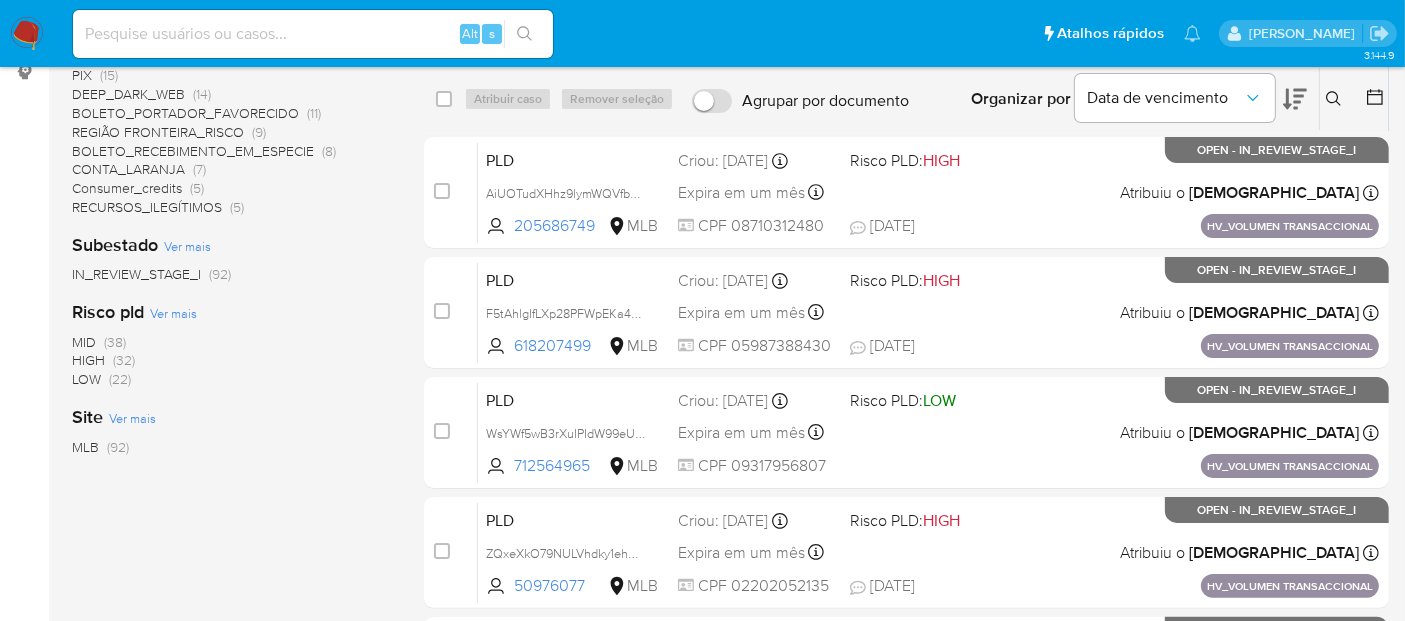 scroll, scrollTop: 0, scrollLeft: 0, axis: both 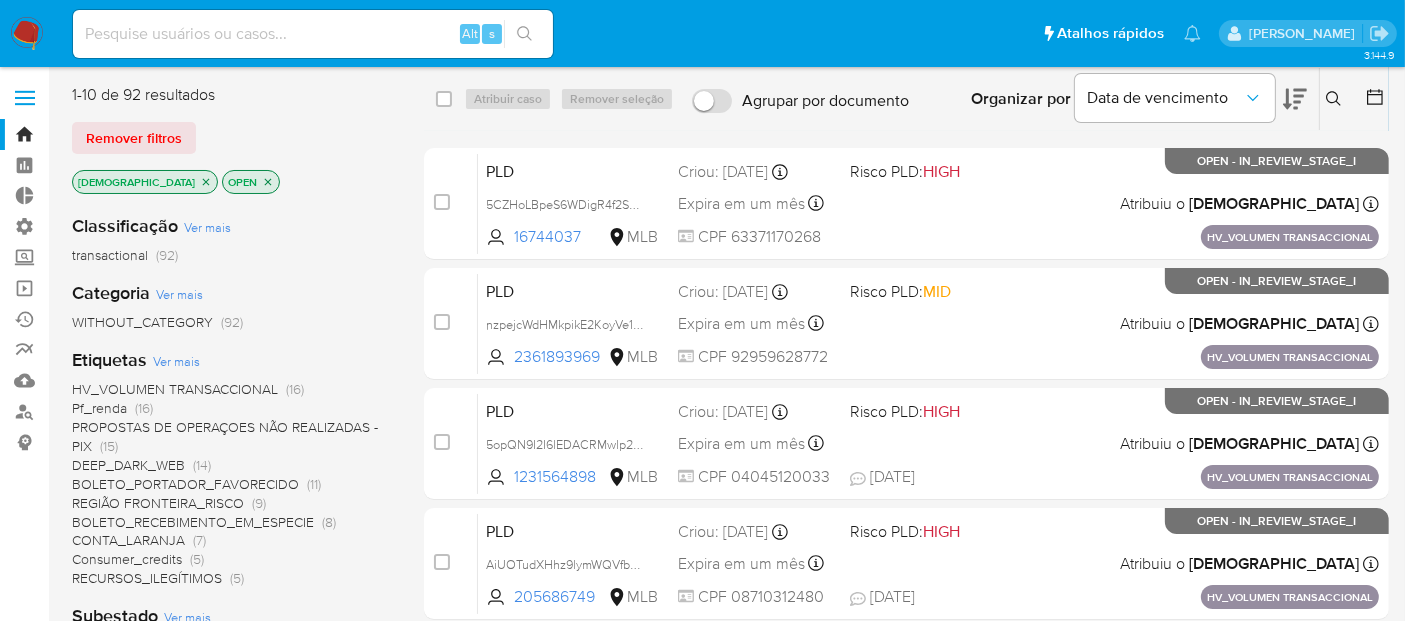 click 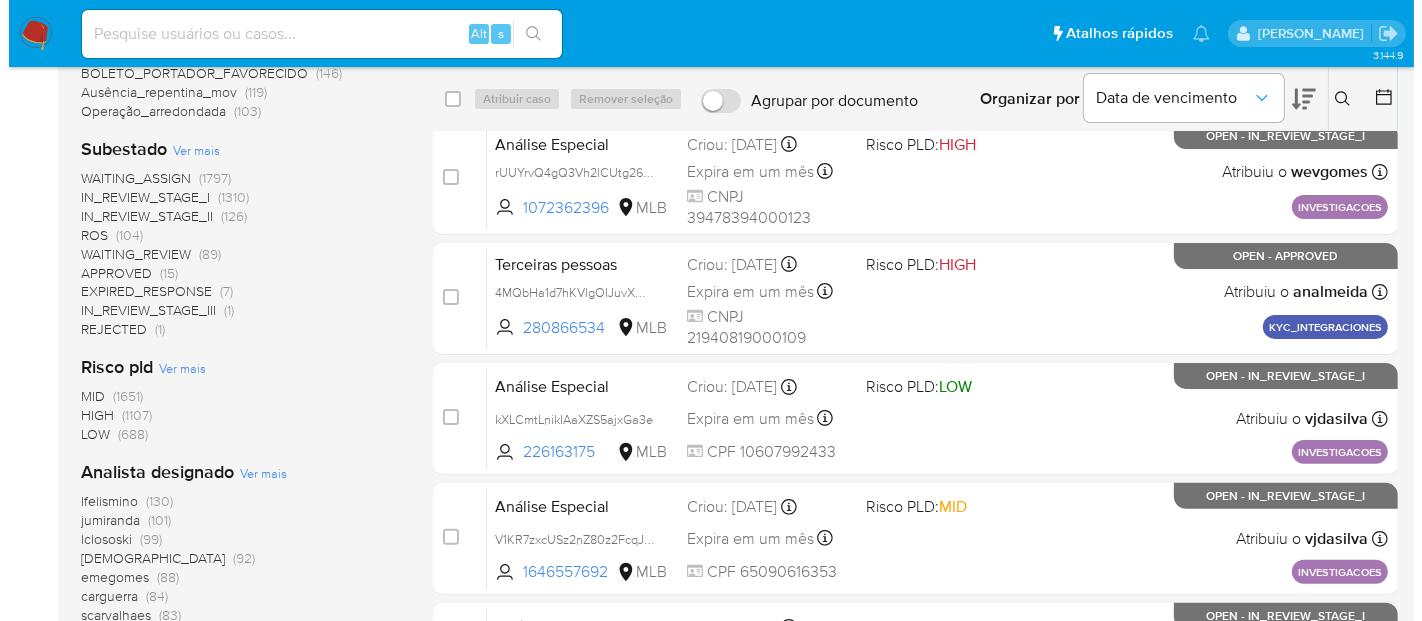 scroll, scrollTop: 555, scrollLeft: 0, axis: vertical 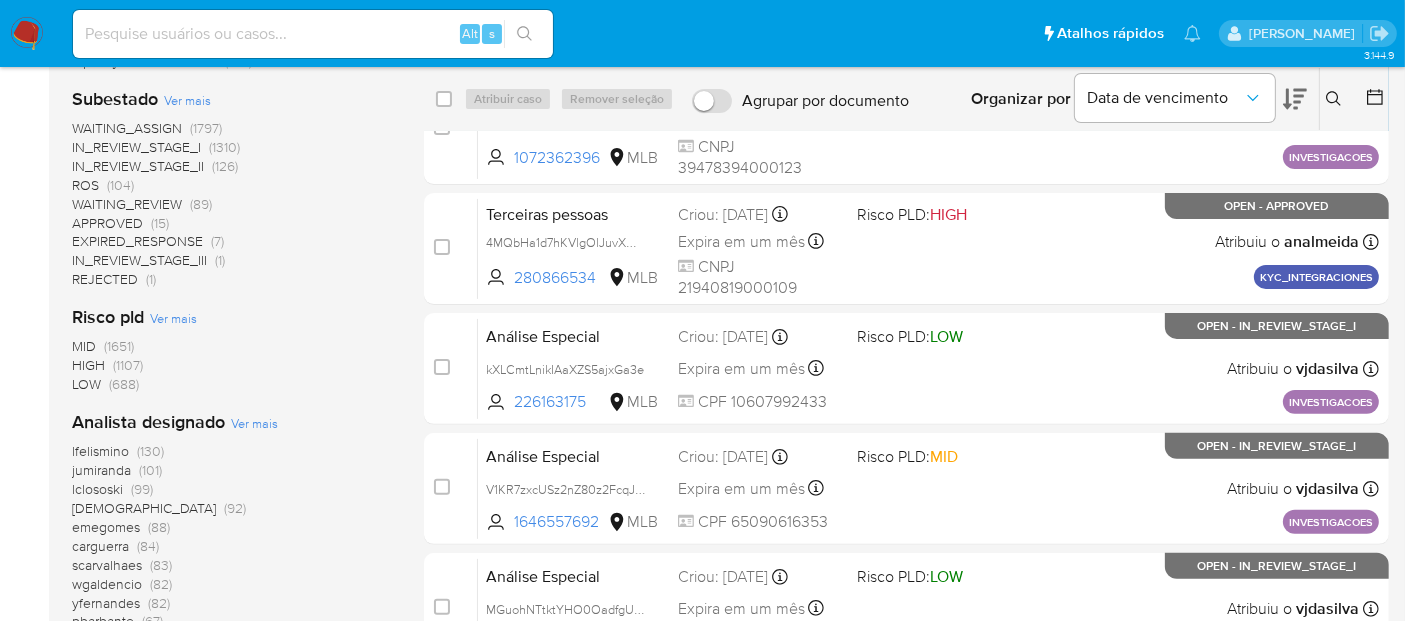click on "Ver mais" at bounding box center [254, 423] 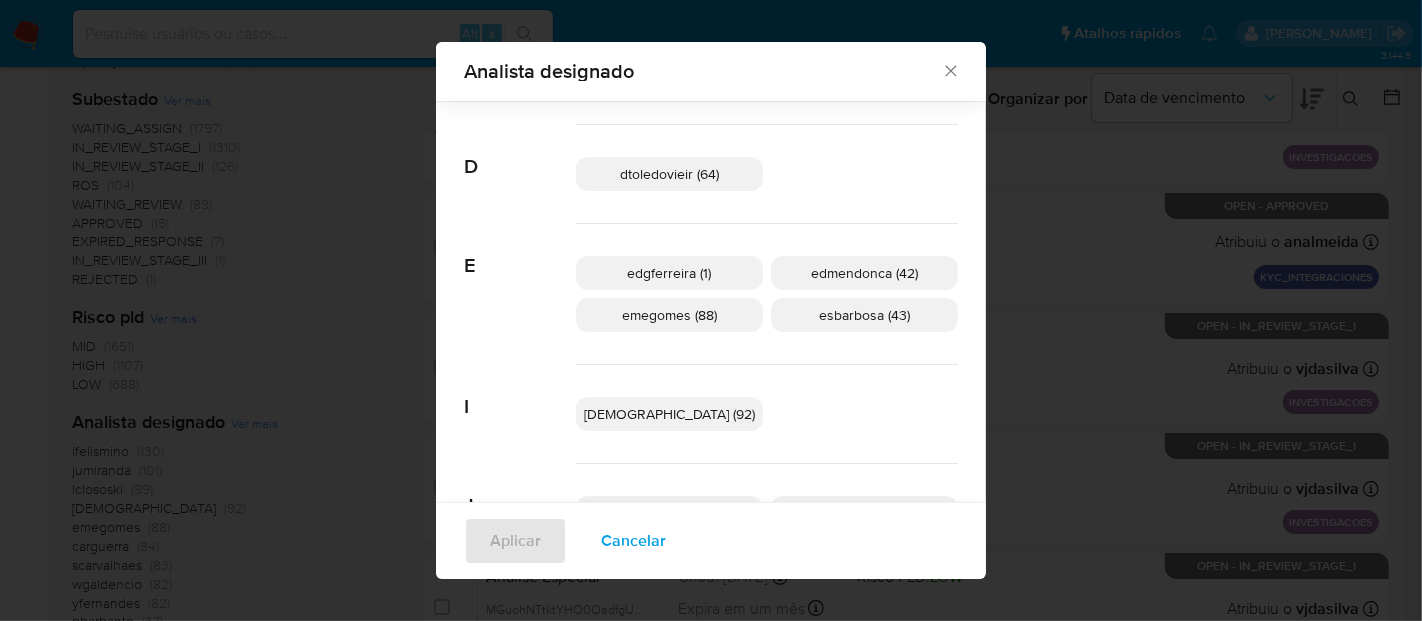 scroll, scrollTop: 541, scrollLeft: 0, axis: vertical 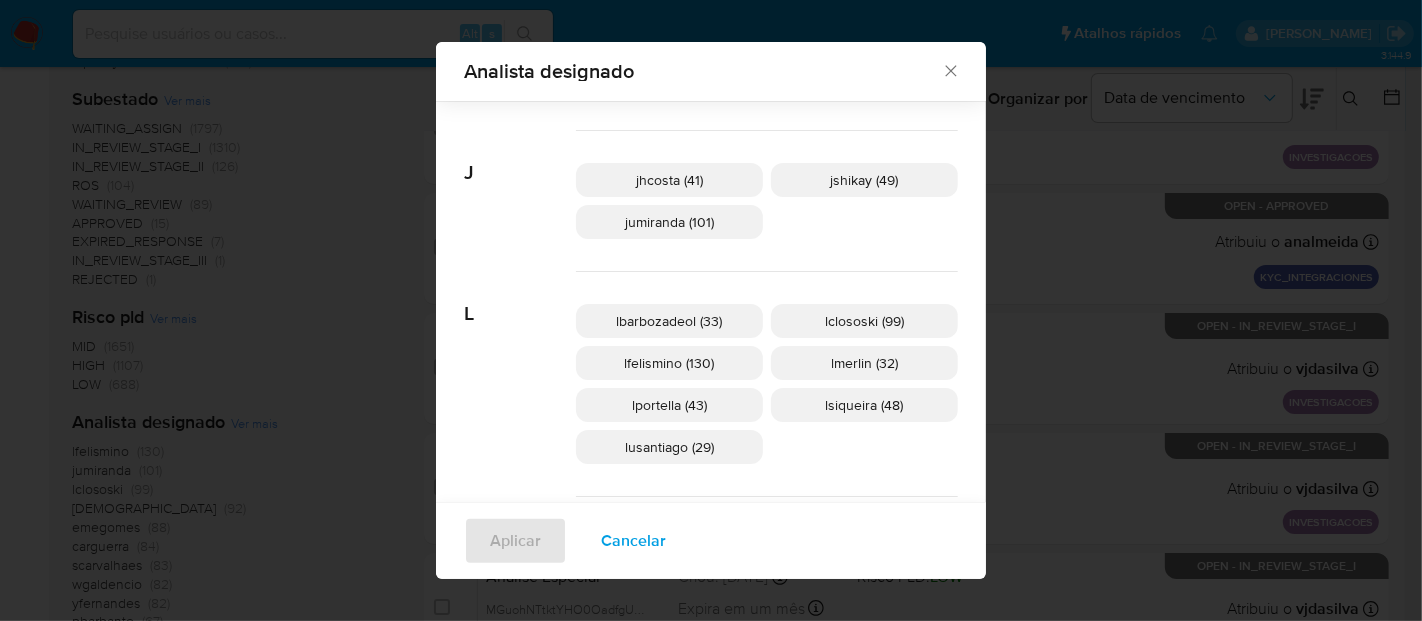click on "lmerlin (32)" at bounding box center (864, 363) 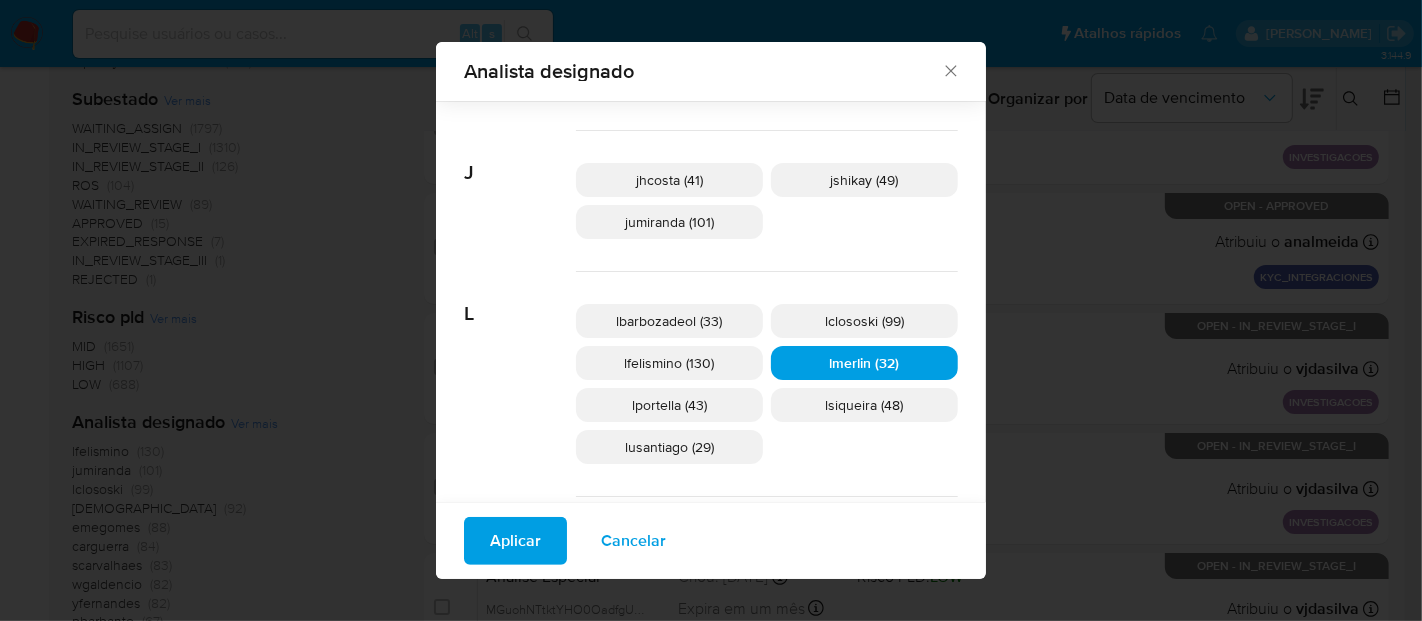 click on "Aplicar" at bounding box center (515, 541) 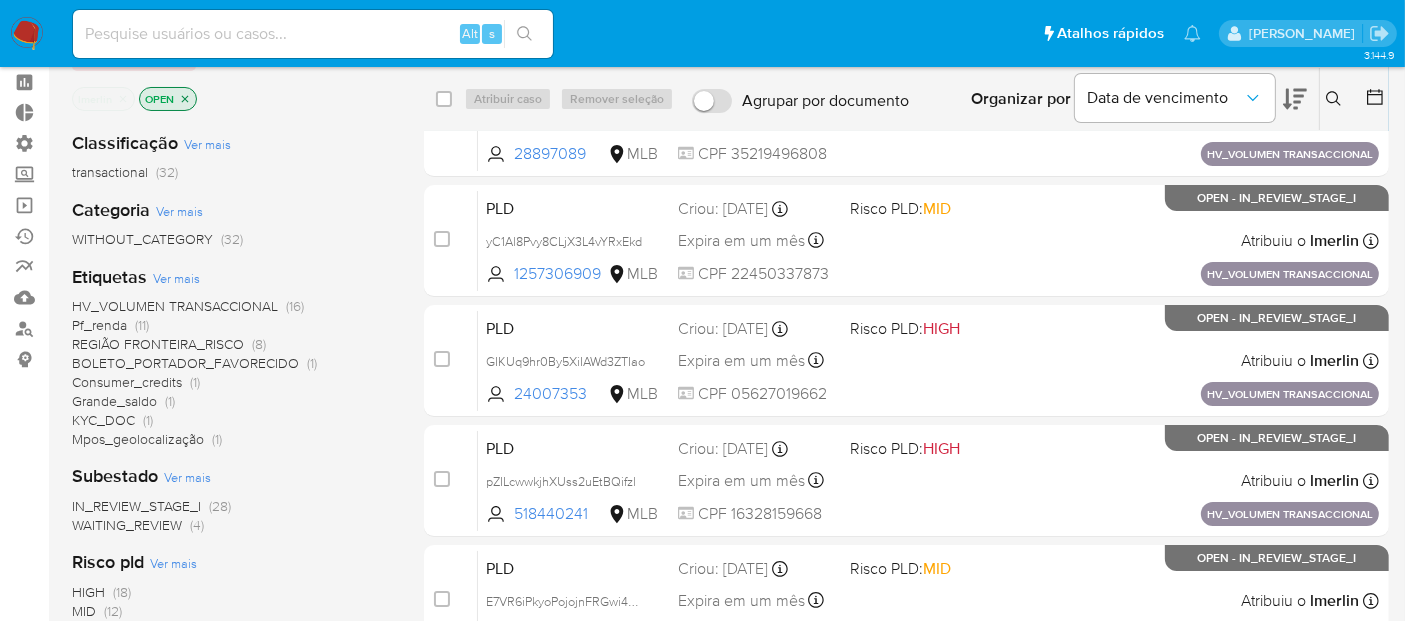 scroll, scrollTop: 0, scrollLeft: 0, axis: both 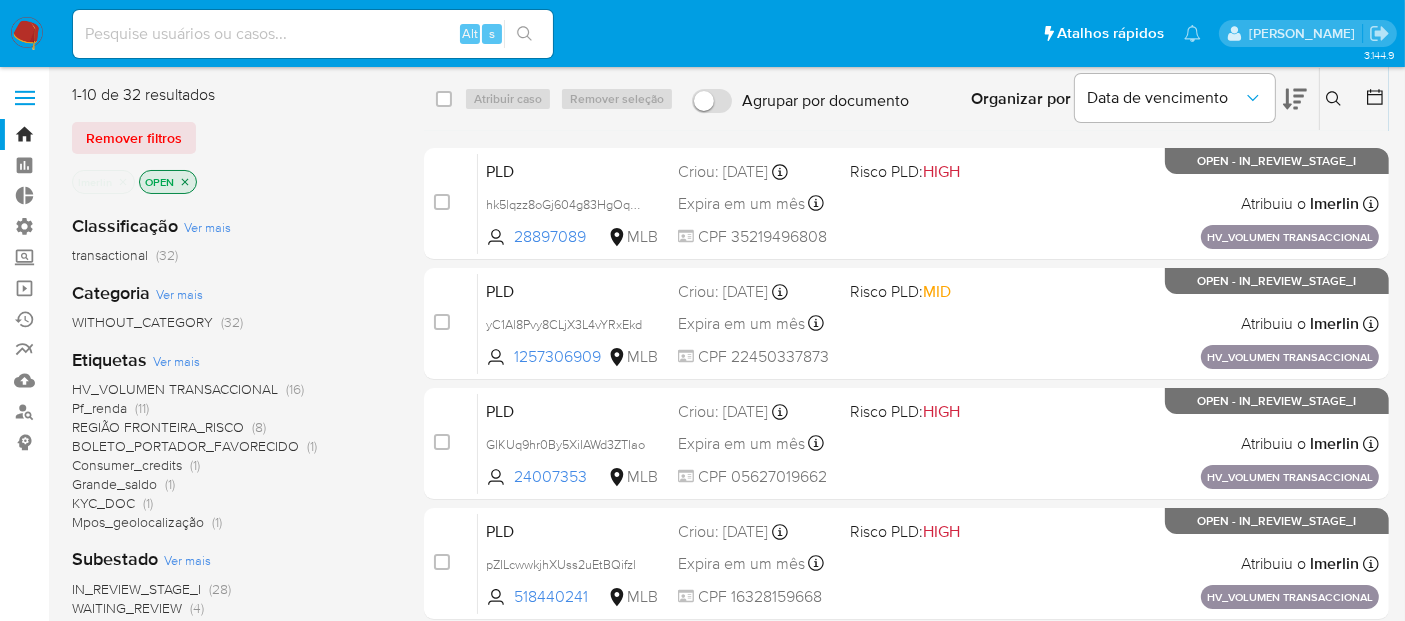 click 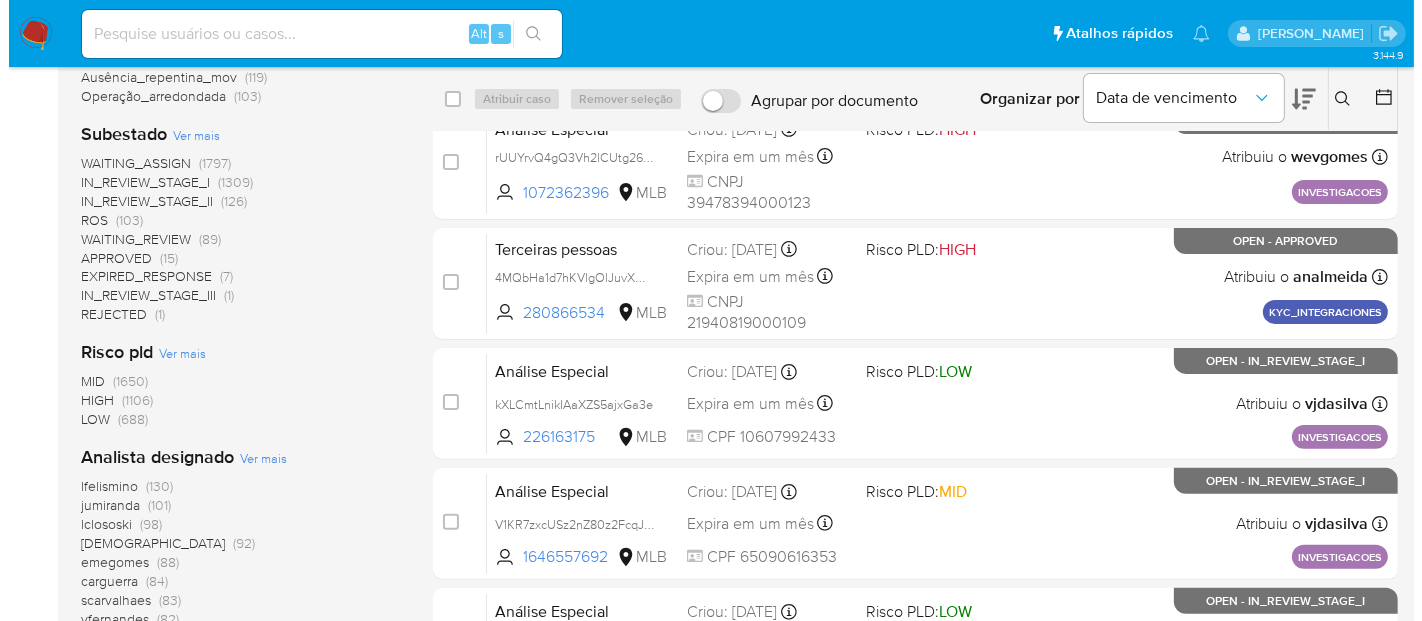 scroll, scrollTop: 555, scrollLeft: 0, axis: vertical 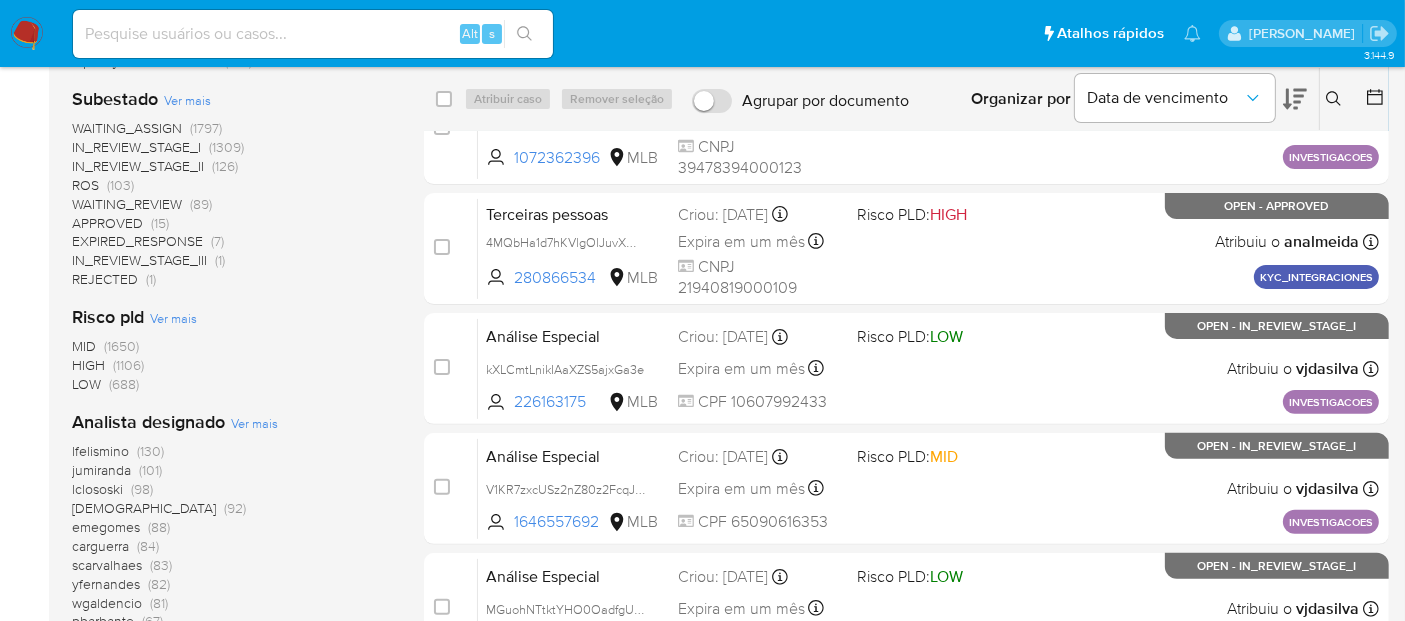 click on "Ver mais" at bounding box center [254, 423] 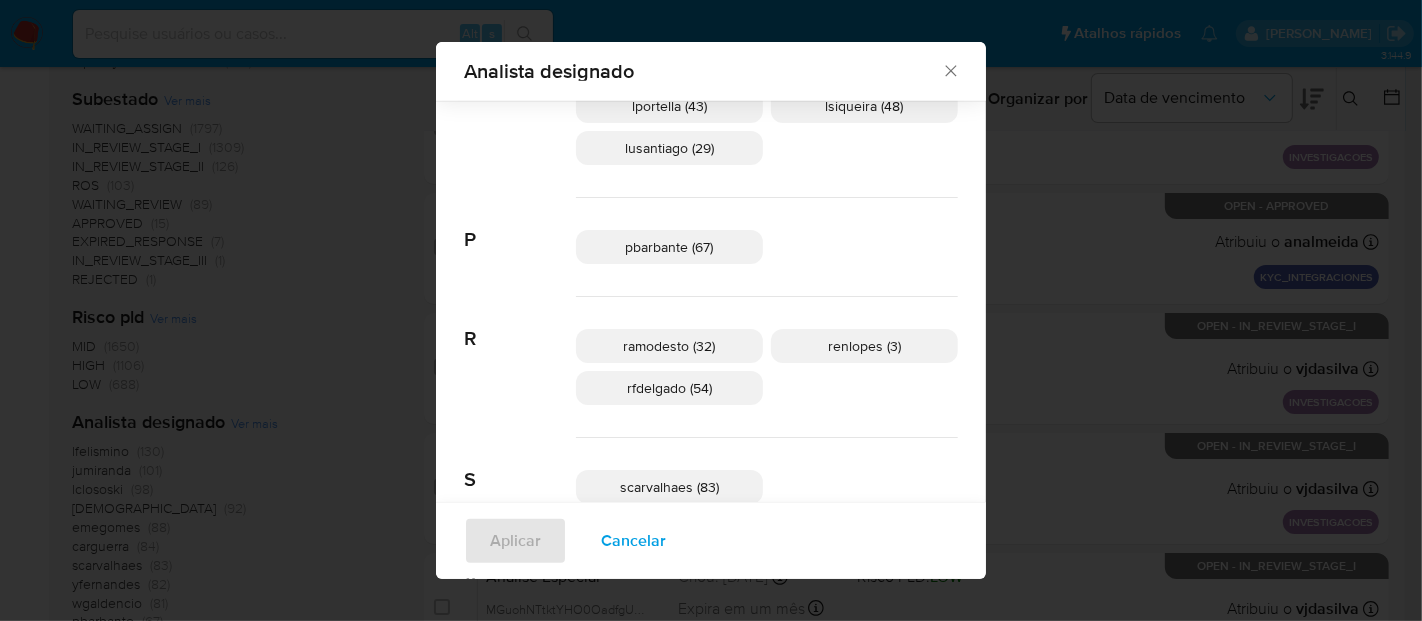 scroll, scrollTop: 874, scrollLeft: 0, axis: vertical 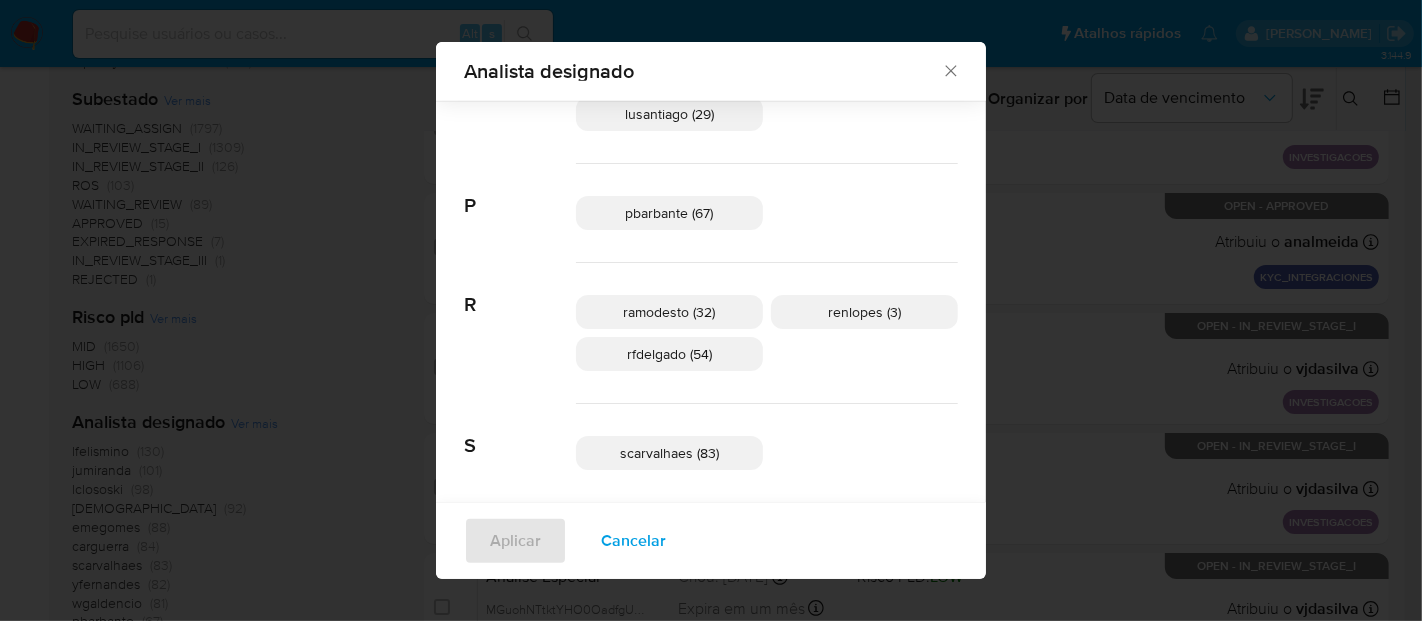 click on "scarvalhaes (83)" at bounding box center [669, 453] 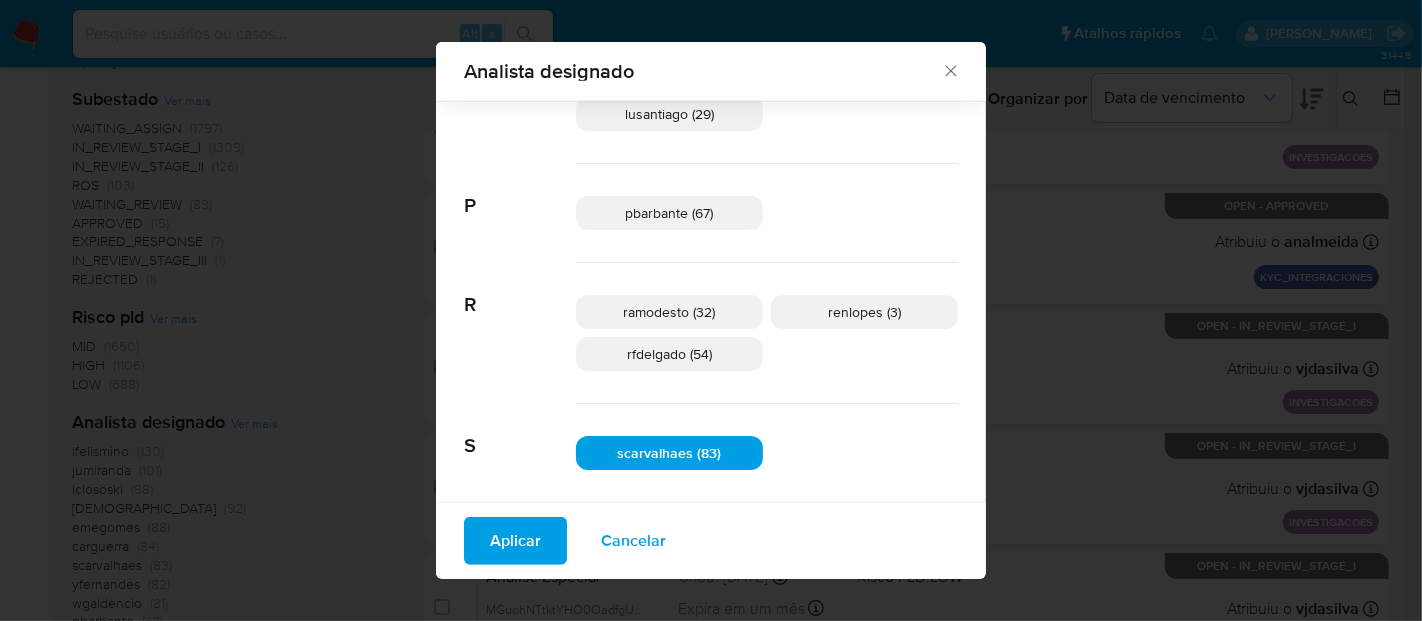 click on "Aplicar" at bounding box center [515, 541] 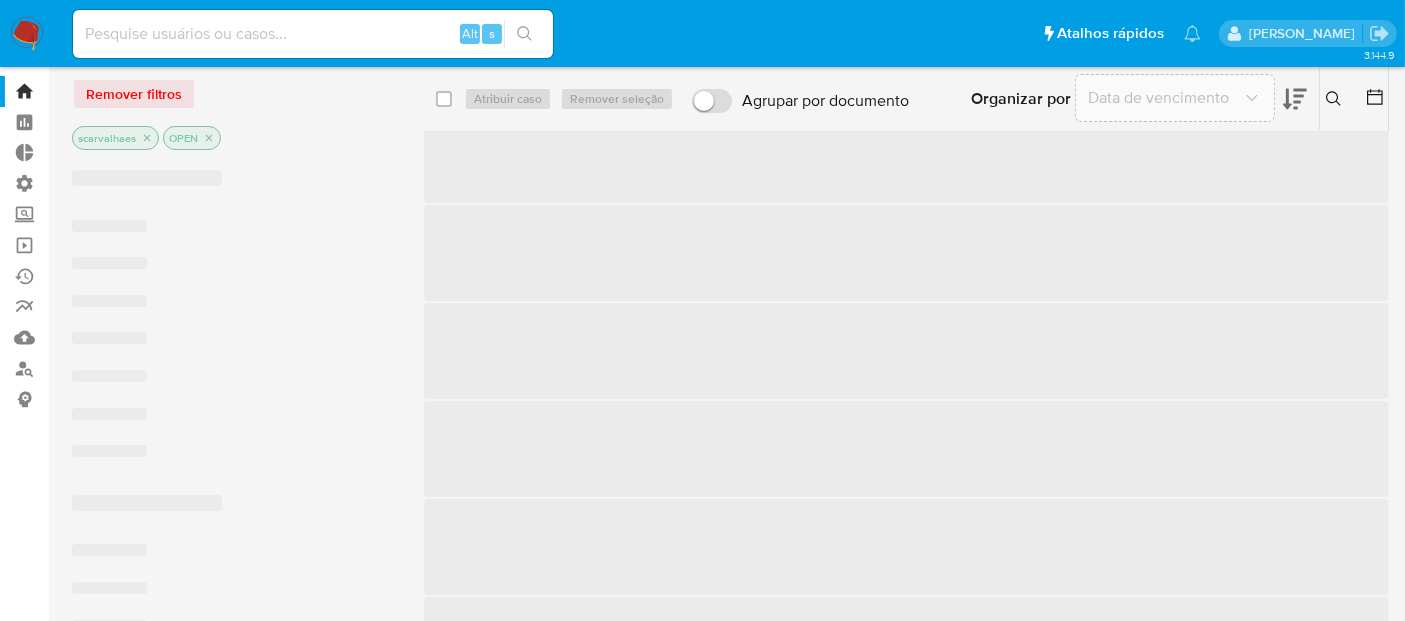 scroll, scrollTop: 0, scrollLeft: 0, axis: both 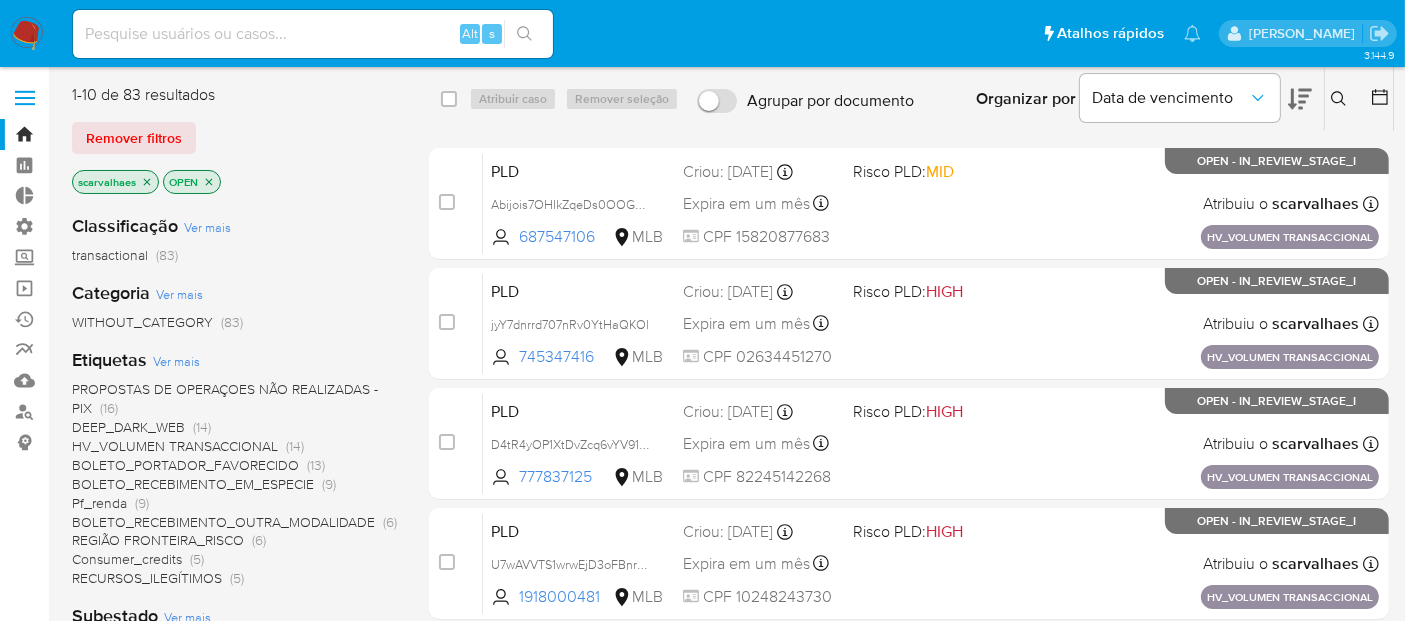 click 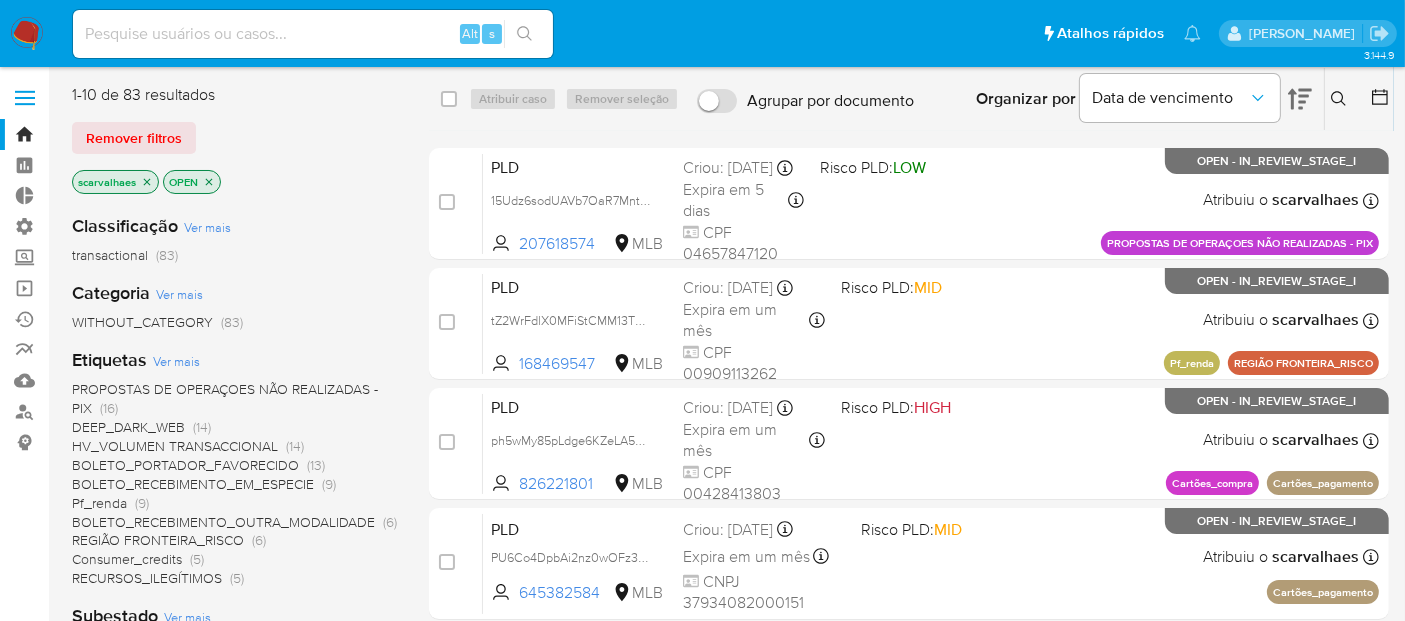 click 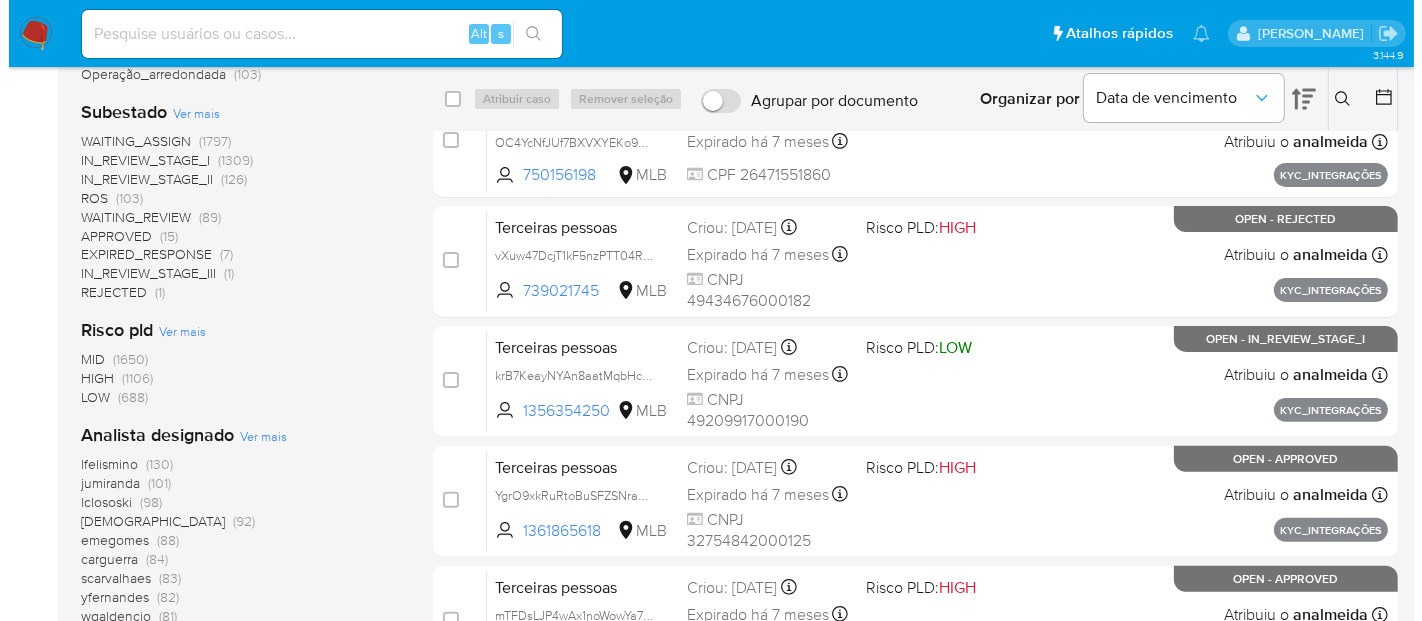 scroll, scrollTop: 555, scrollLeft: 0, axis: vertical 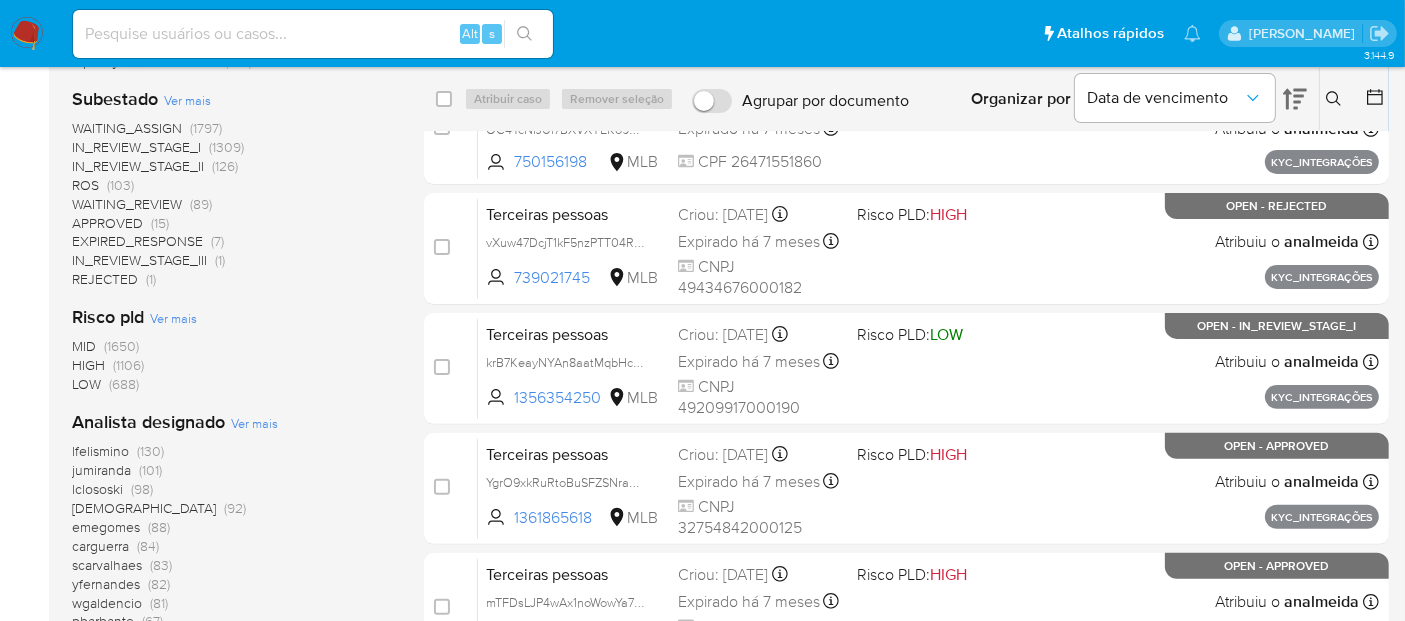 click on "Ver mais" at bounding box center (254, 423) 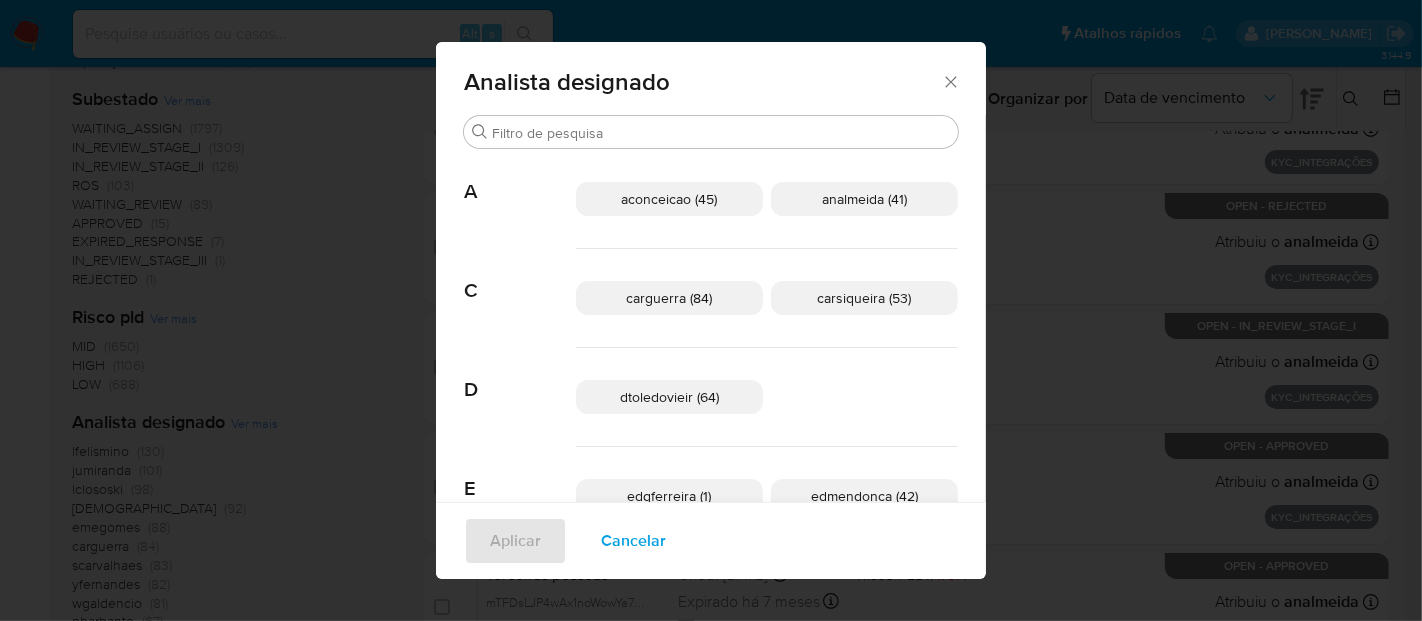 click on "carsiqueira (53)" at bounding box center [865, 298] 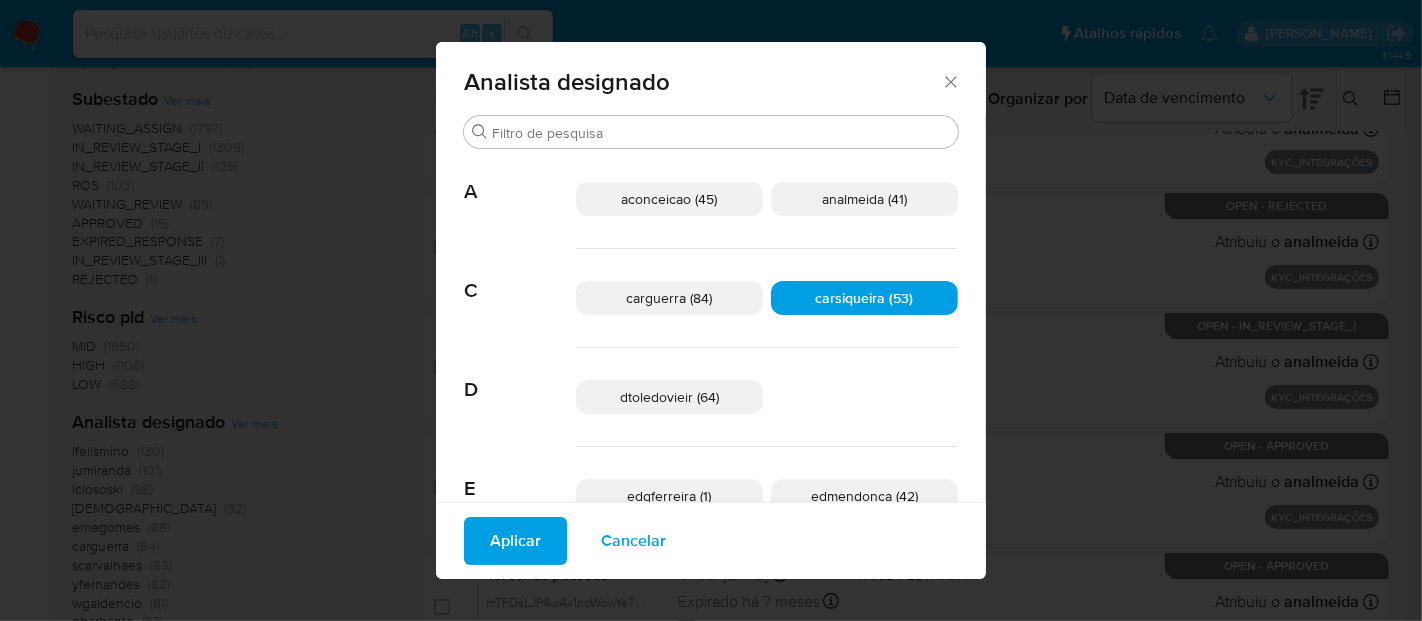 click on "Aplicar" at bounding box center [515, 541] 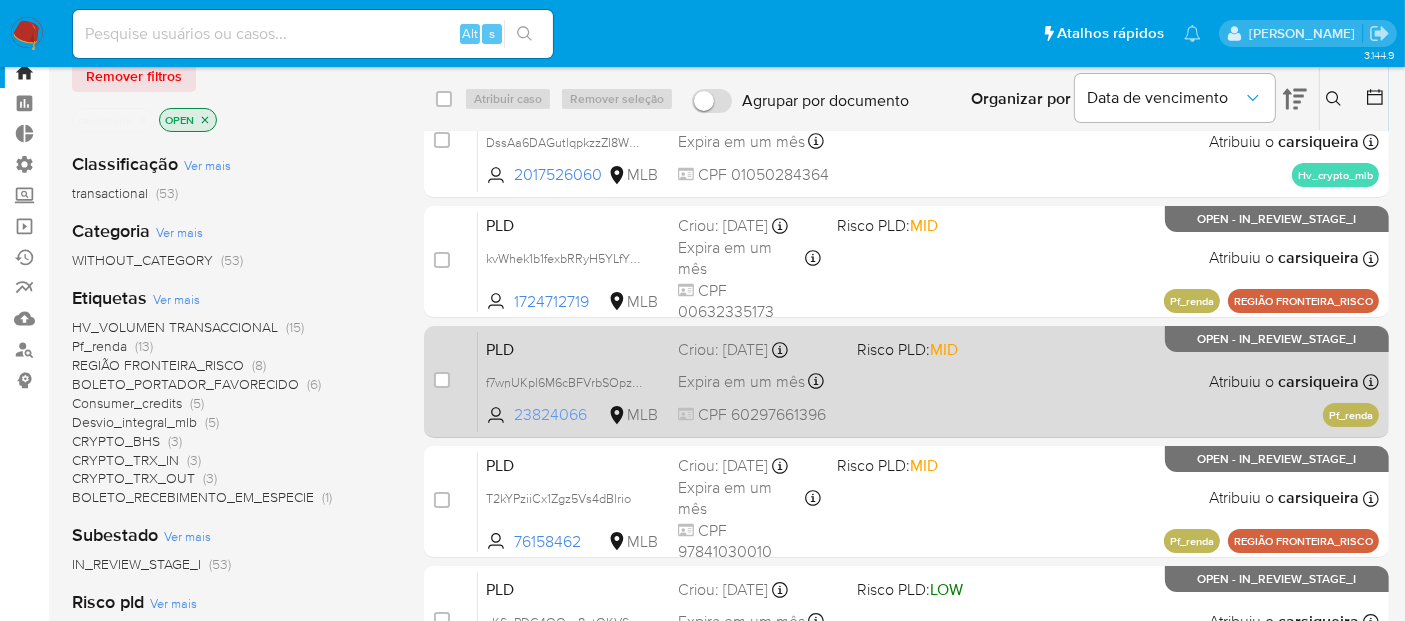 scroll, scrollTop: 0, scrollLeft: 0, axis: both 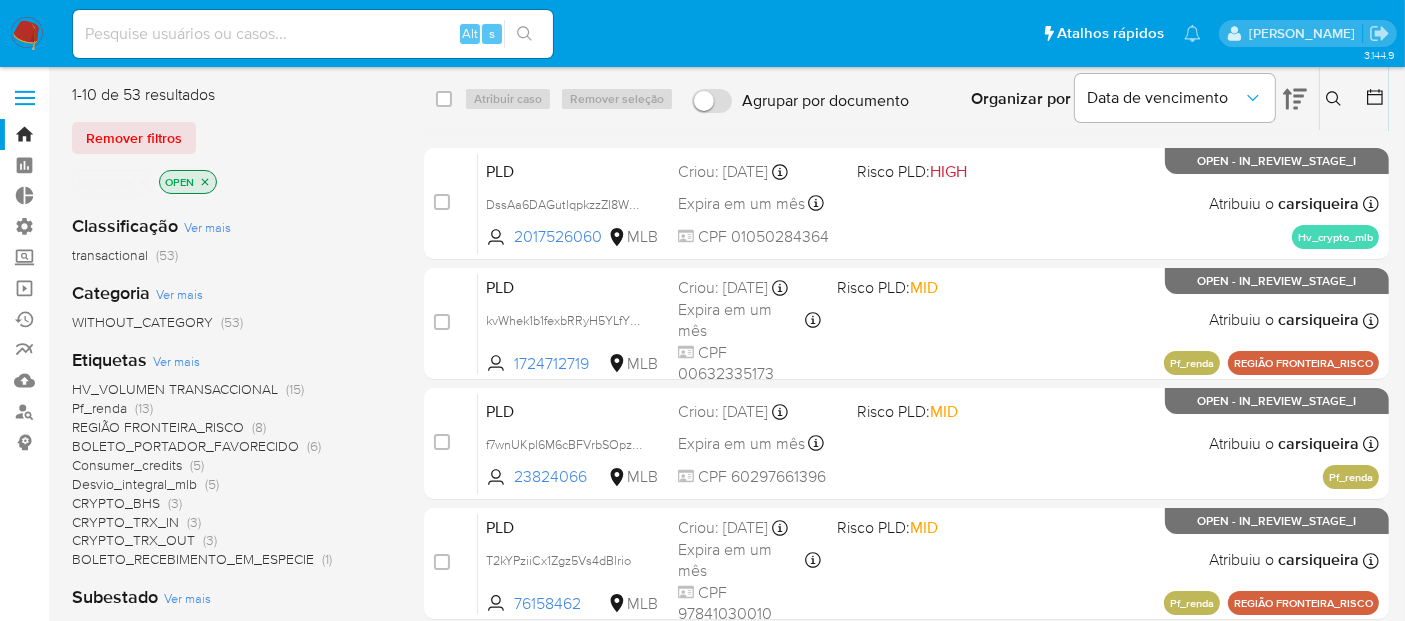 click 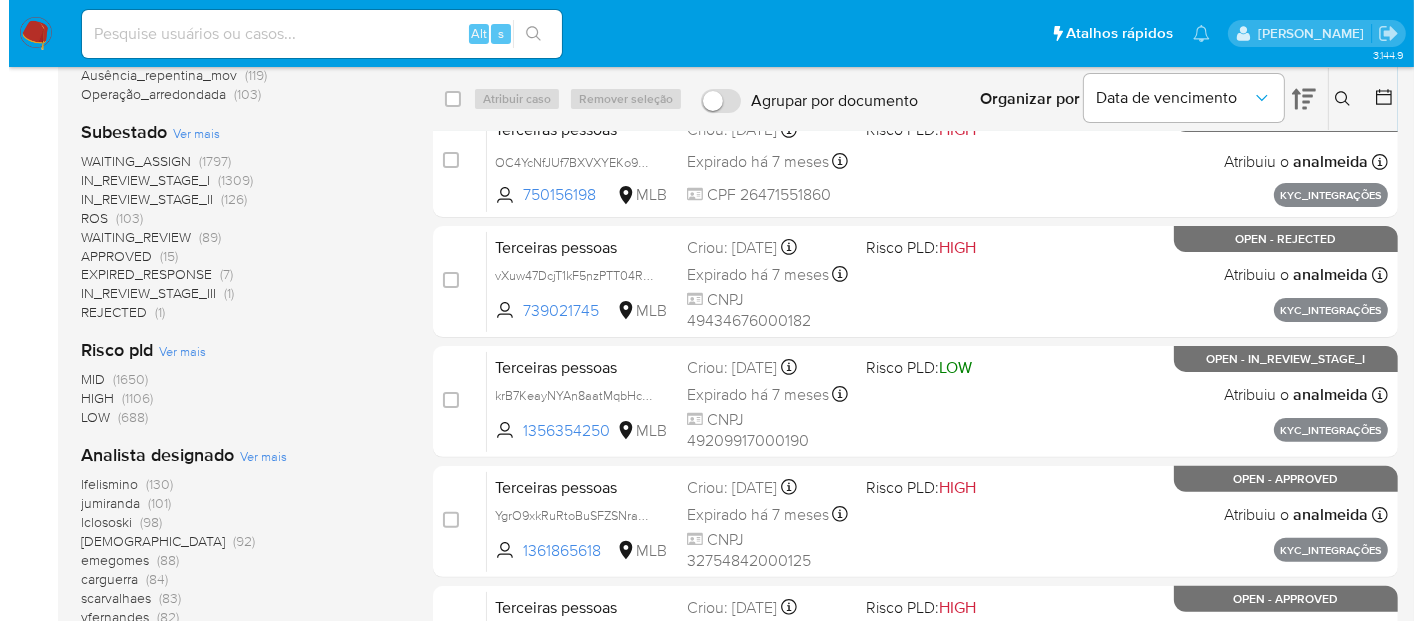 scroll, scrollTop: 555, scrollLeft: 0, axis: vertical 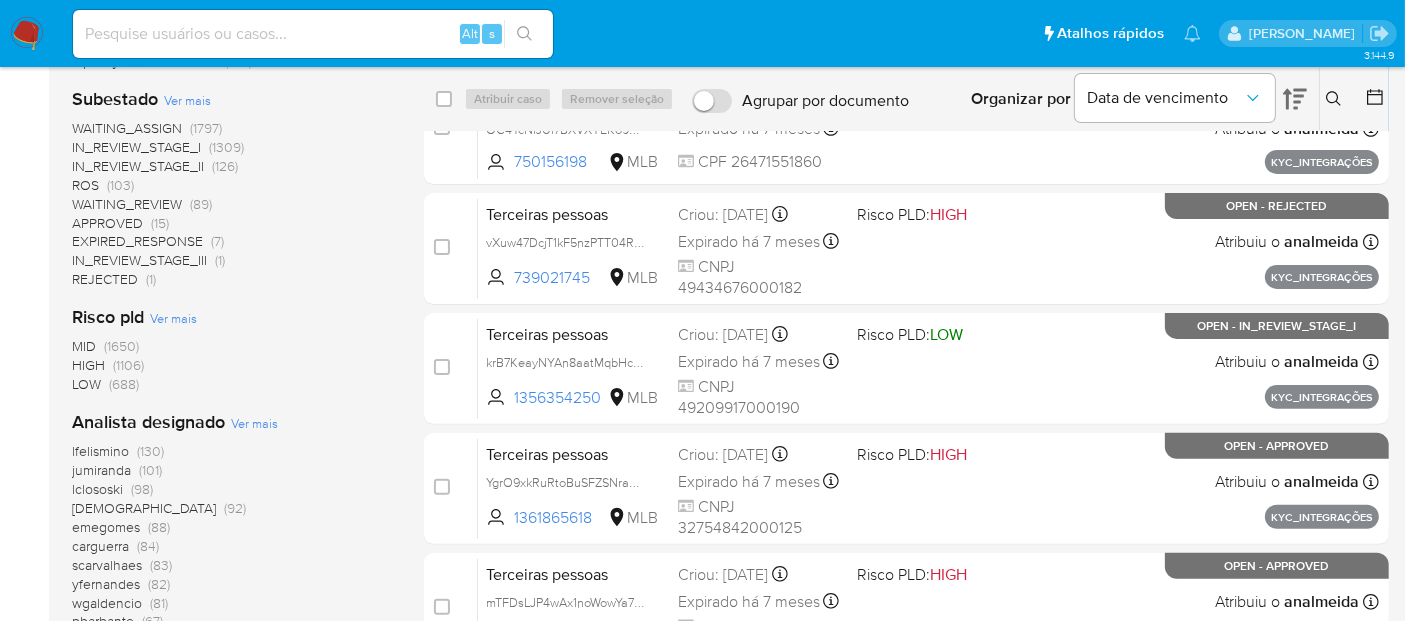 click on "Ver mais" at bounding box center [254, 423] 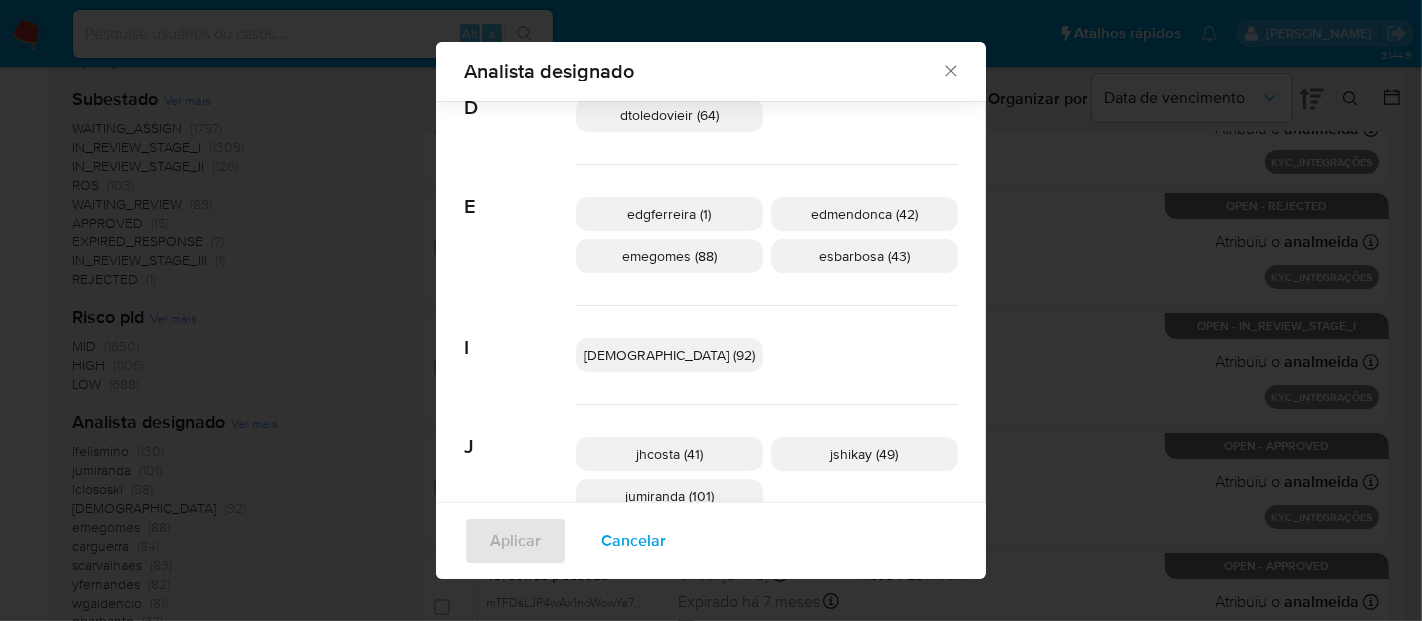 scroll, scrollTop: 318, scrollLeft: 0, axis: vertical 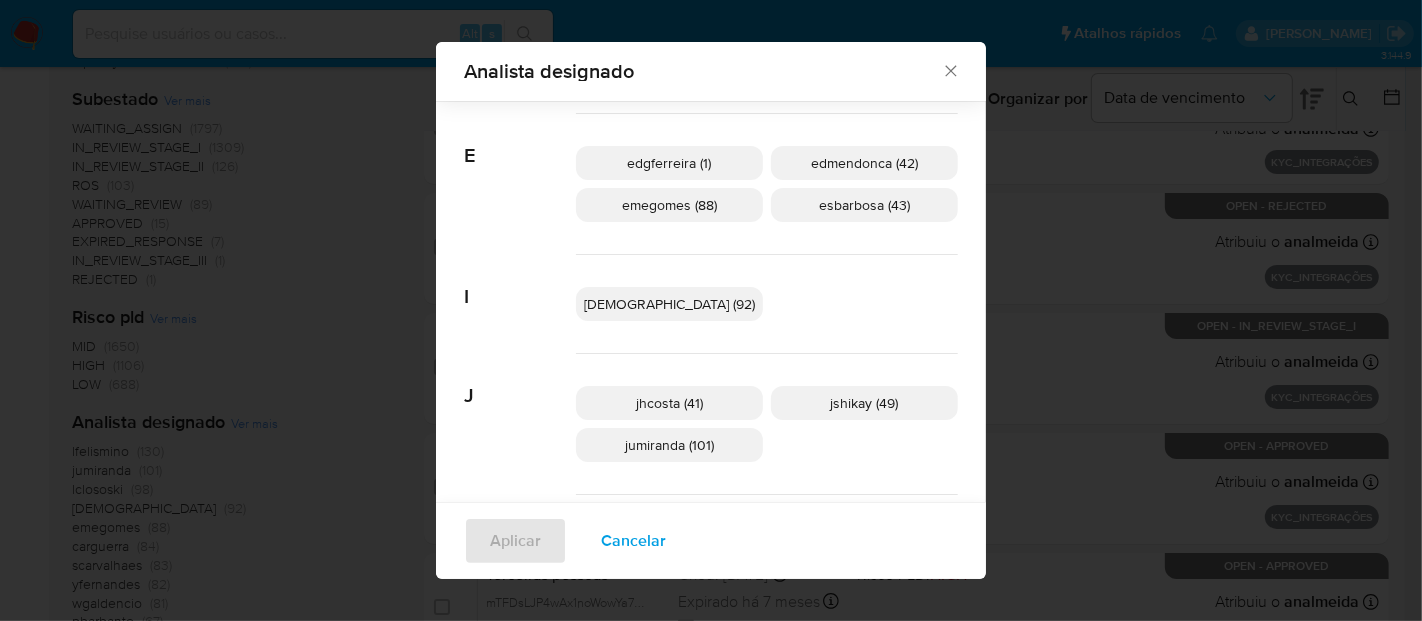 click on "[DEMOGRAPHIC_DATA] (92)" at bounding box center (669, 304) 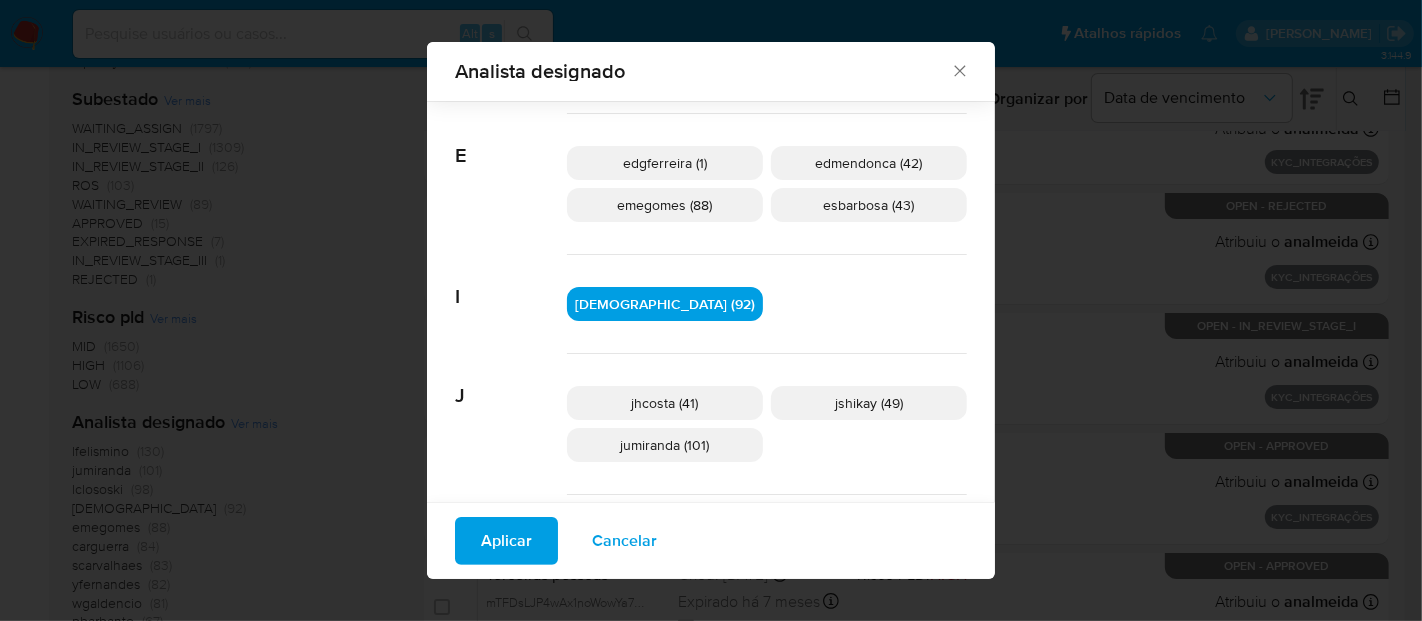 click on "Aplicar Cancelar" at bounding box center (711, 540) 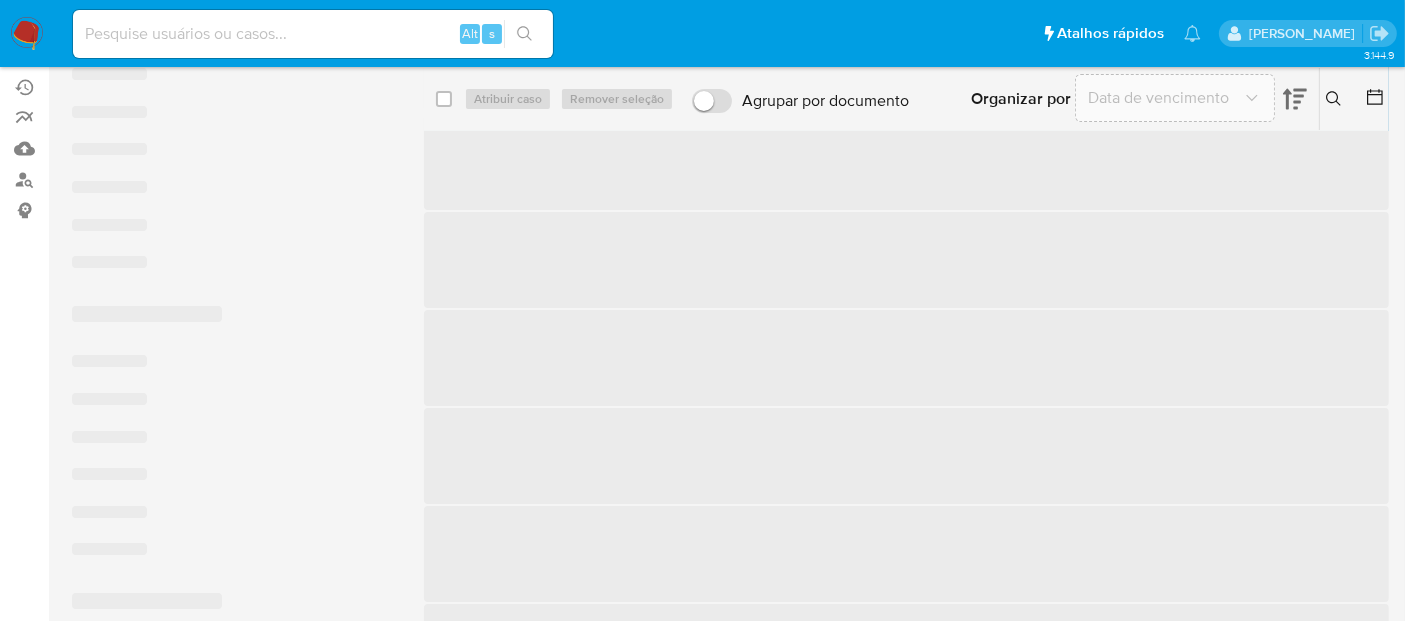 scroll, scrollTop: 0, scrollLeft: 0, axis: both 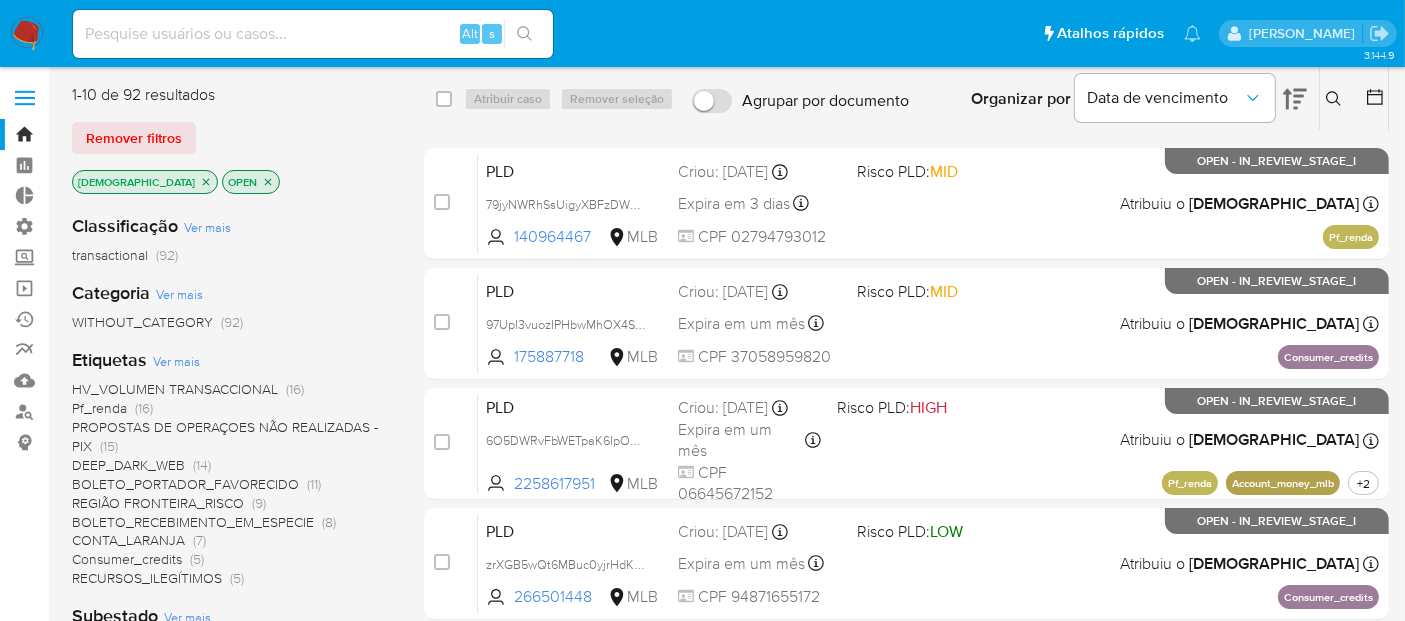 click 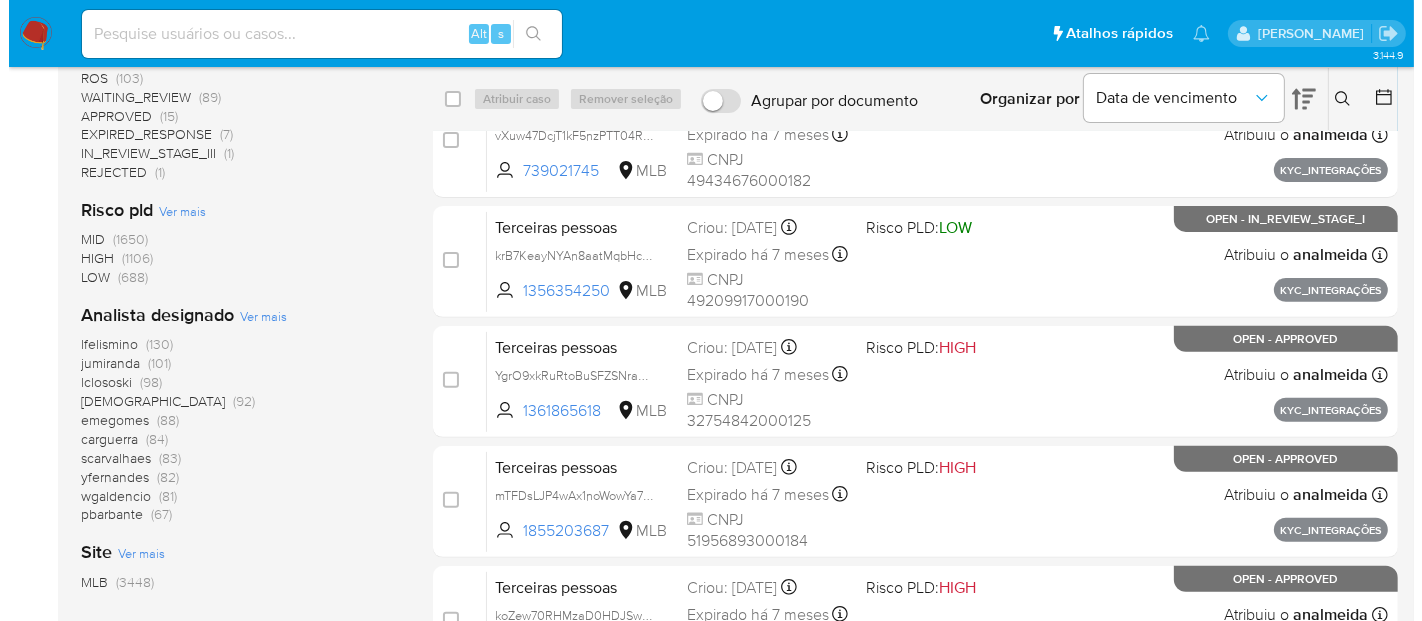 scroll, scrollTop: 666, scrollLeft: 0, axis: vertical 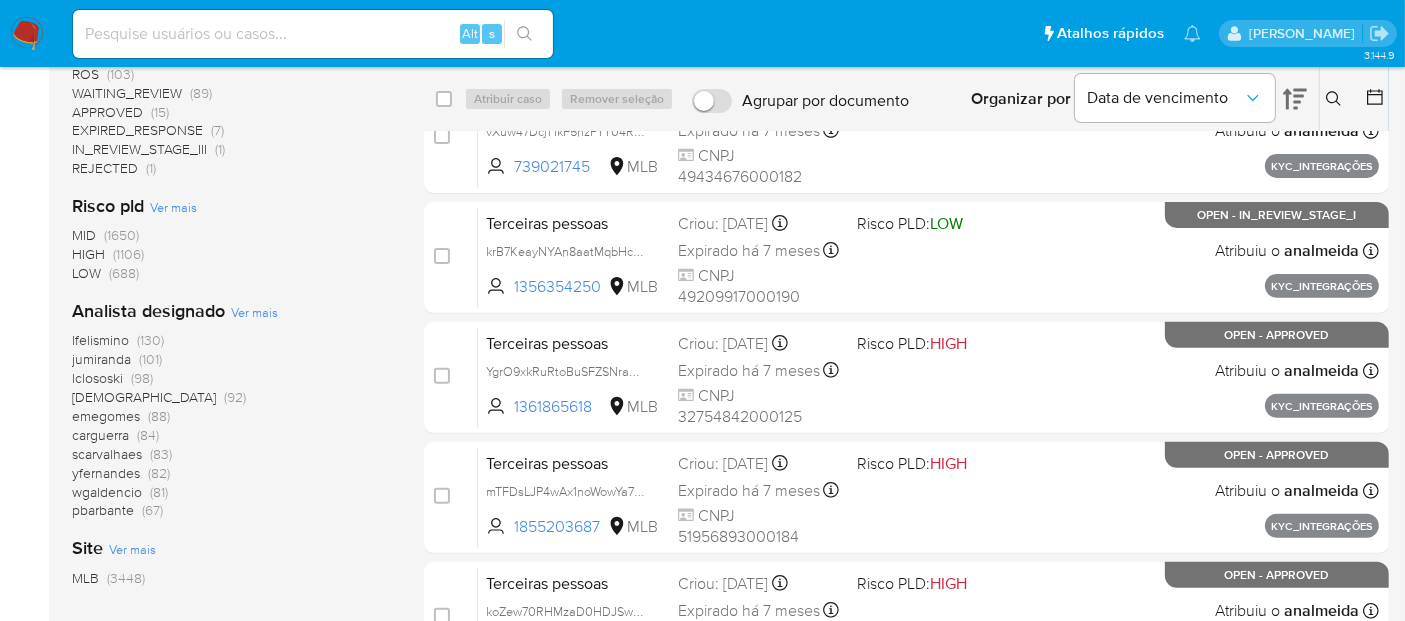 click on "Ver mais" at bounding box center (254, 312) 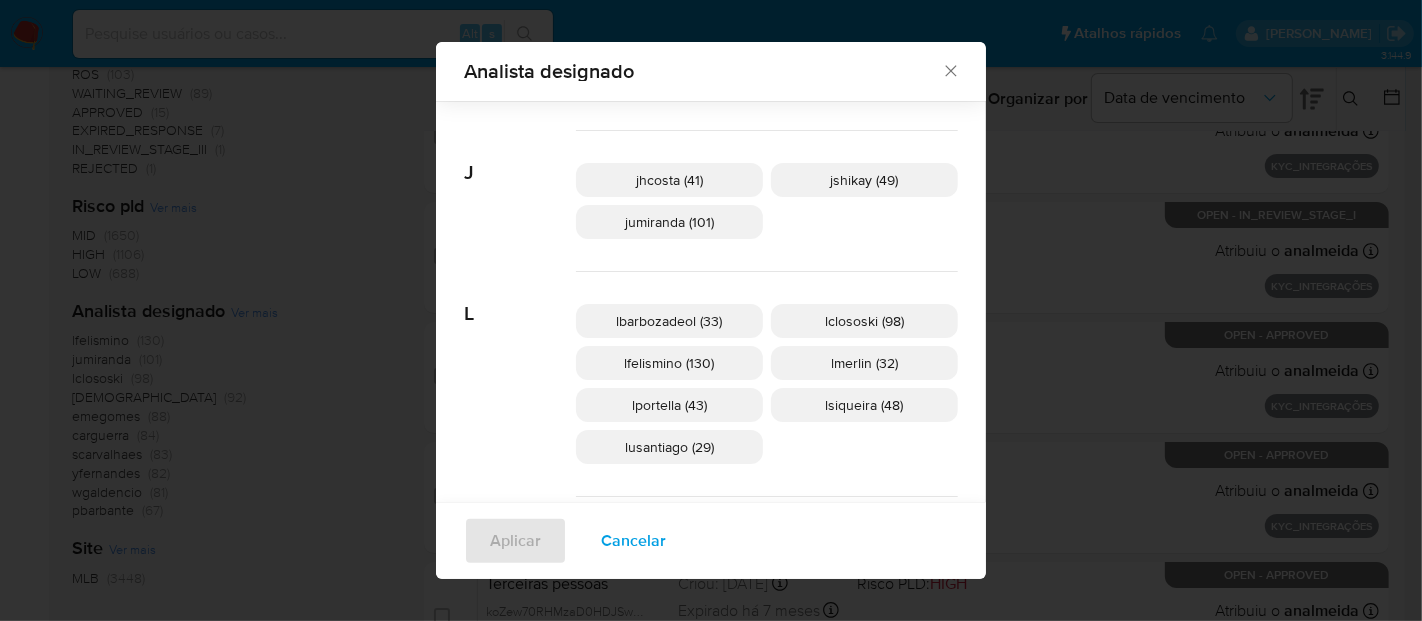 scroll, scrollTop: 430, scrollLeft: 0, axis: vertical 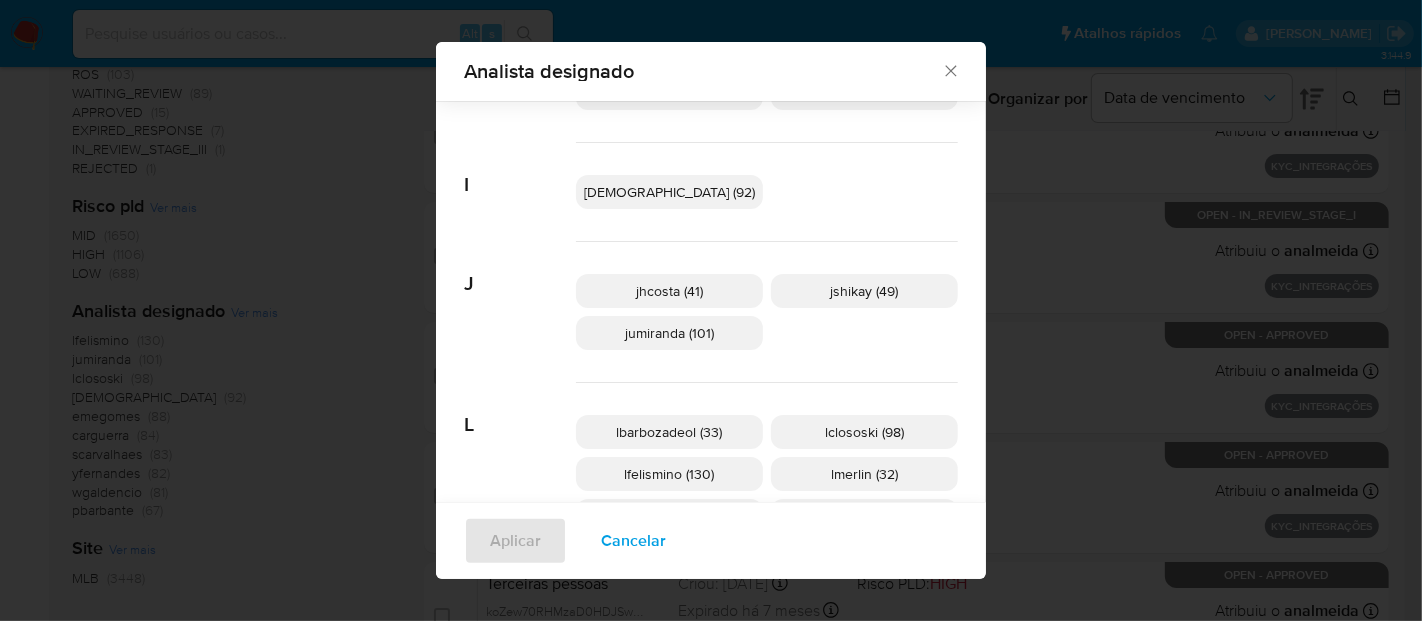 click on "jhcosta (41)" at bounding box center [669, 291] 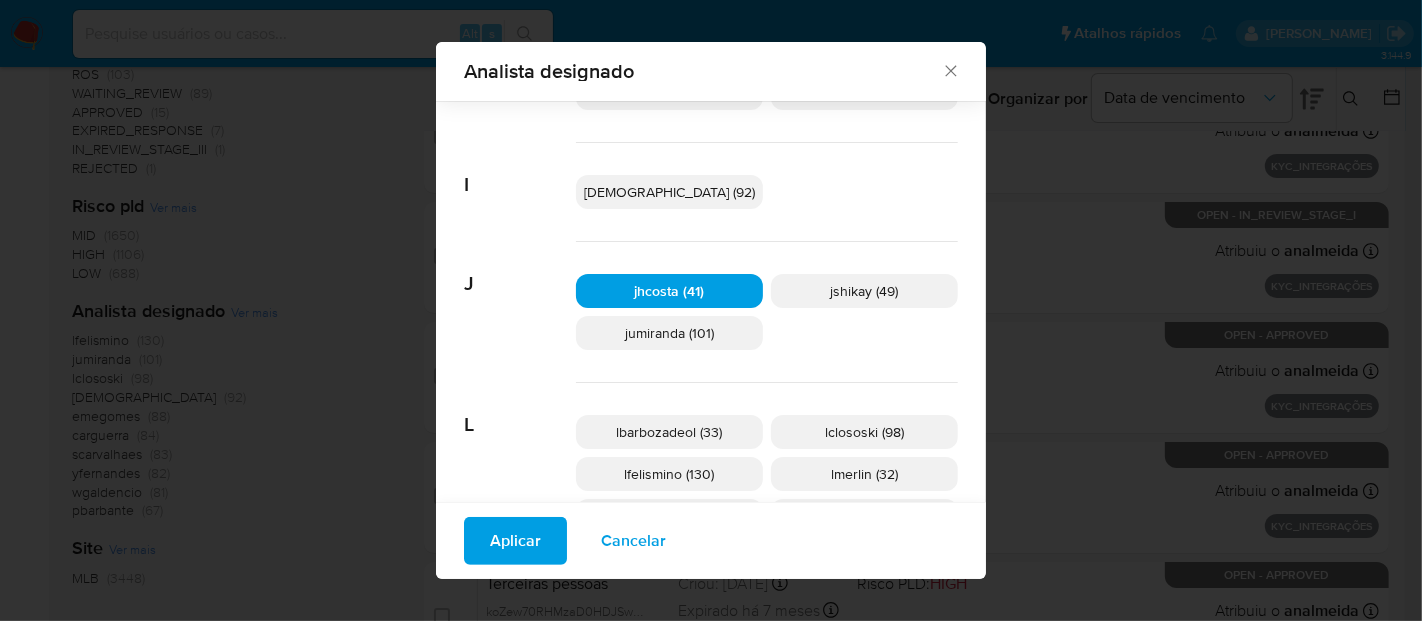 click on "Aplicar" at bounding box center [515, 541] 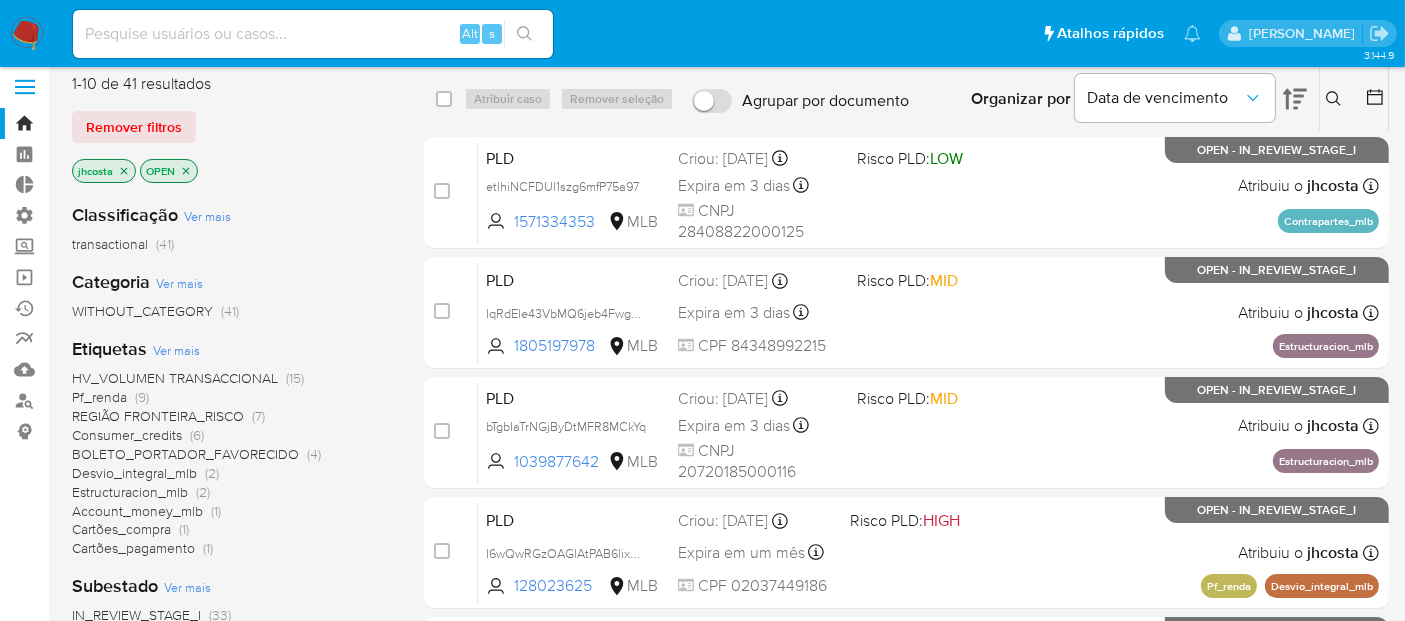 scroll, scrollTop: 0, scrollLeft: 0, axis: both 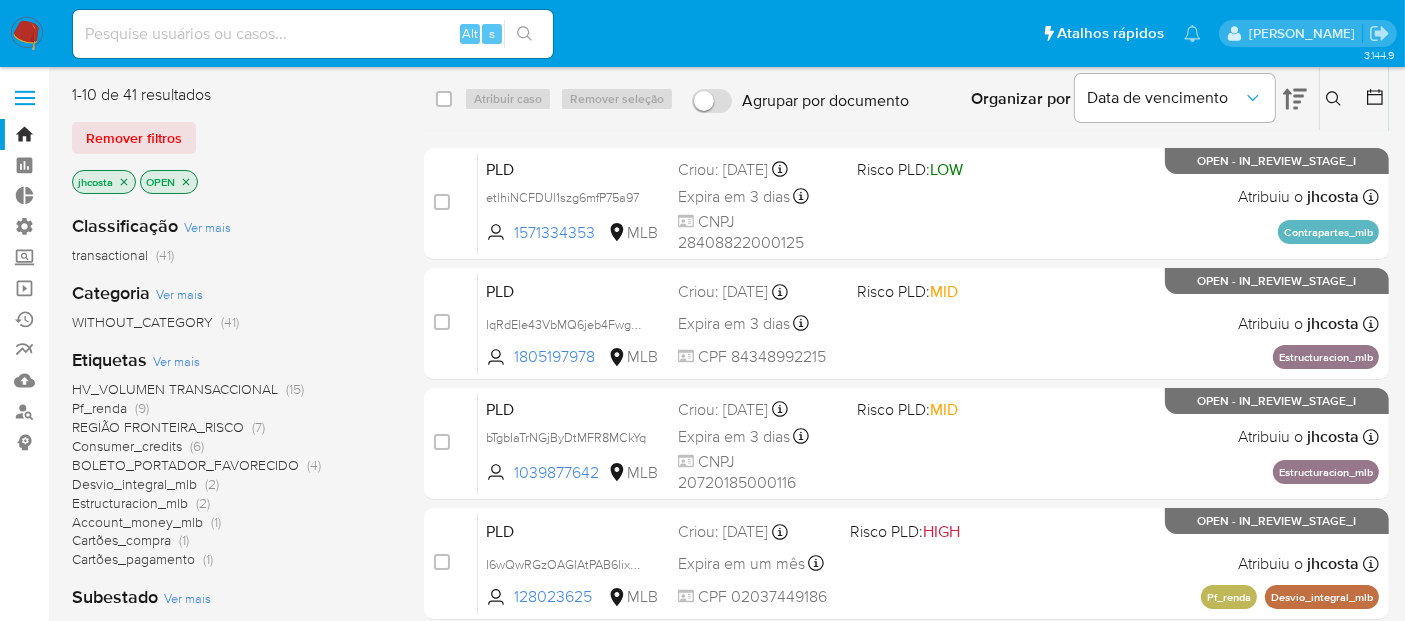 click 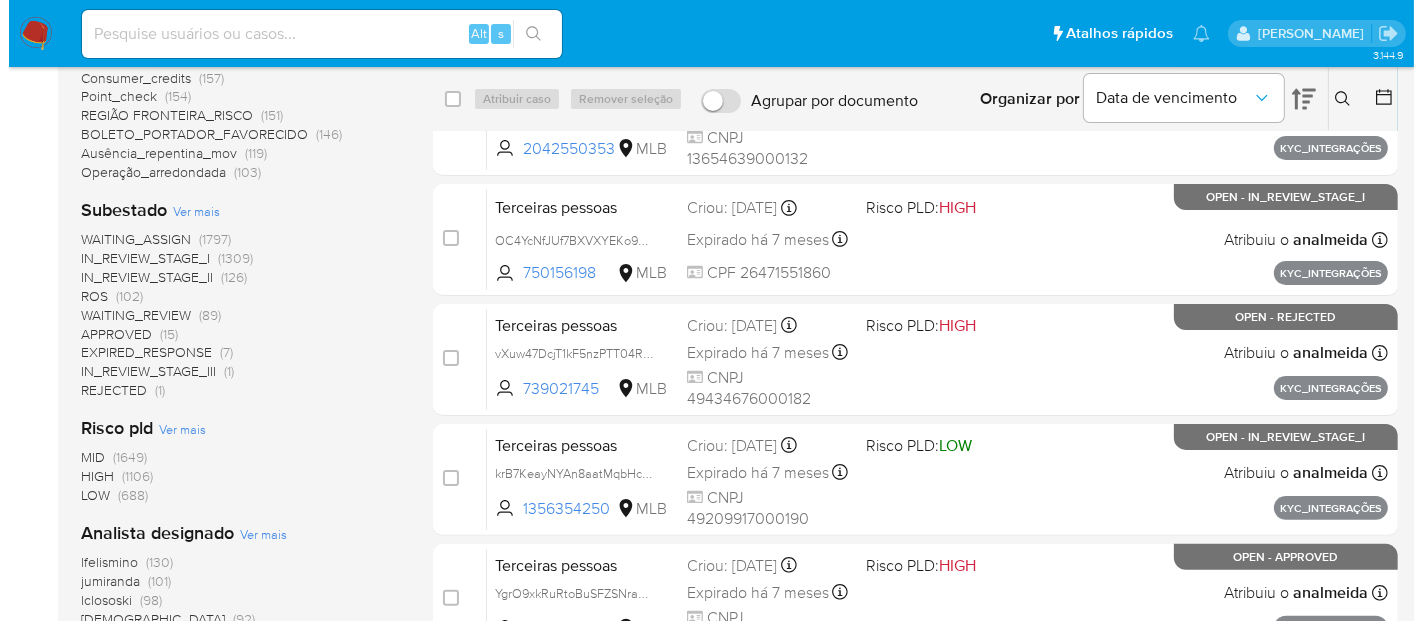scroll, scrollTop: 555, scrollLeft: 0, axis: vertical 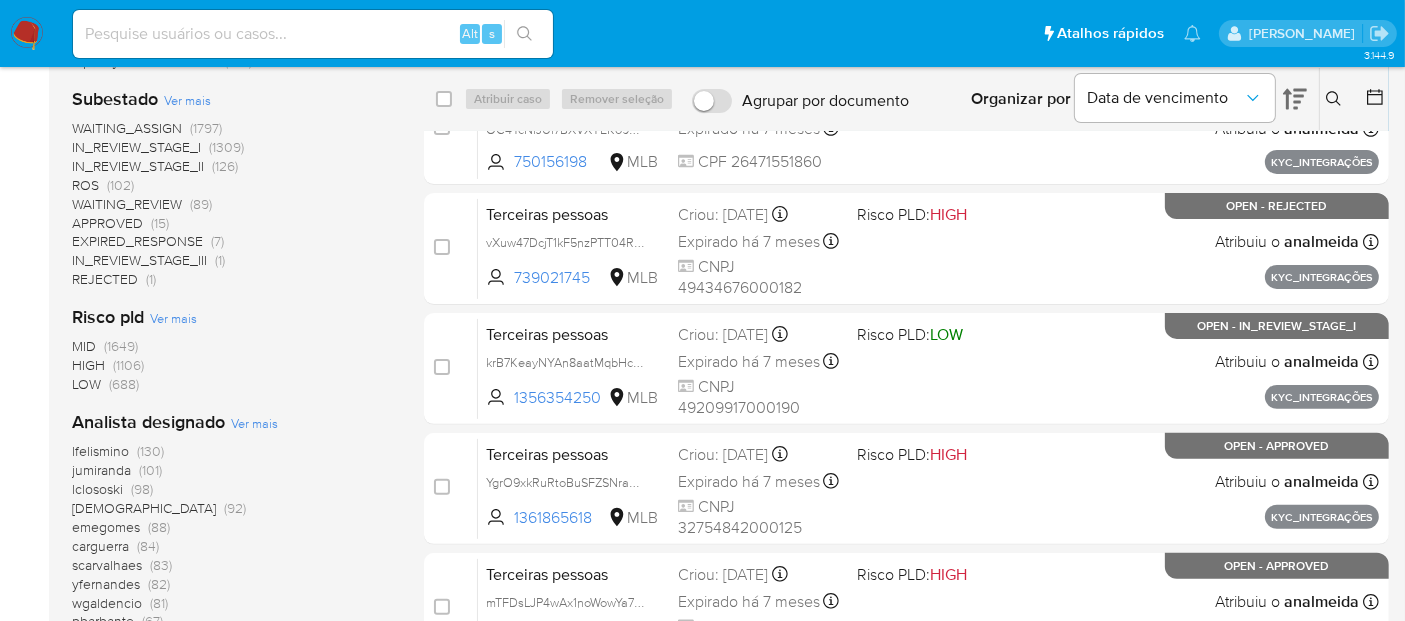 click on "Ver mais" at bounding box center (254, 423) 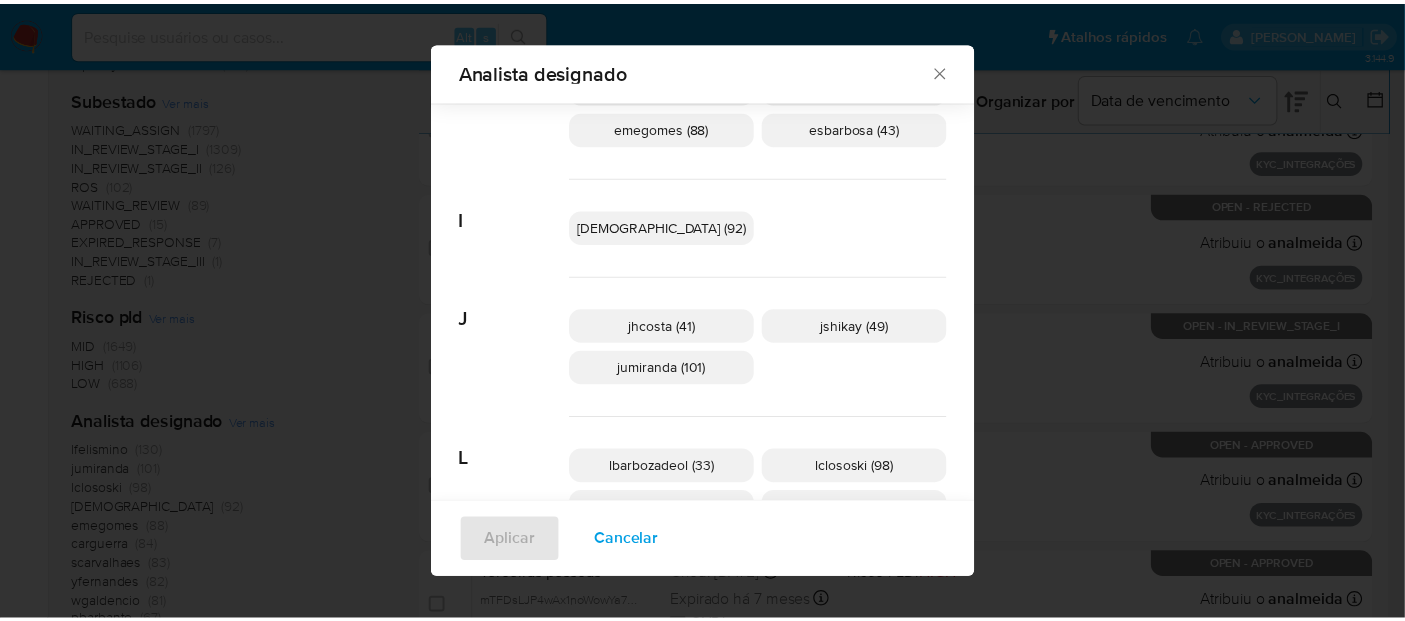 scroll, scrollTop: 430, scrollLeft: 0, axis: vertical 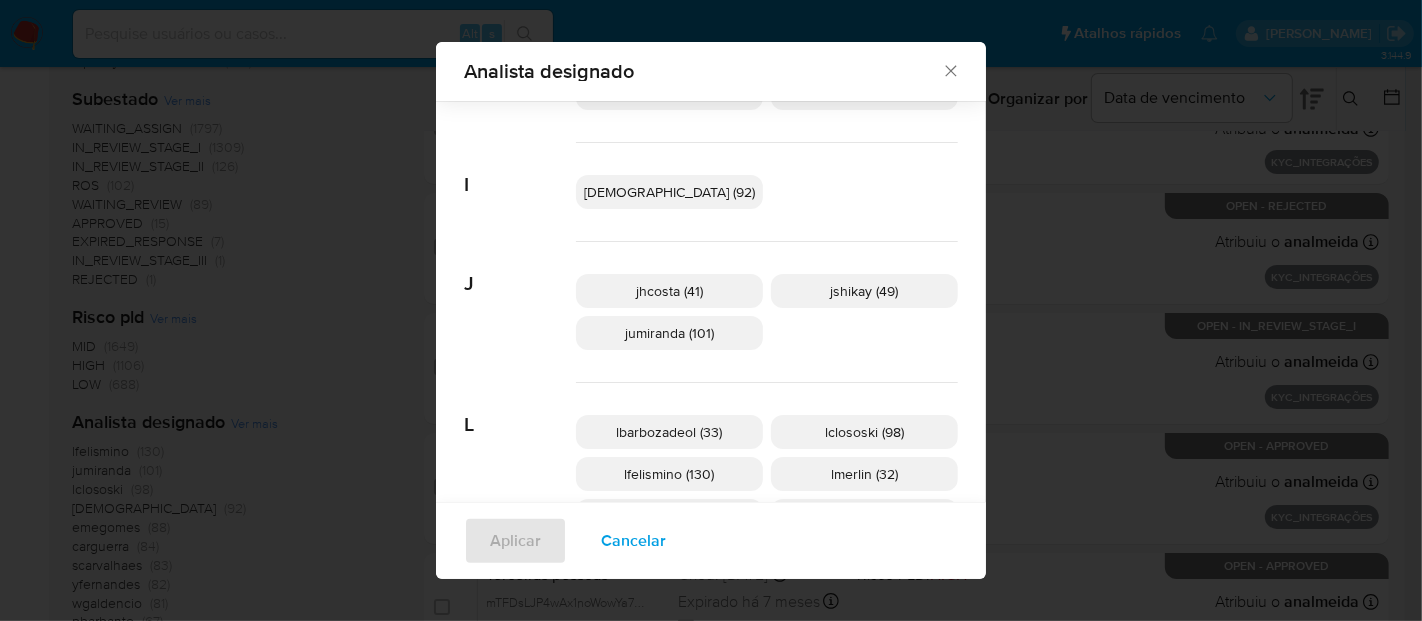 click on "lmerlin (32)" at bounding box center (864, 474) 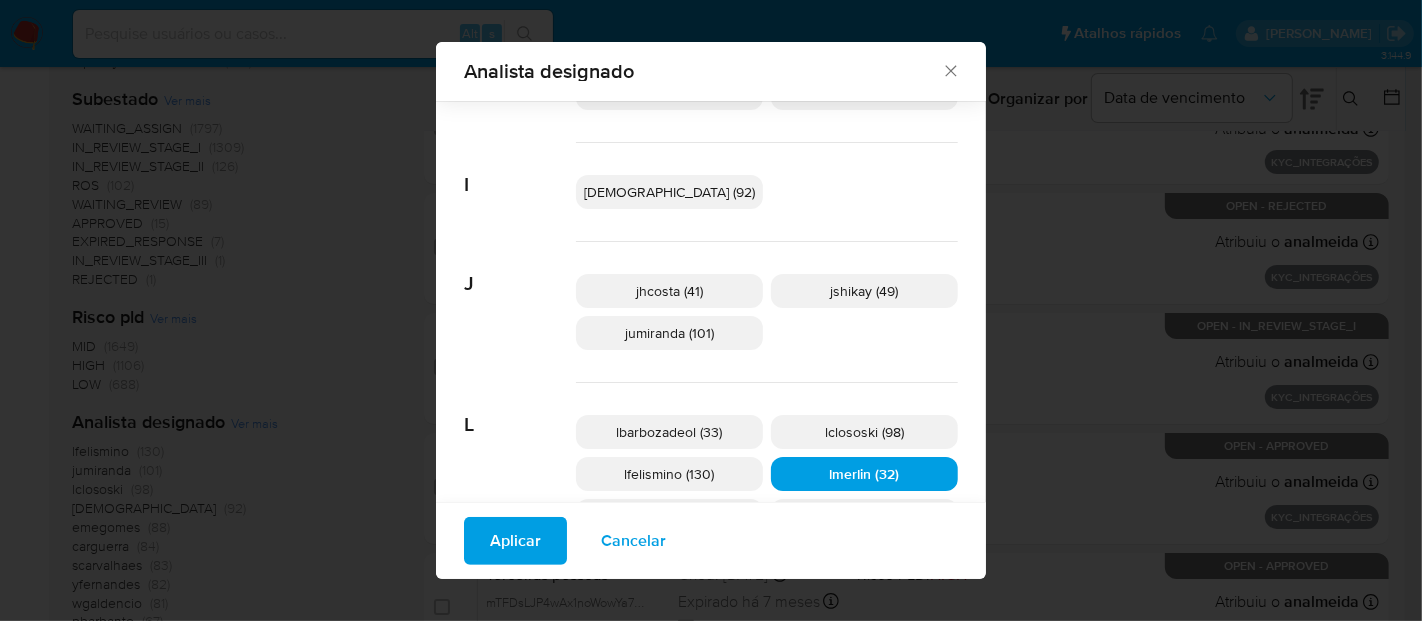 click on "Aplicar" at bounding box center (515, 541) 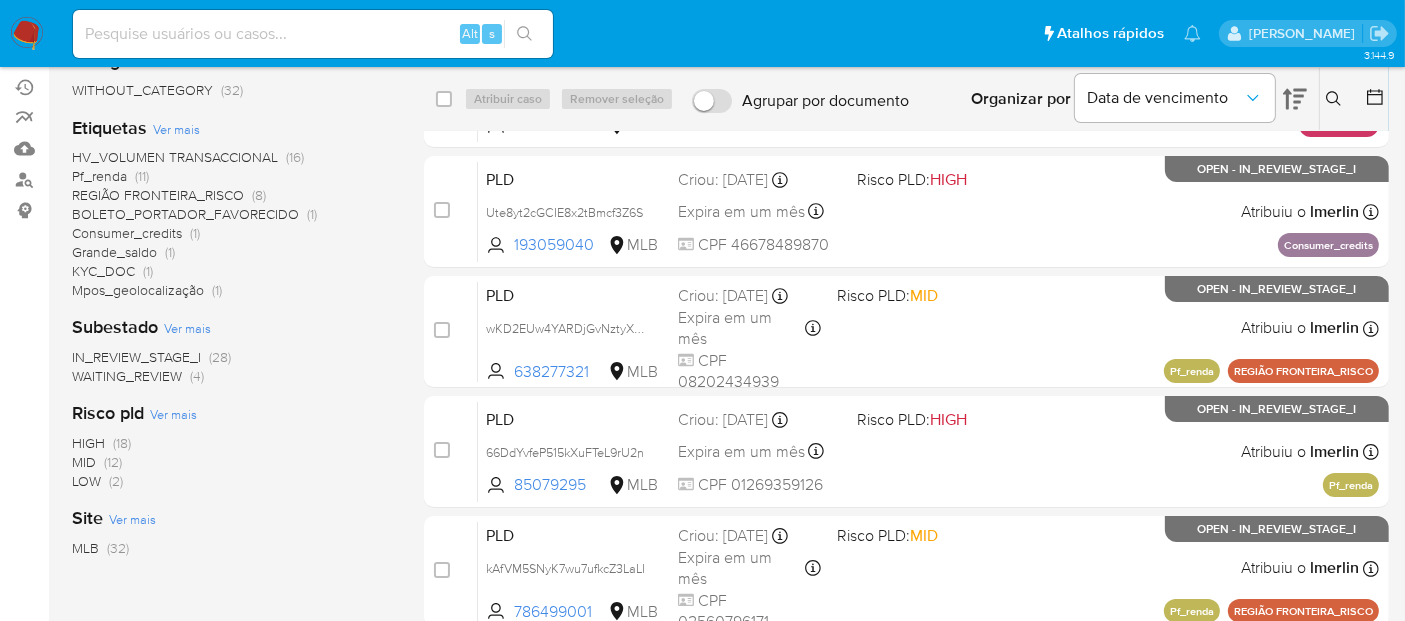 scroll, scrollTop: 0, scrollLeft: 0, axis: both 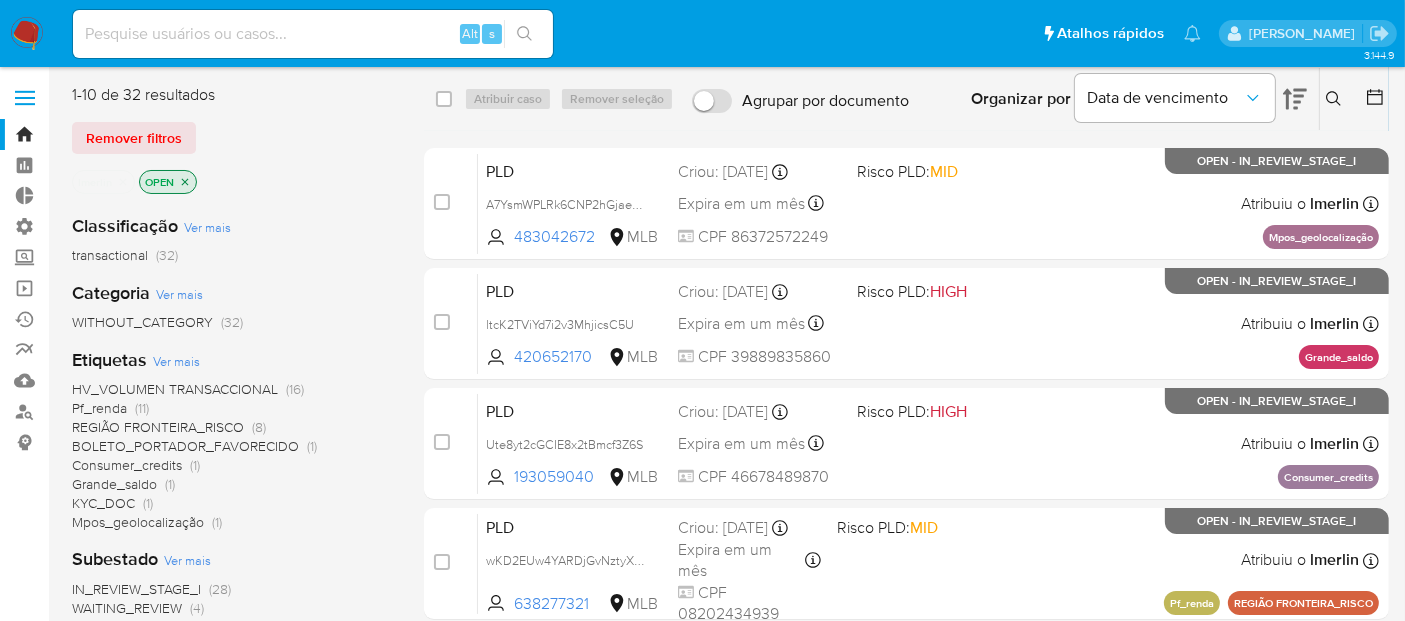 click 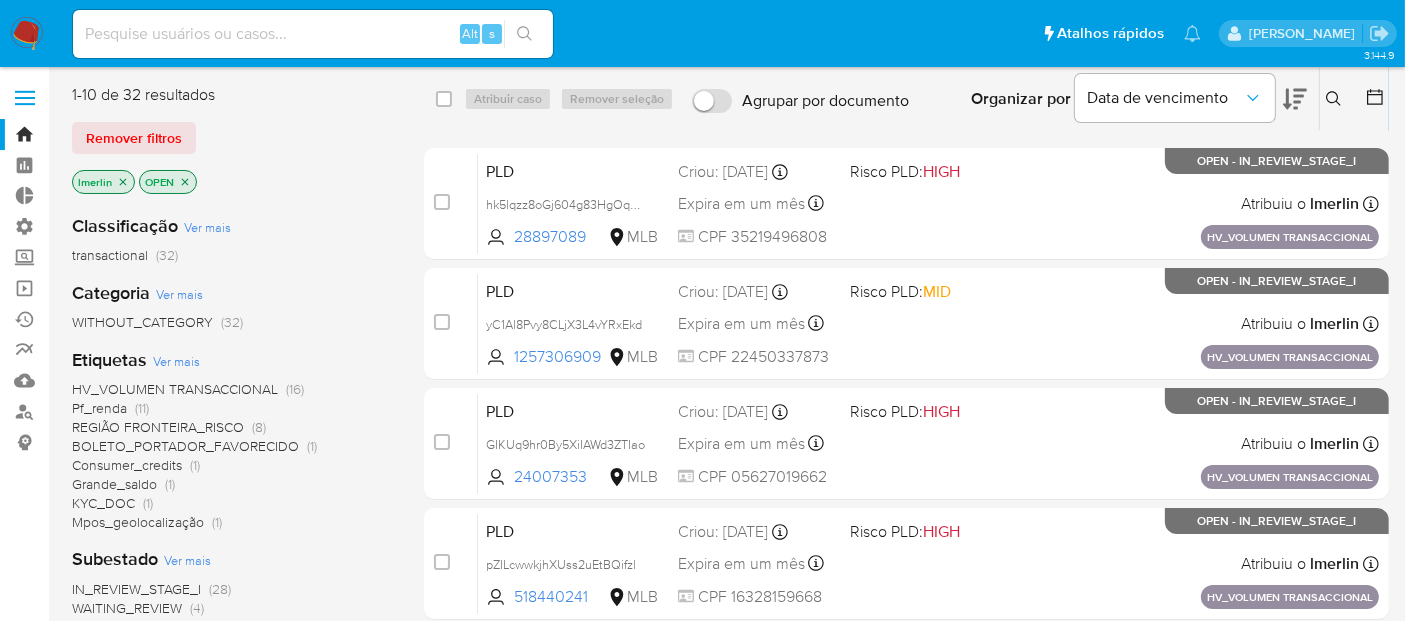 click 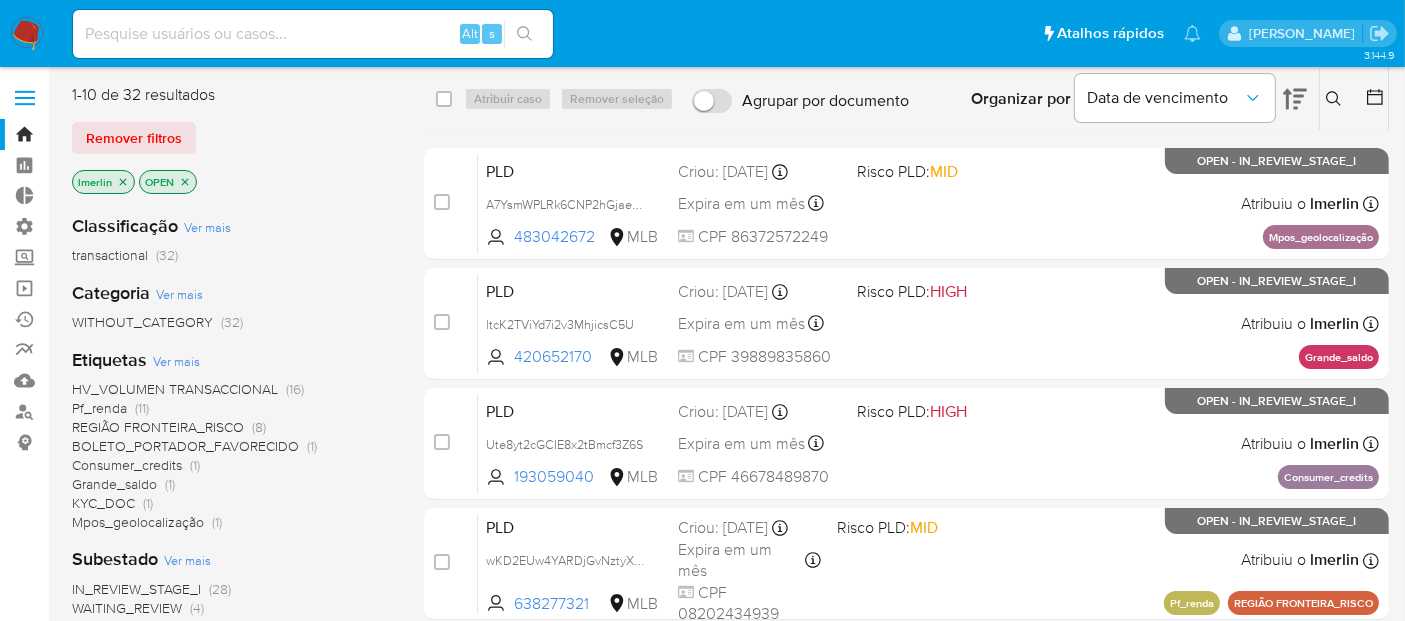 click 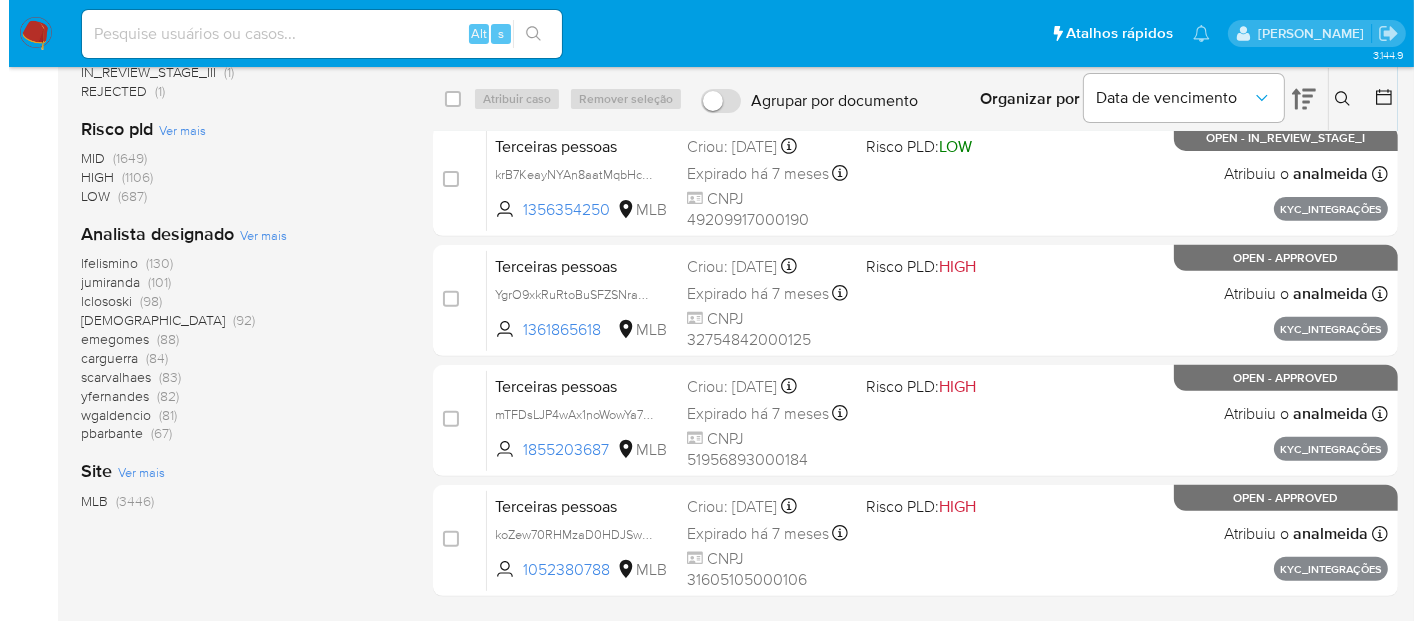 scroll, scrollTop: 777, scrollLeft: 0, axis: vertical 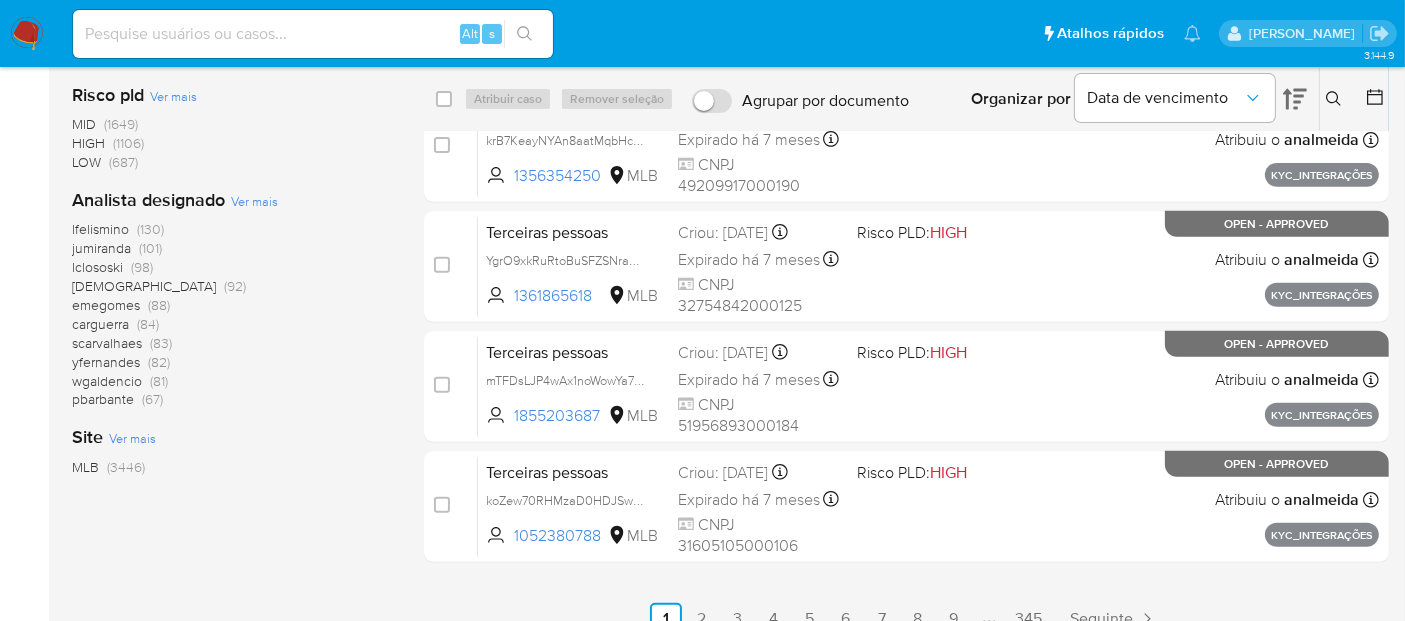 click on "Ver mais" at bounding box center [254, 201] 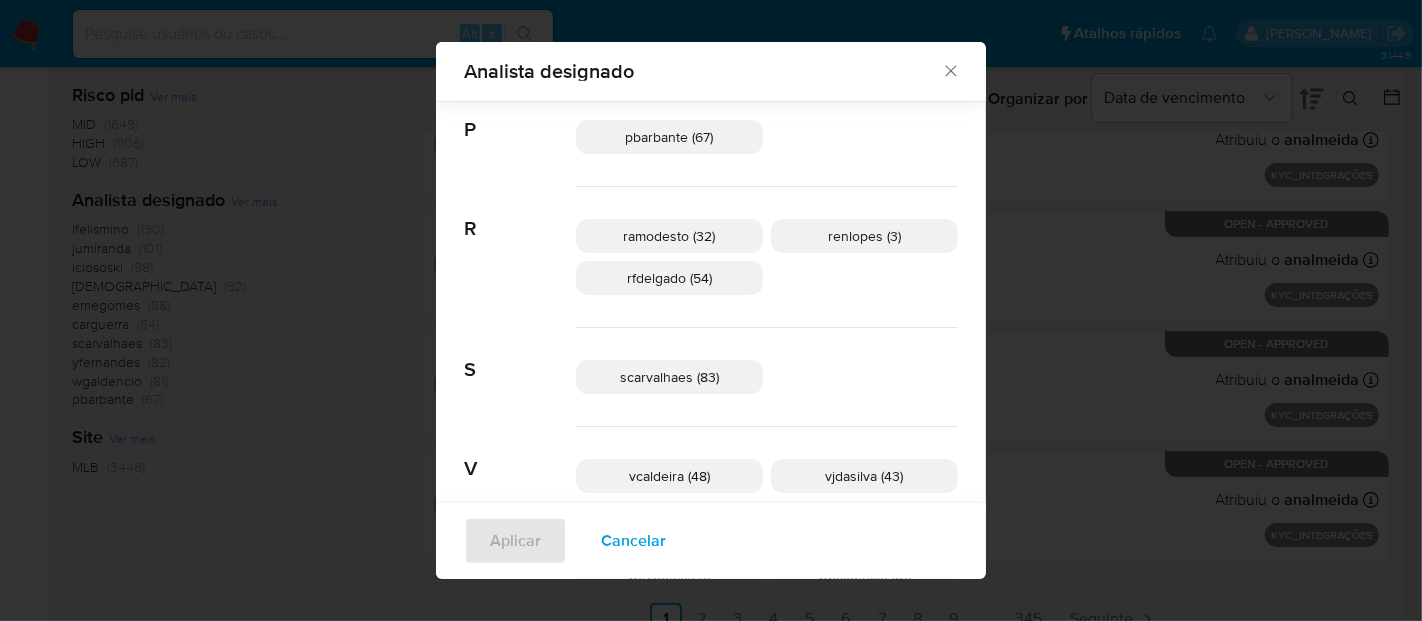 scroll, scrollTop: 985, scrollLeft: 0, axis: vertical 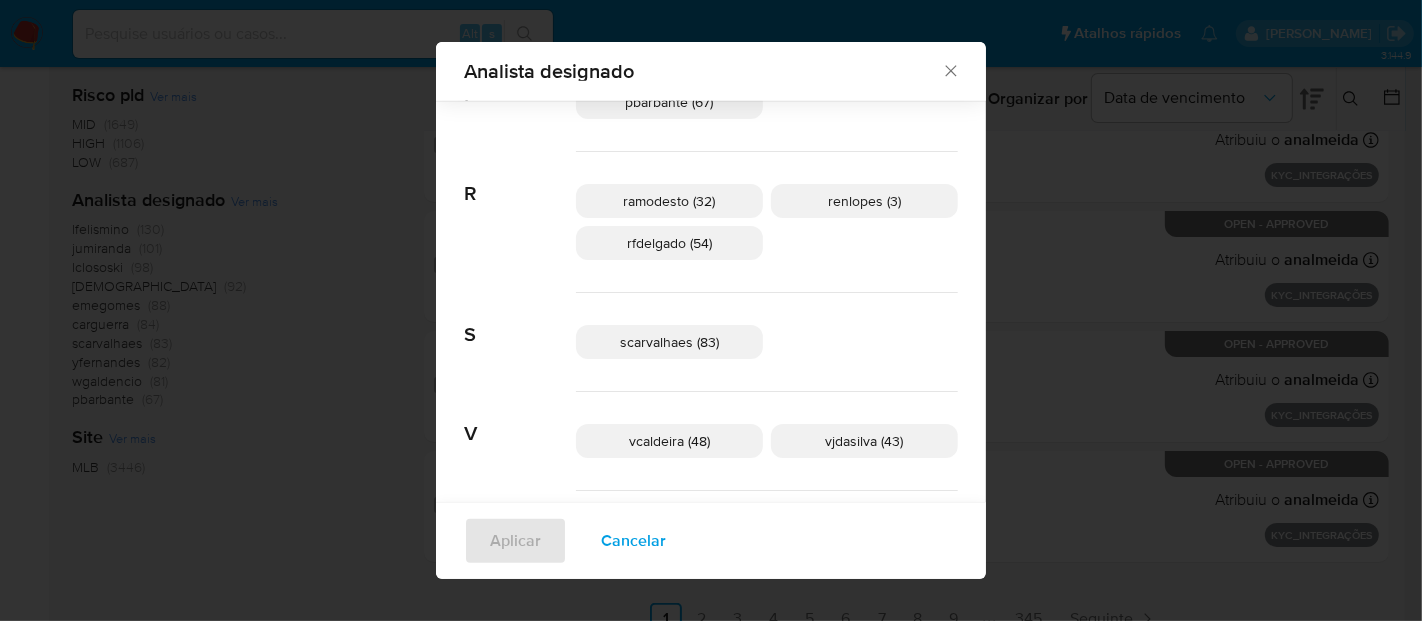 click on "scarvalhaes (83)" at bounding box center [669, 342] 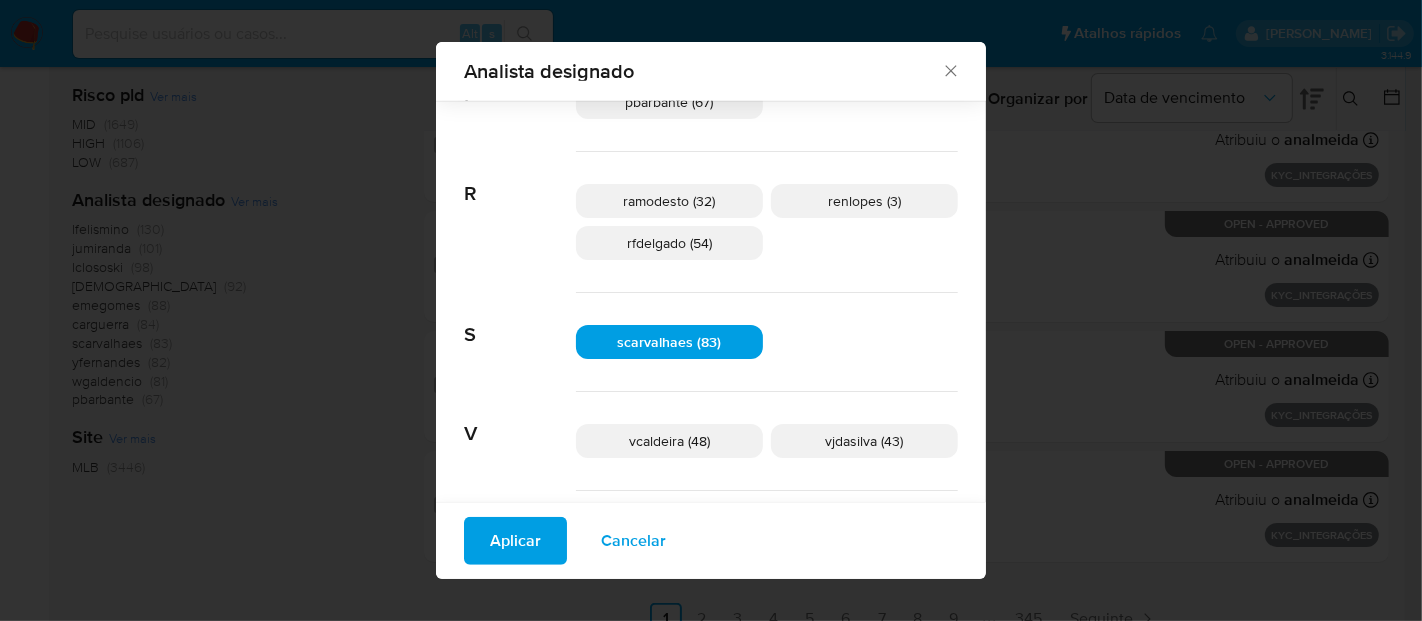 click on "Aplicar" at bounding box center [515, 541] 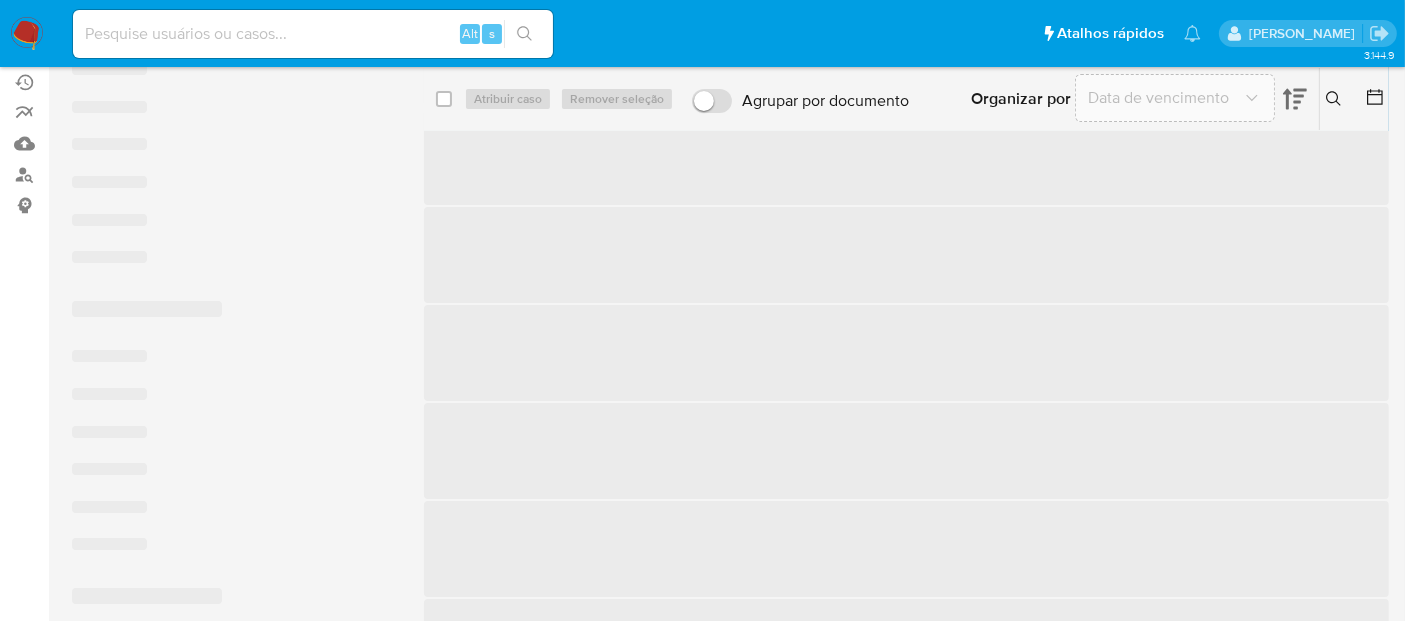 scroll, scrollTop: 0, scrollLeft: 0, axis: both 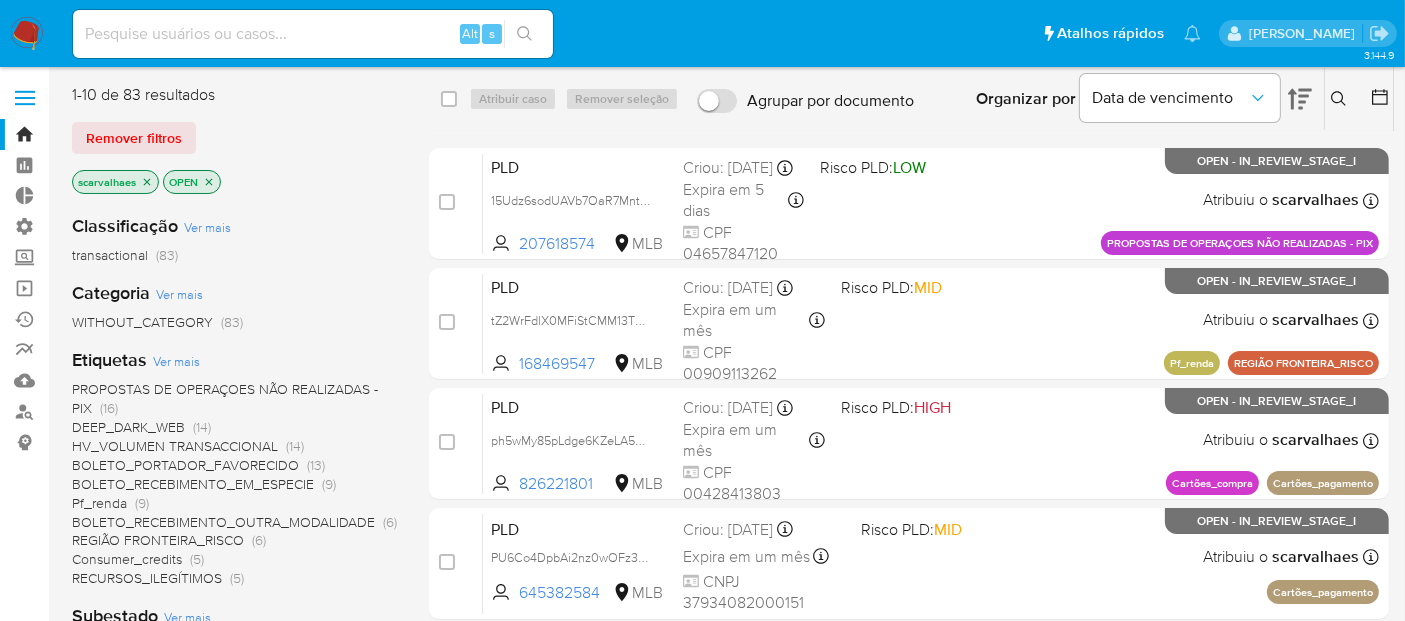 click 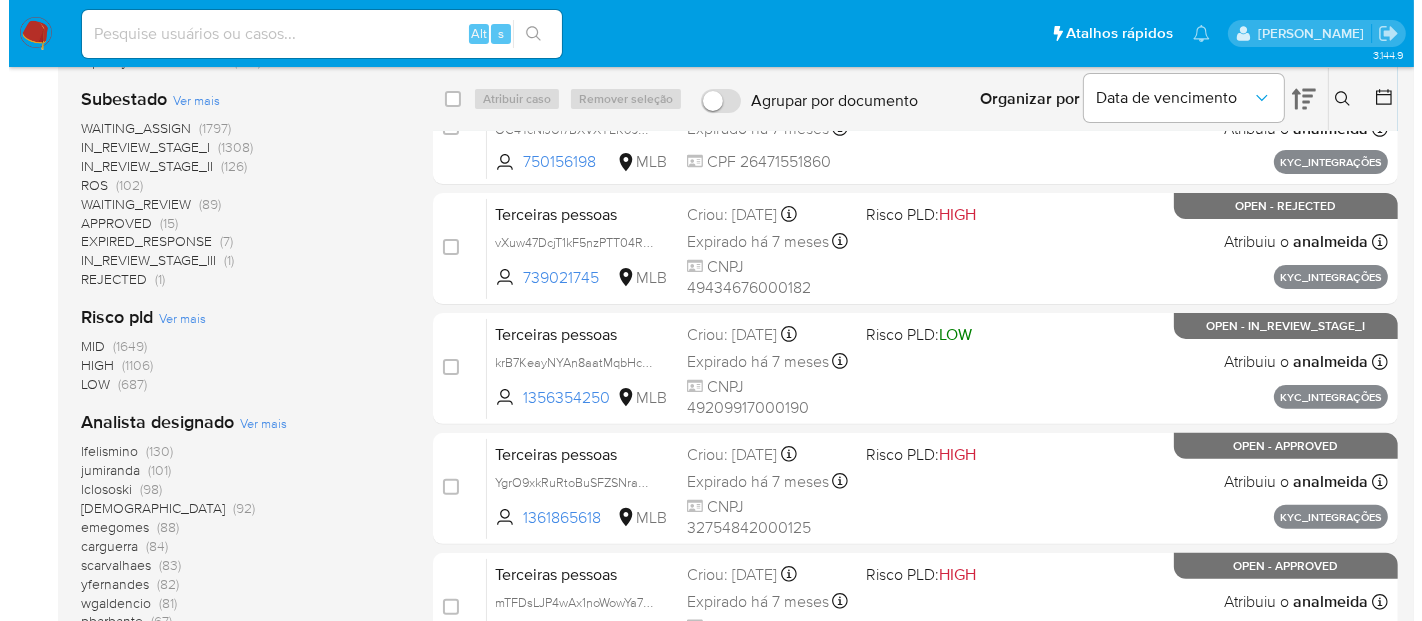 scroll, scrollTop: 777, scrollLeft: 0, axis: vertical 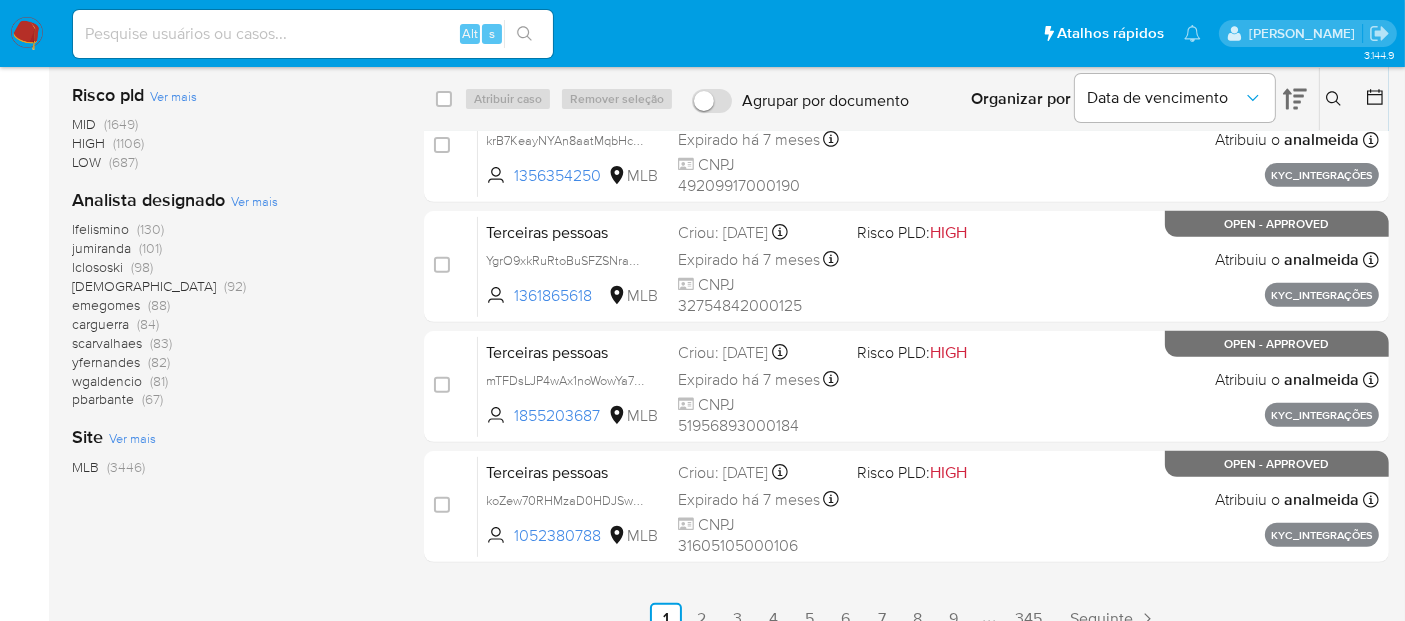 click on "Ver mais" at bounding box center (254, 201) 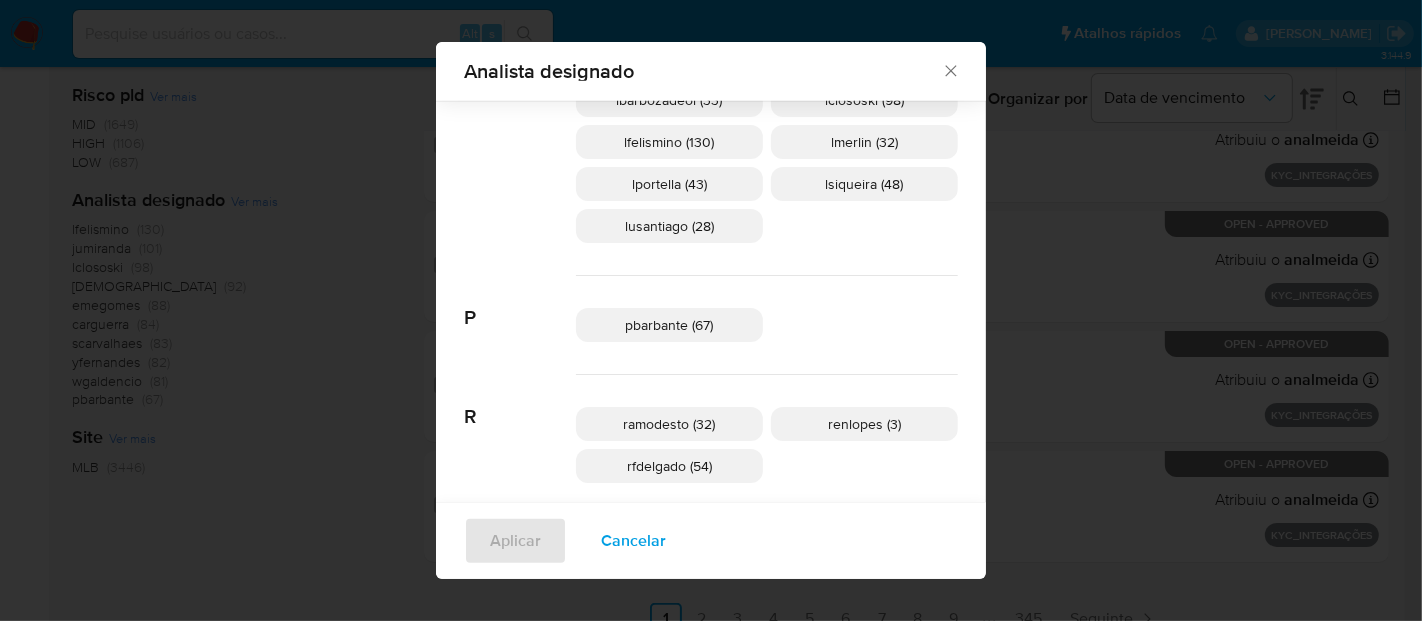 scroll, scrollTop: 985, scrollLeft: 0, axis: vertical 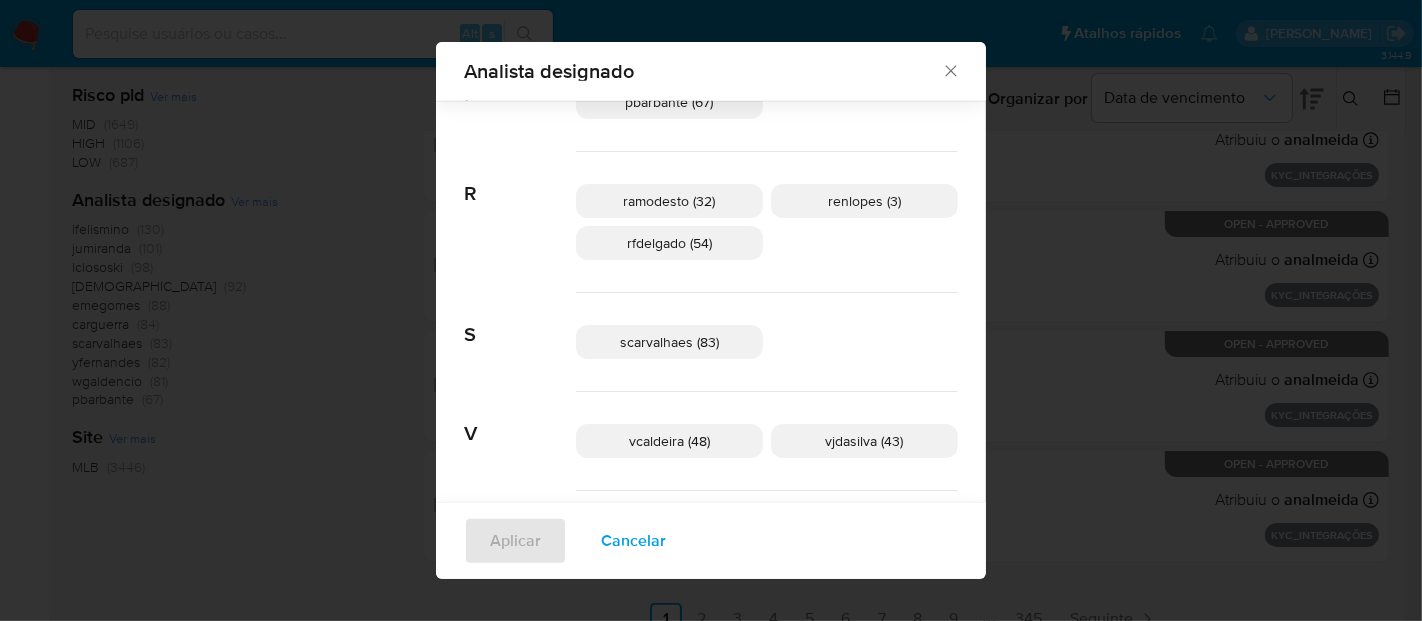 click on "vjdasilva (43)" at bounding box center (865, 441) 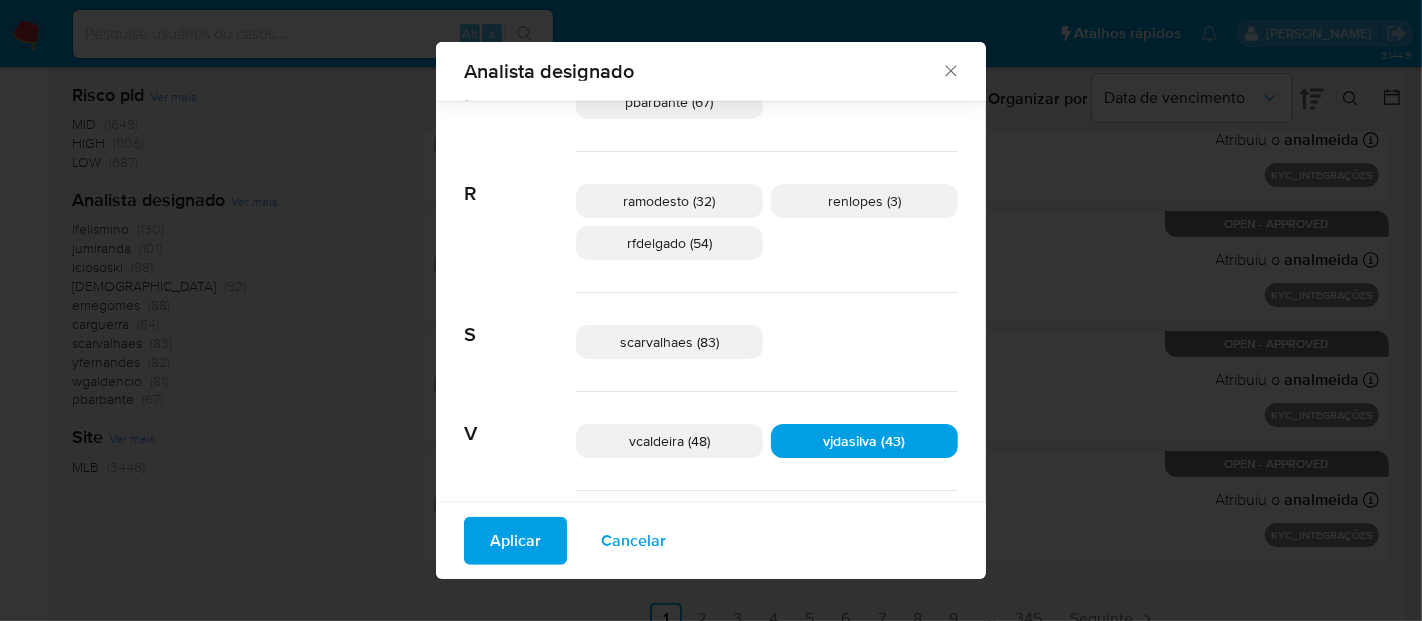 click on "Aplicar Cancelar" at bounding box center [711, 540] 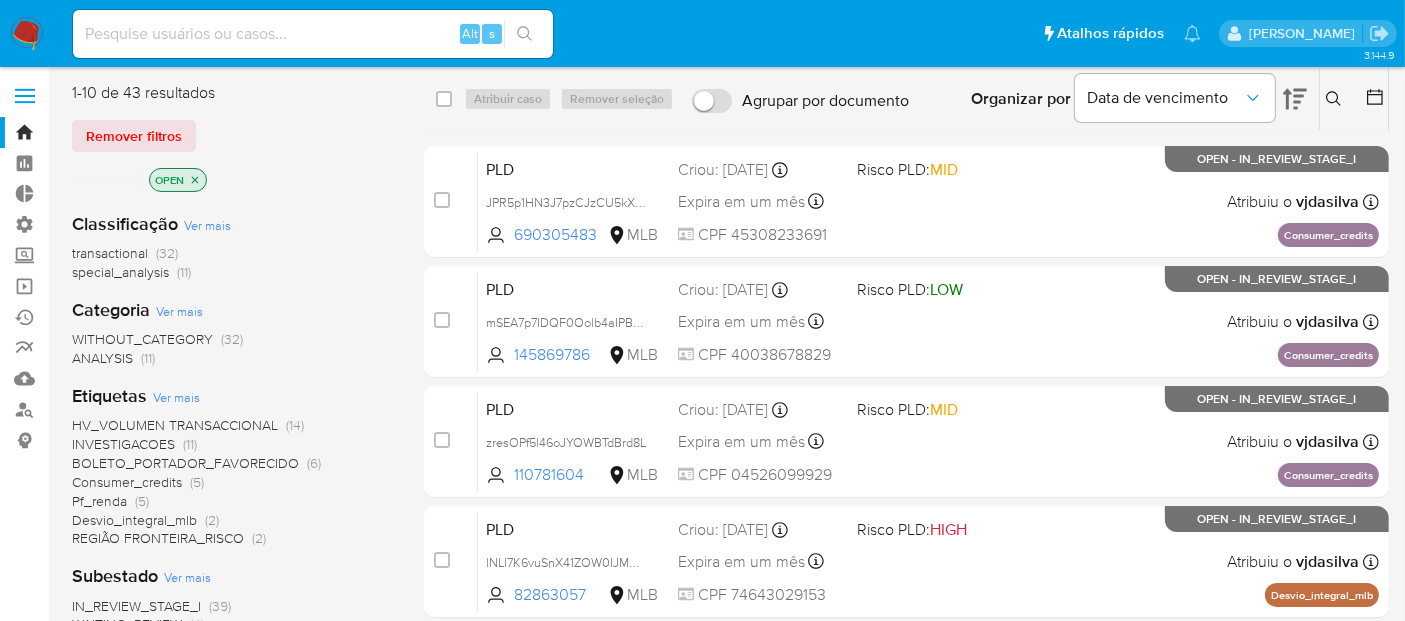 scroll, scrollTop: 0, scrollLeft: 0, axis: both 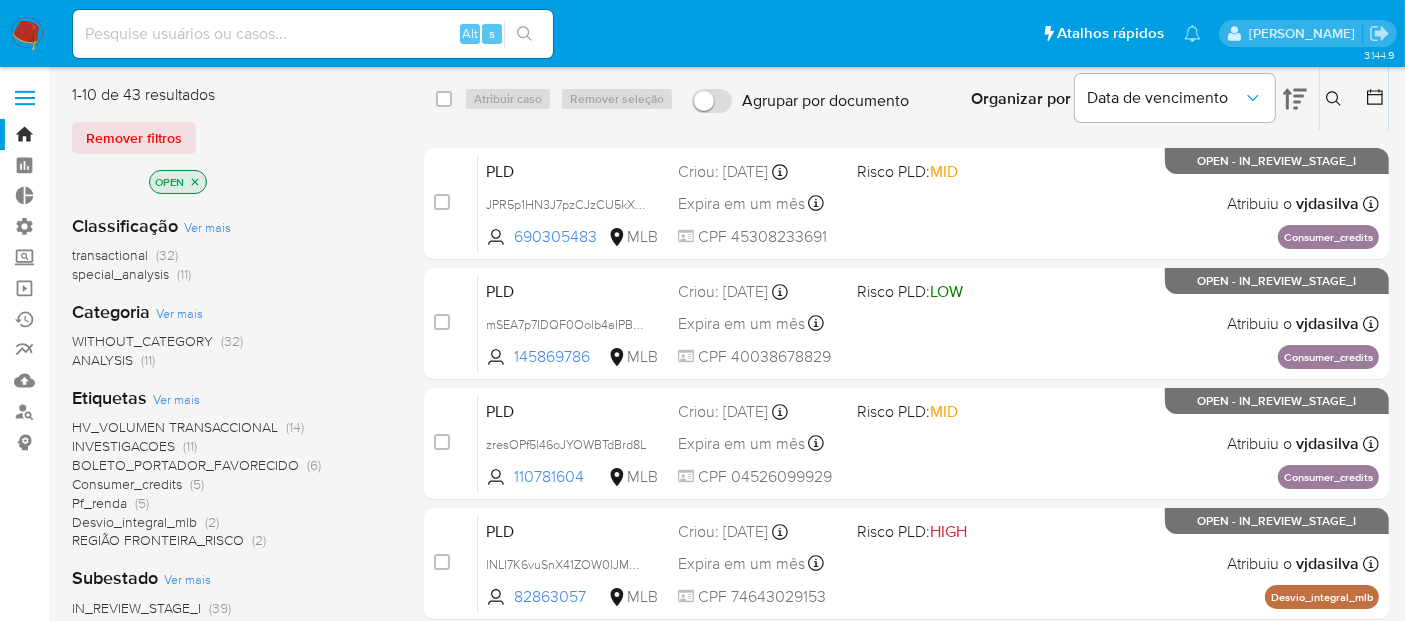 click 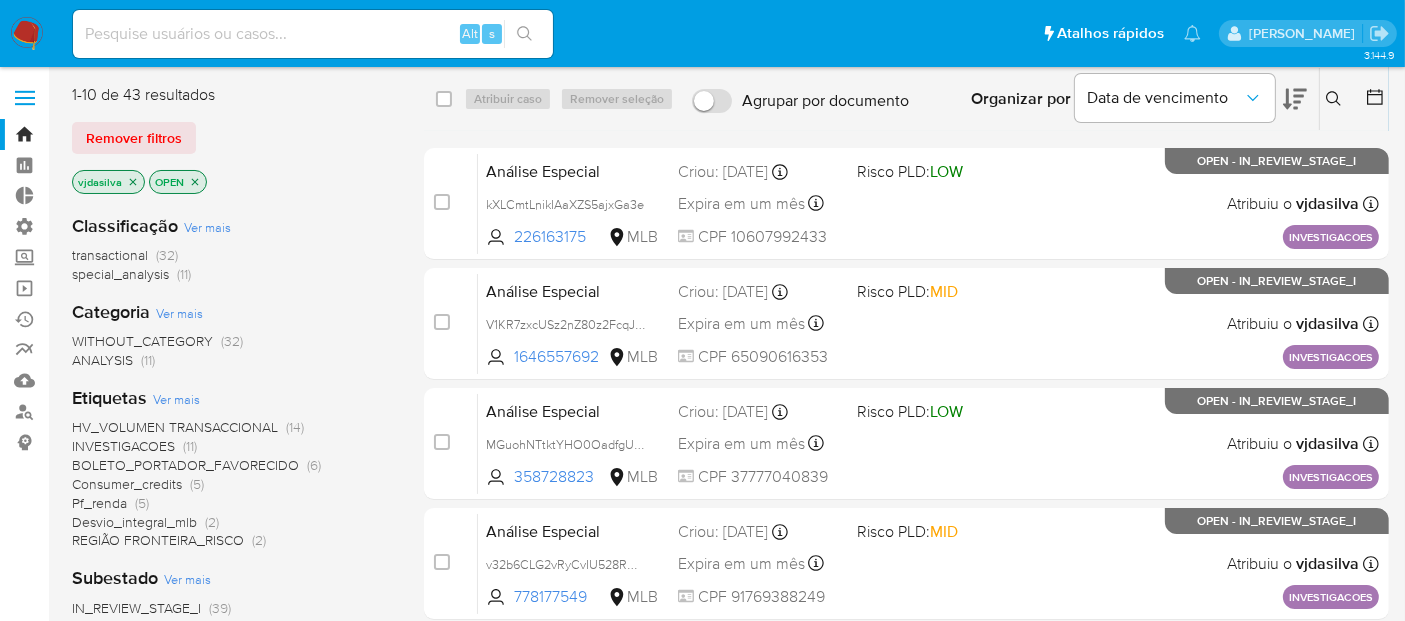 click 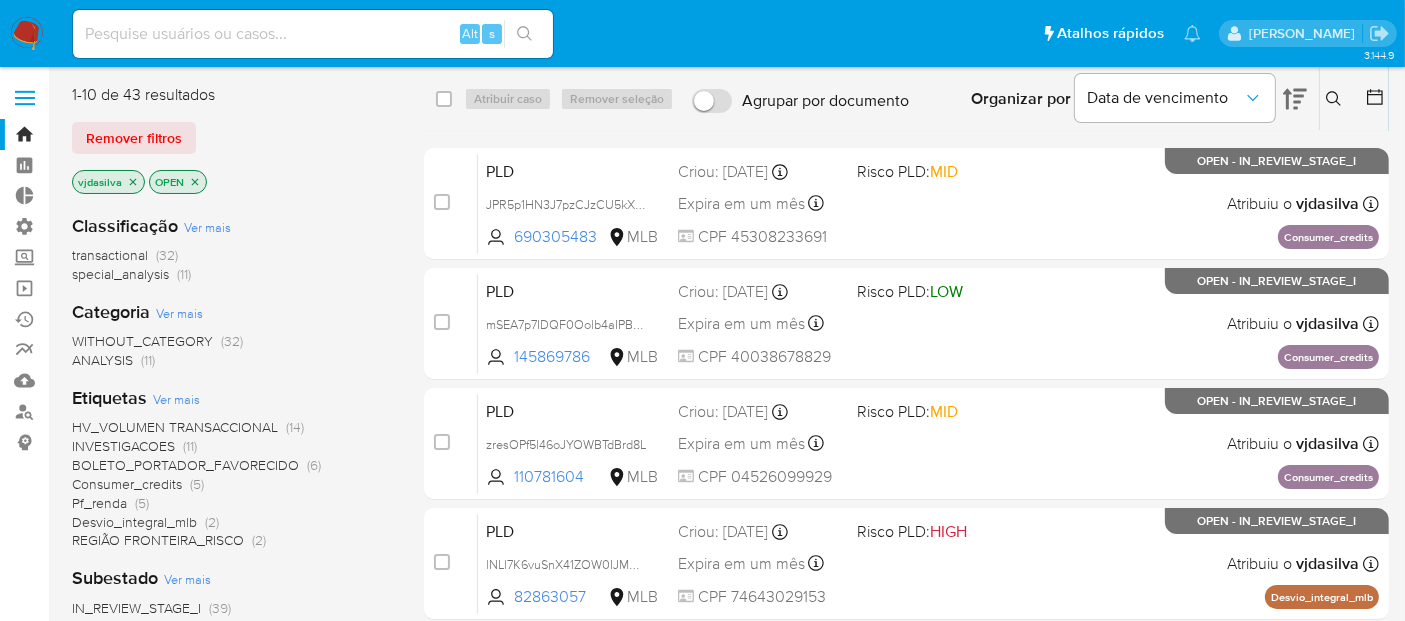 click 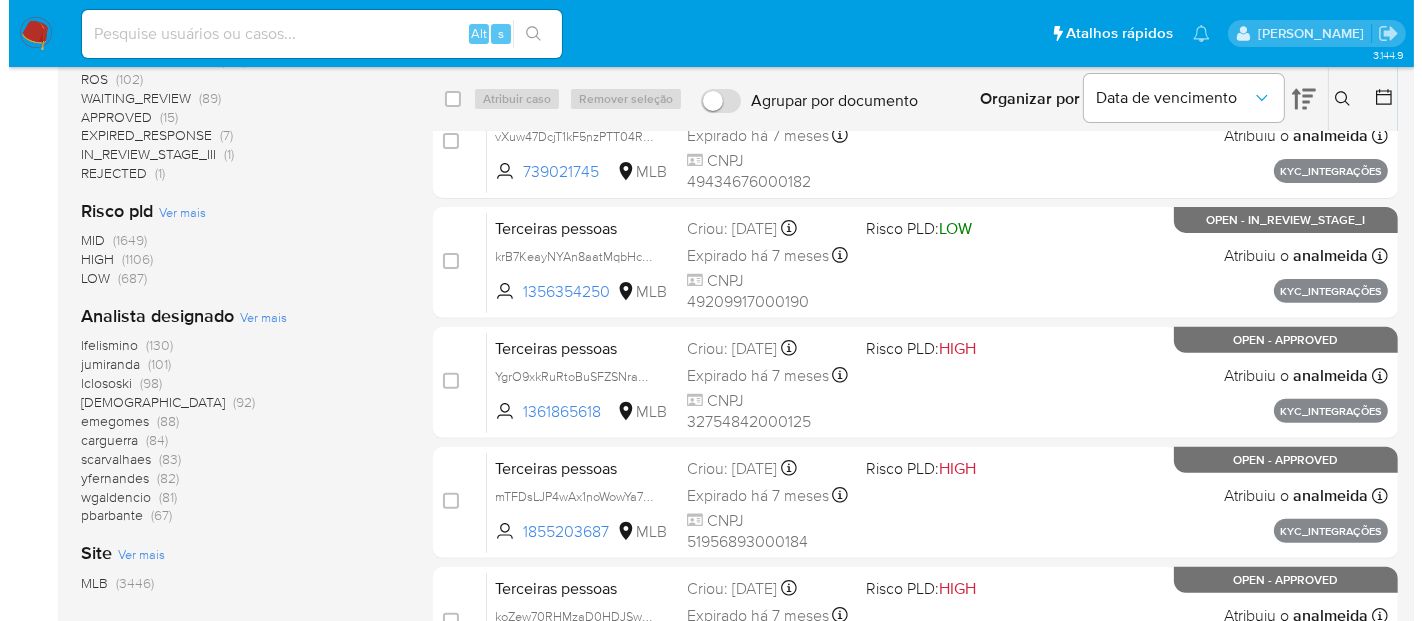 scroll, scrollTop: 666, scrollLeft: 0, axis: vertical 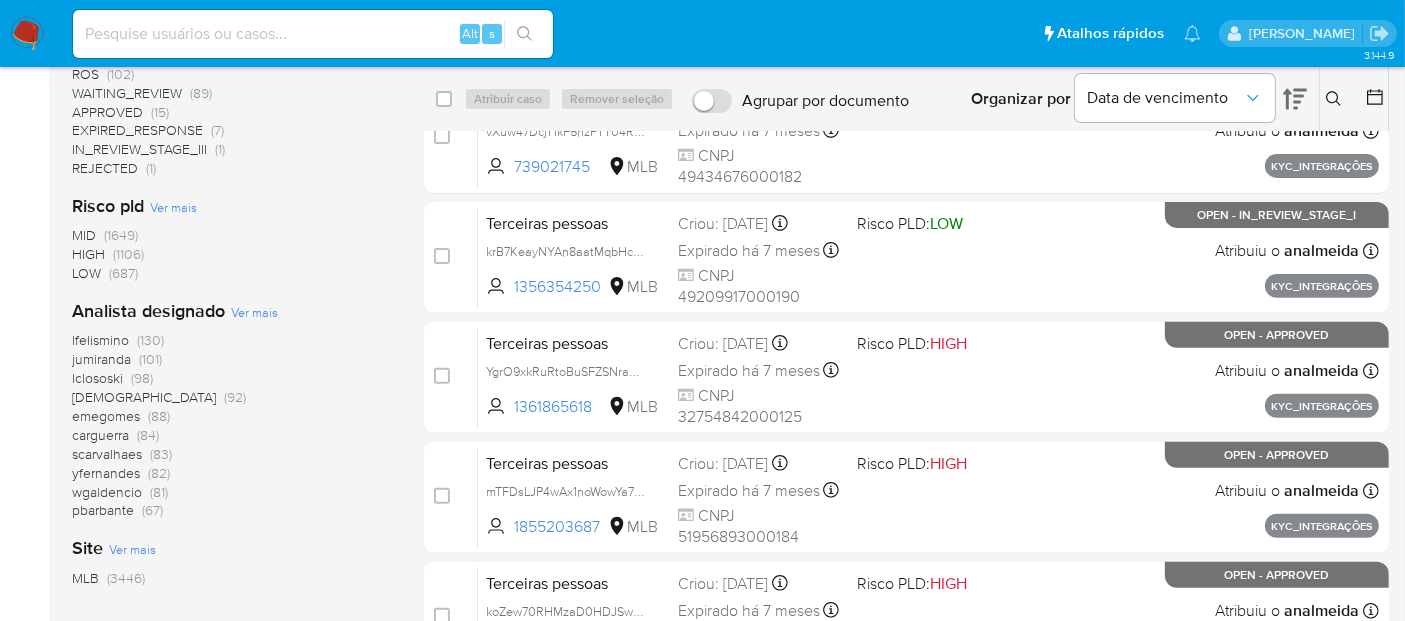click on "Ver mais" at bounding box center [254, 312] 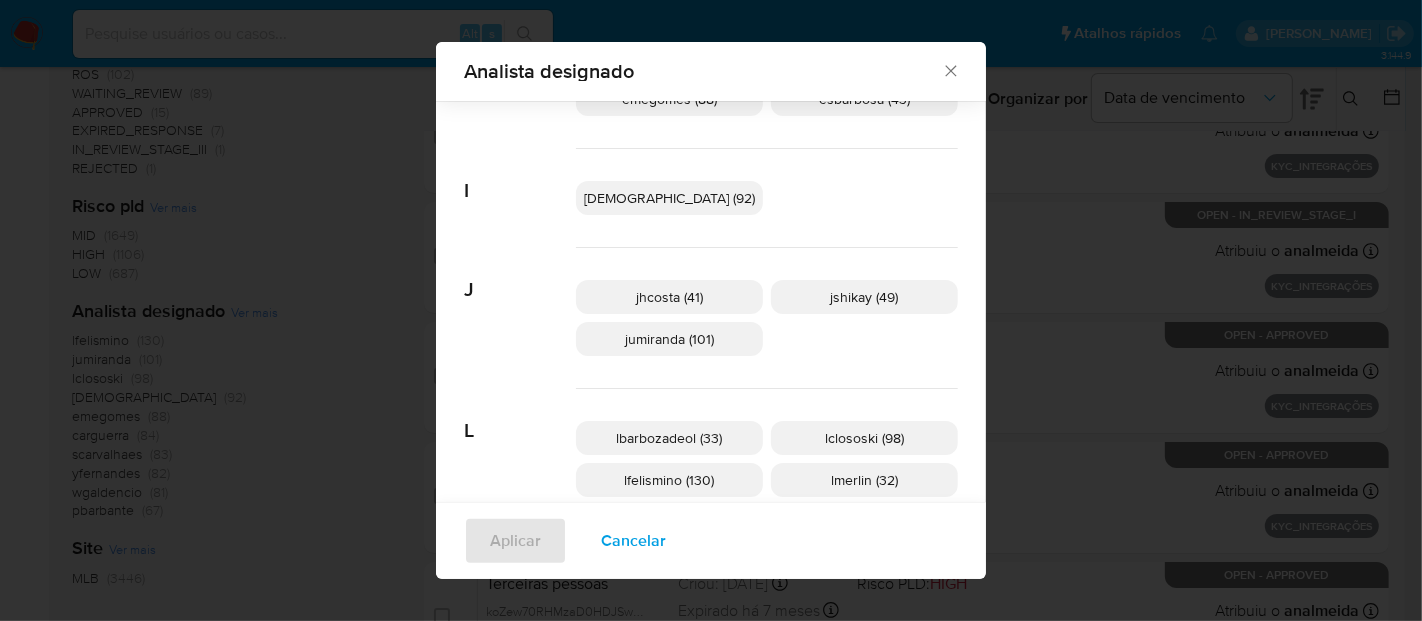 scroll, scrollTop: 429, scrollLeft: 0, axis: vertical 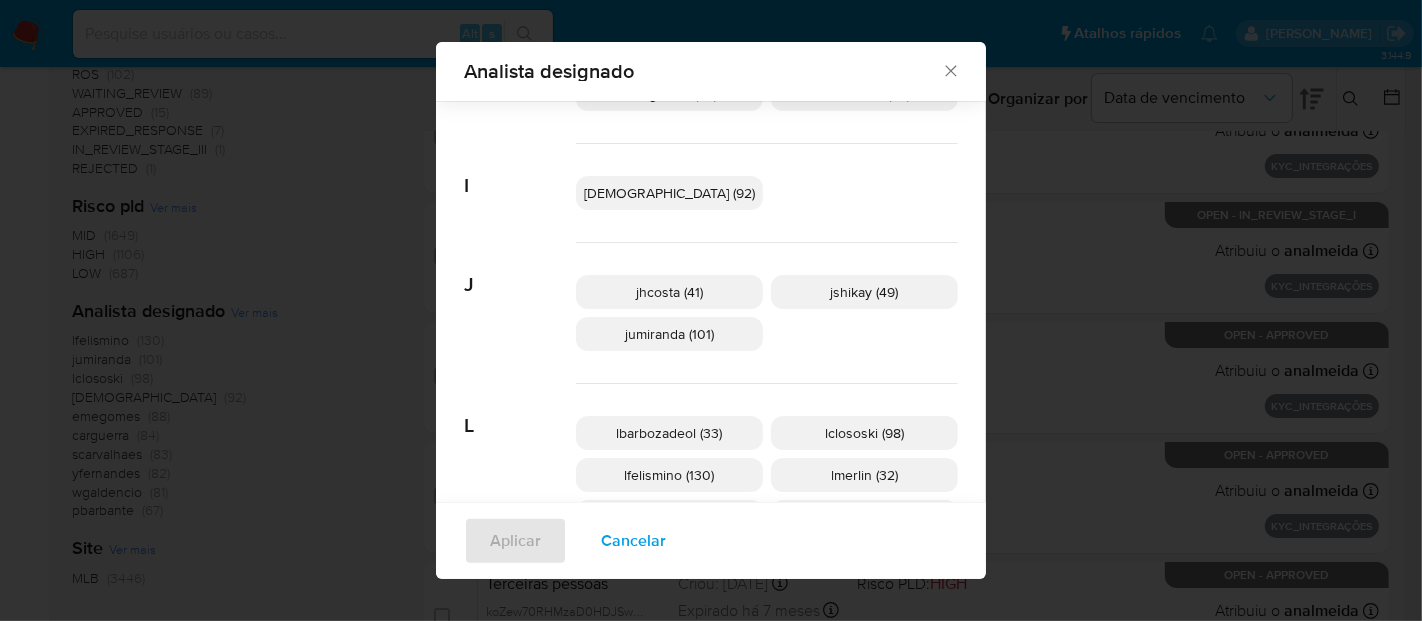 click on "[DEMOGRAPHIC_DATA] (92)" at bounding box center [669, 193] 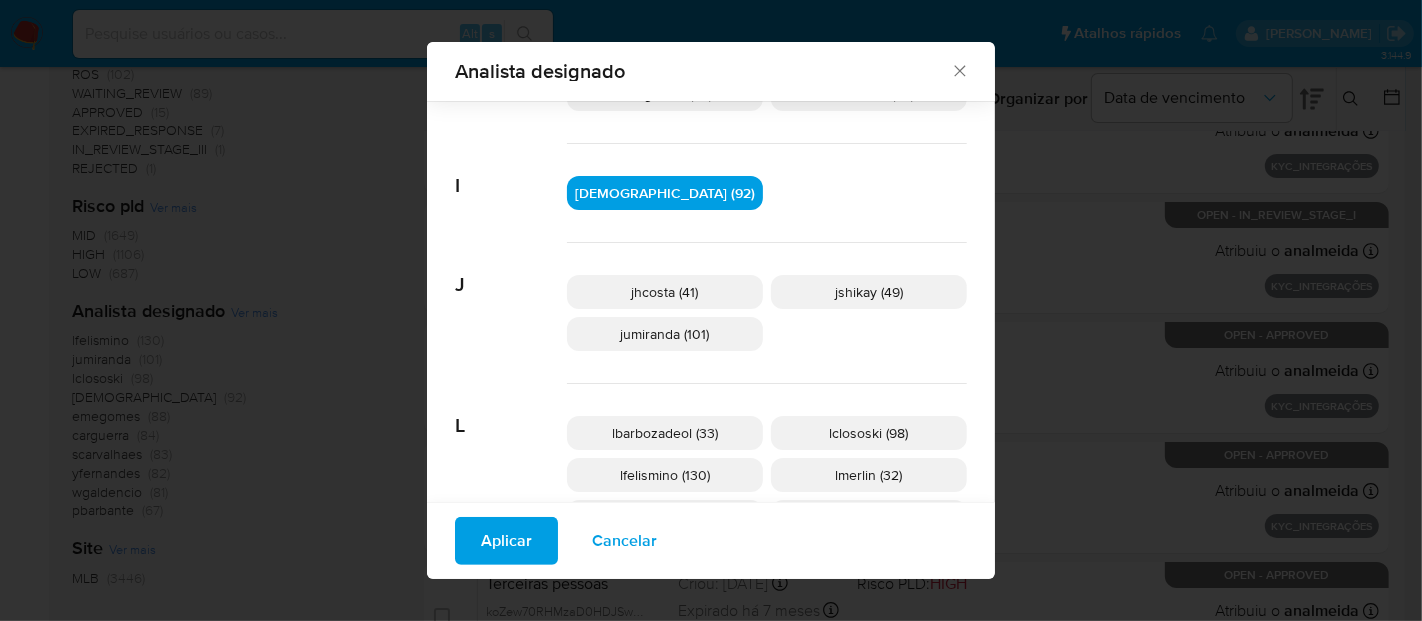 click on "Aplicar" at bounding box center [506, 541] 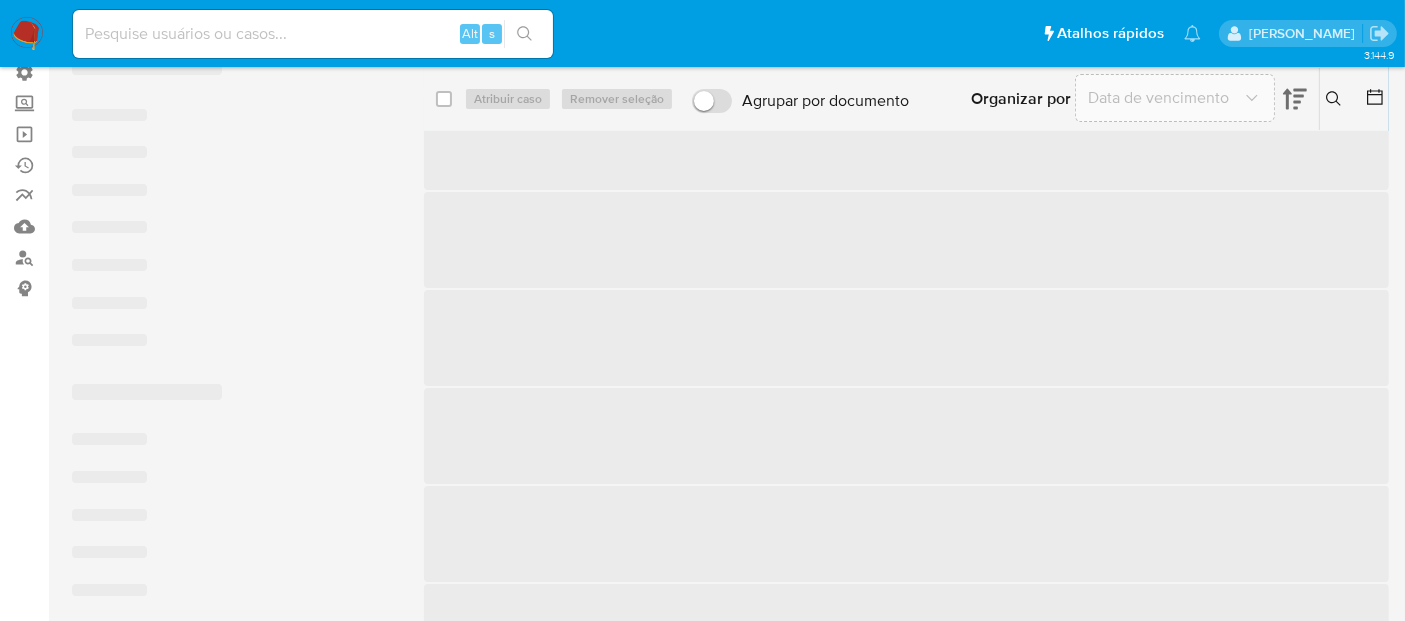 scroll, scrollTop: 0, scrollLeft: 0, axis: both 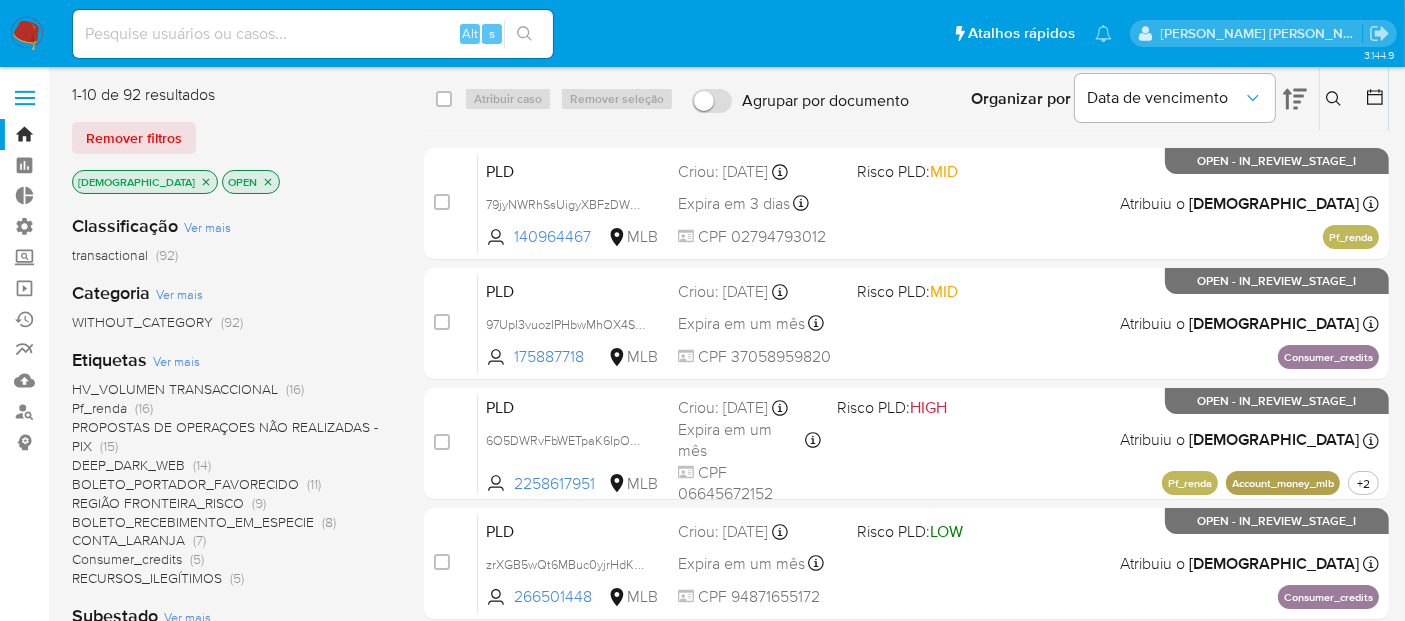 click 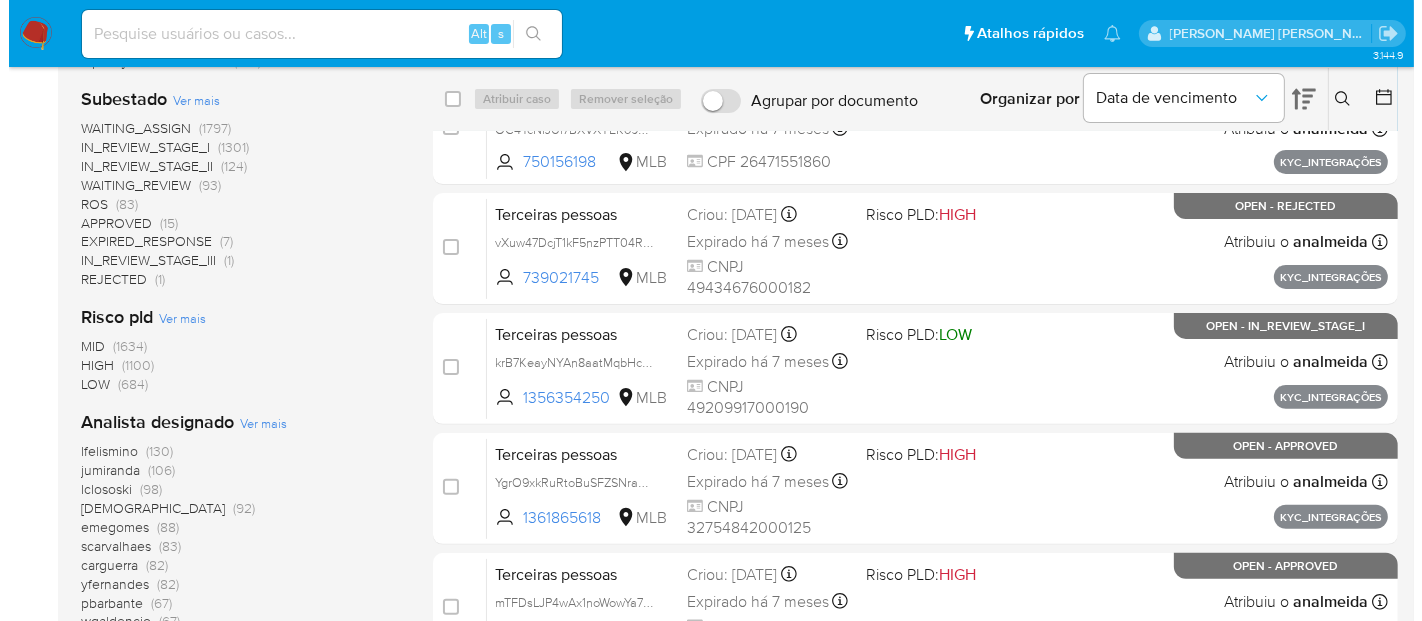 scroll, scrollTop: 666, scrollLeft: 0, axis: vertical 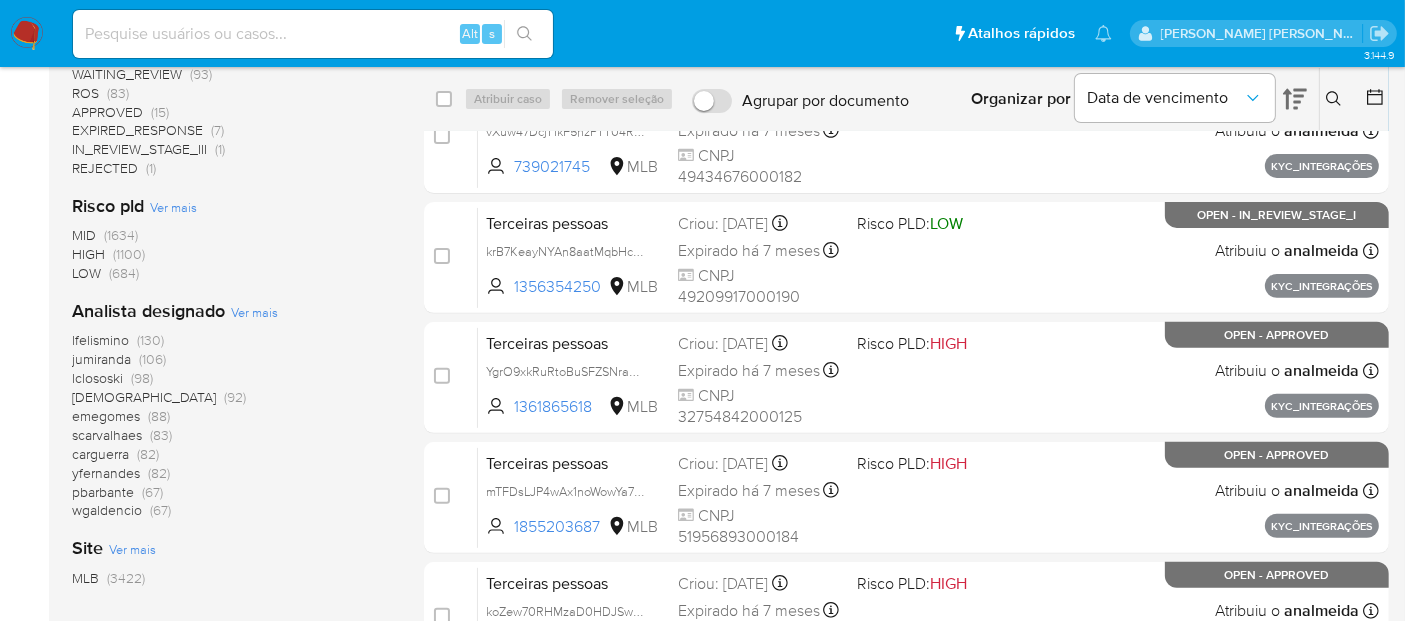 click on "Ver mais" at bounding box center [254, 312] 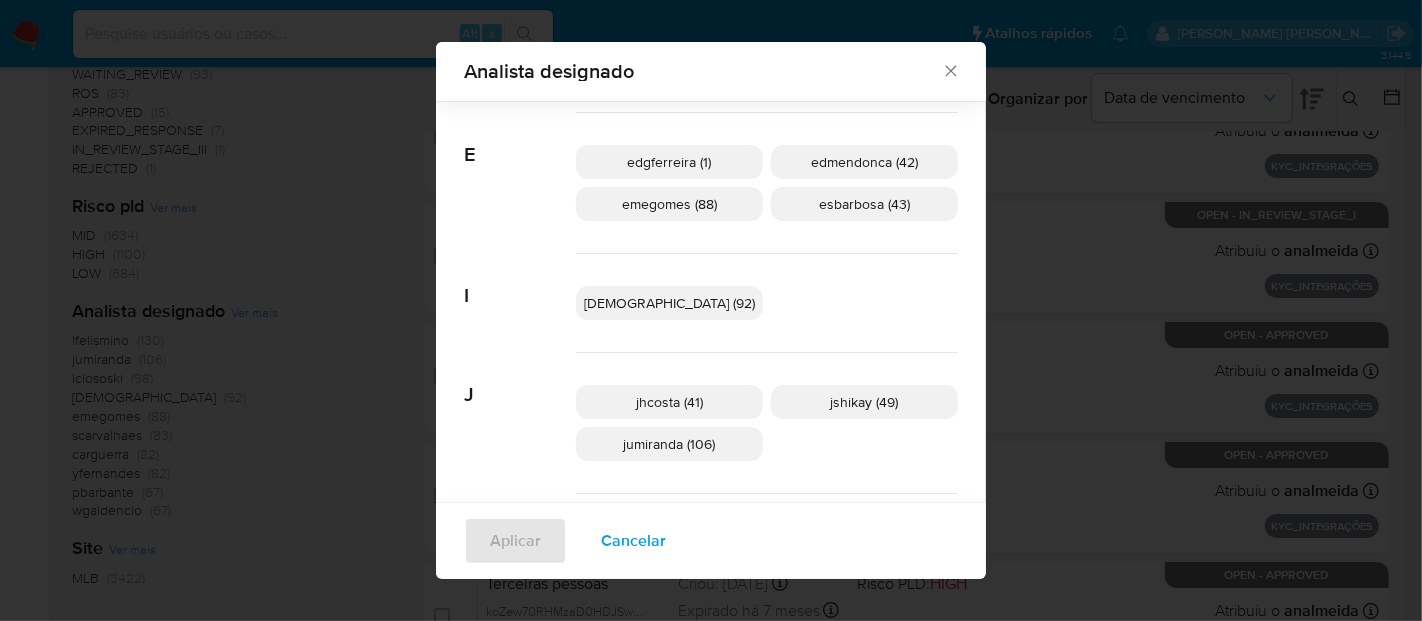 scroll, scrollTop: 430, scrollLeft: 0, axis: vertical 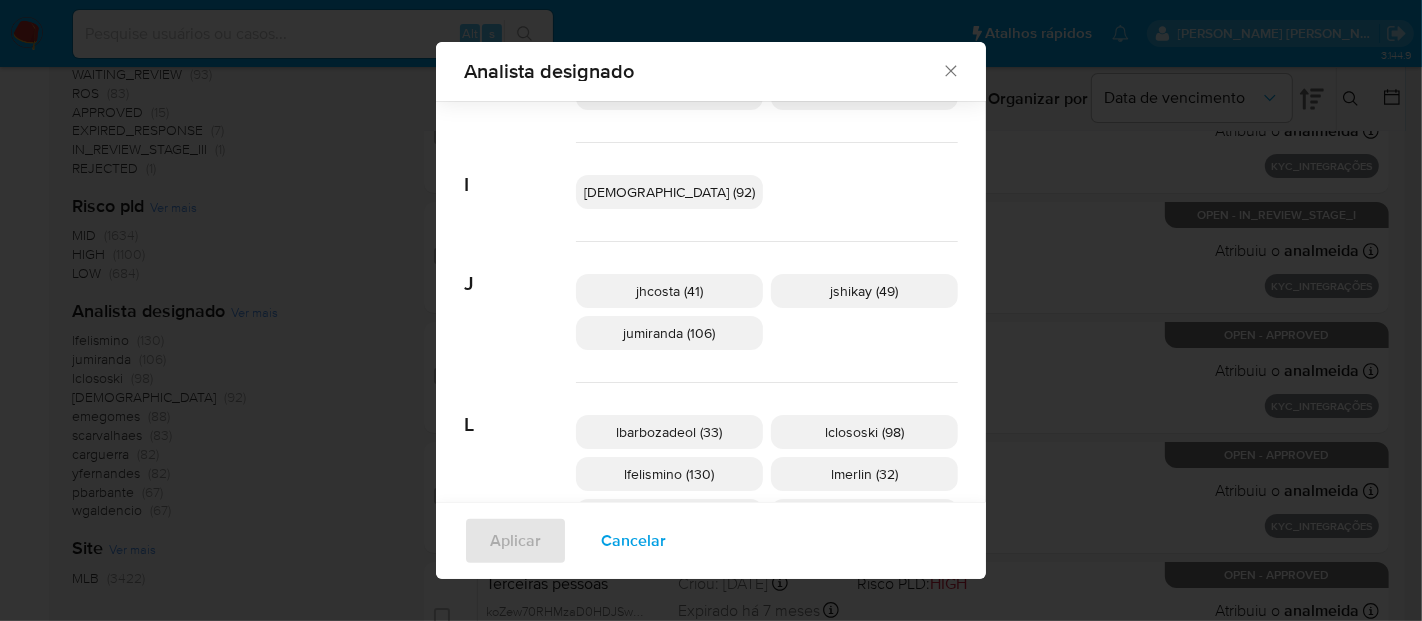 click on "jhcosta (41)" at bounding box center (669, 291) 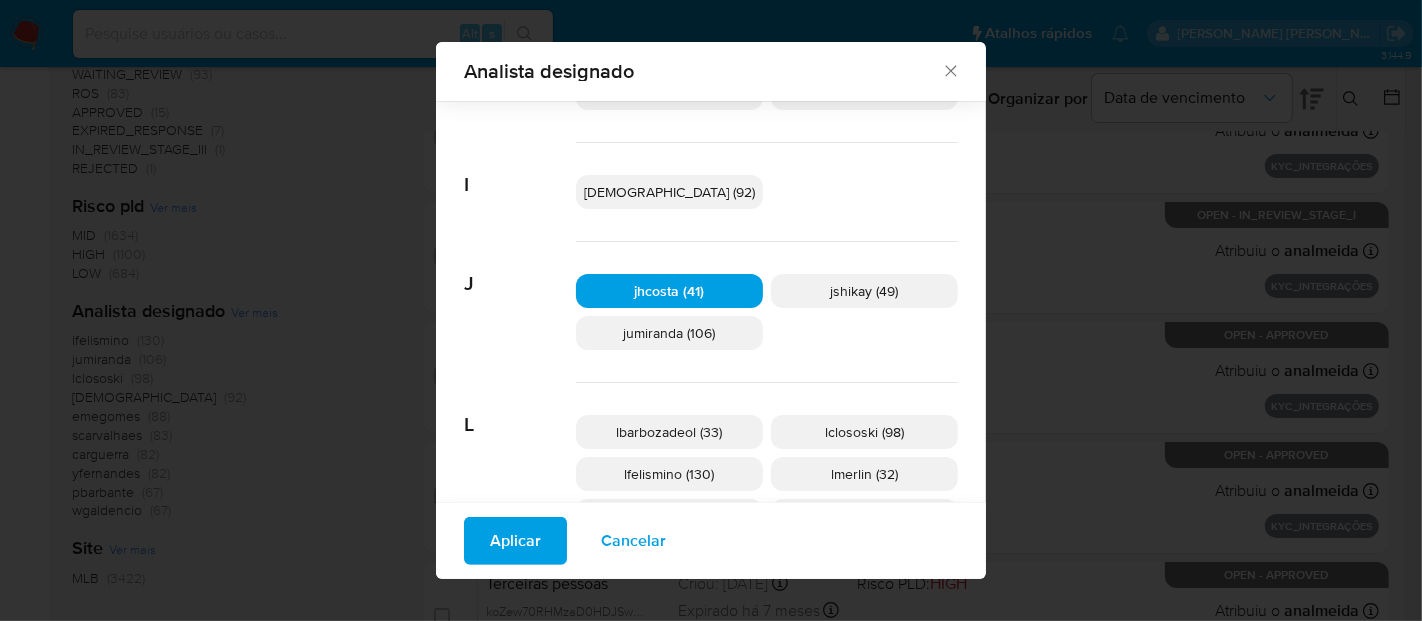 click on "Aplicar" at bounding box center [515, 541] 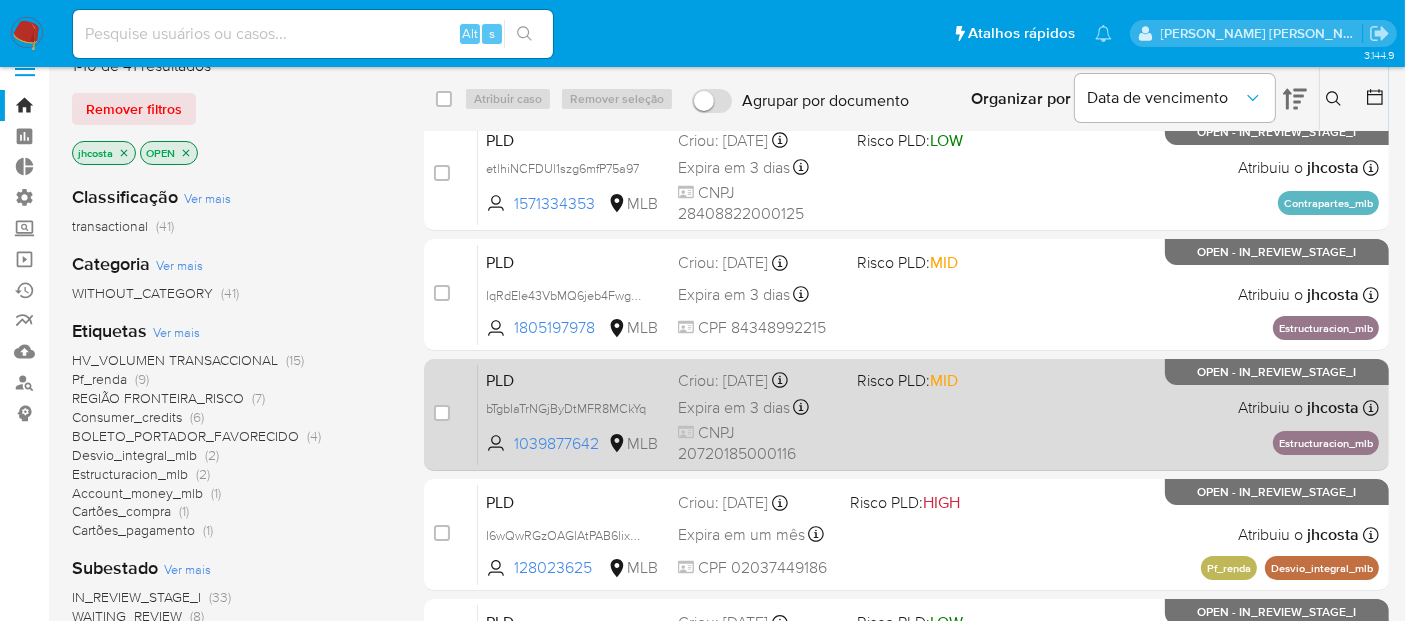 scroll, scrollTop: 0, scrollLeft: 0, axis: both 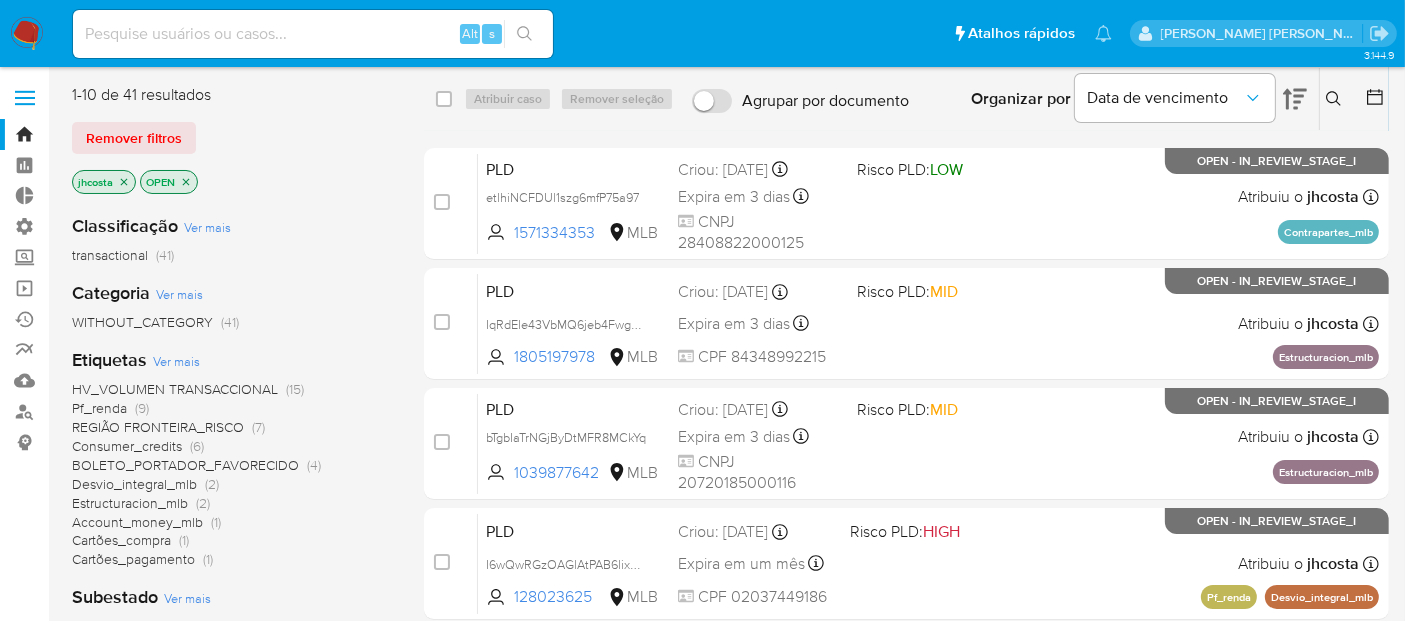 click 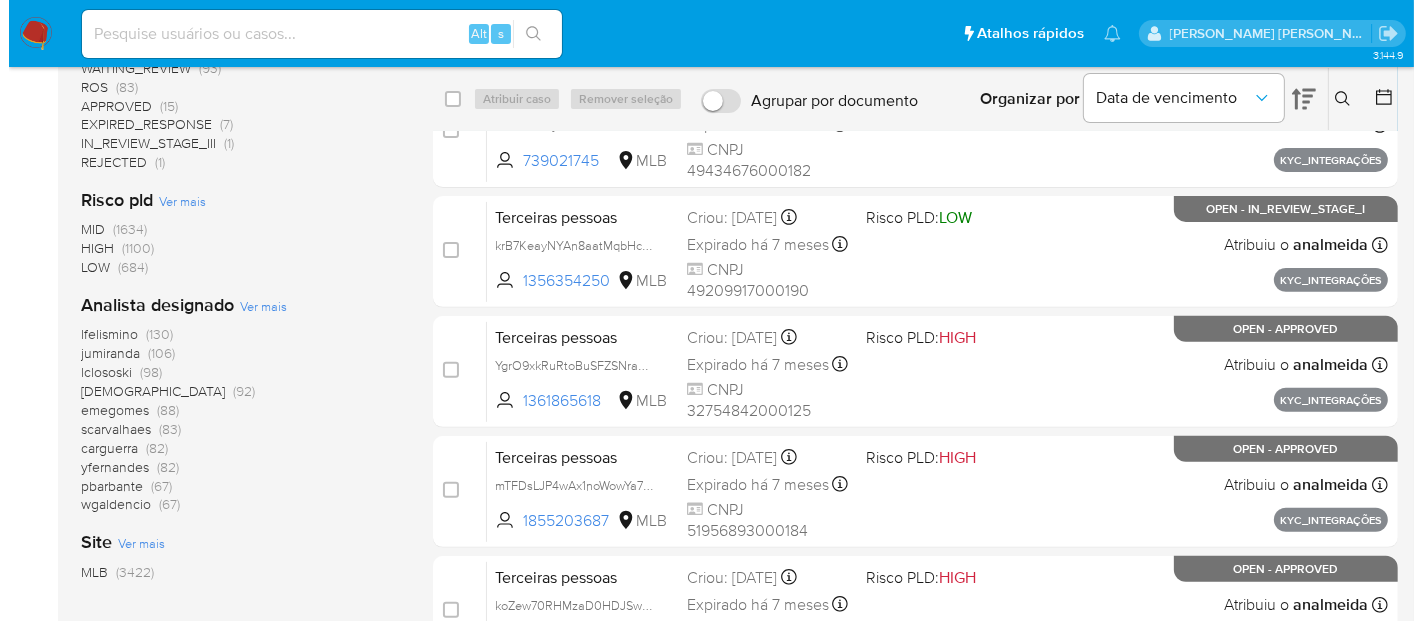 scroll, scrollTop: 777, scrollLeft: 0, axis: vertical 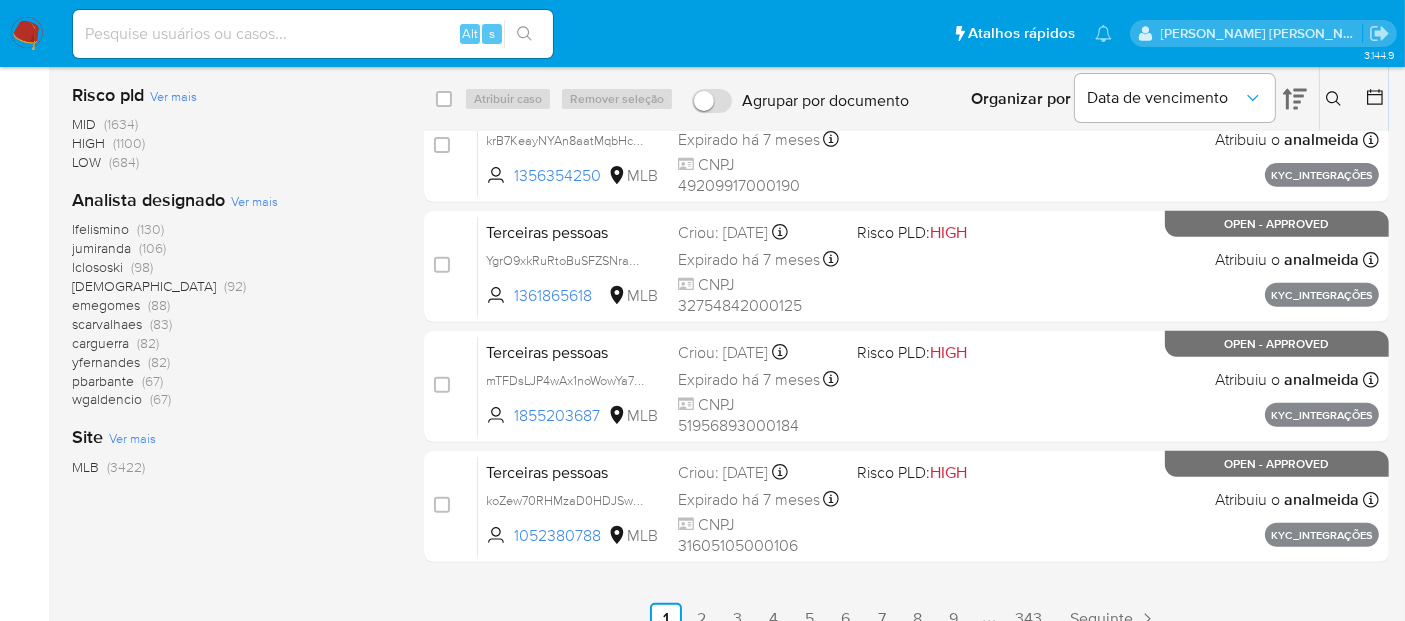 click on "Ver mais" at bounding box center [254, 201] 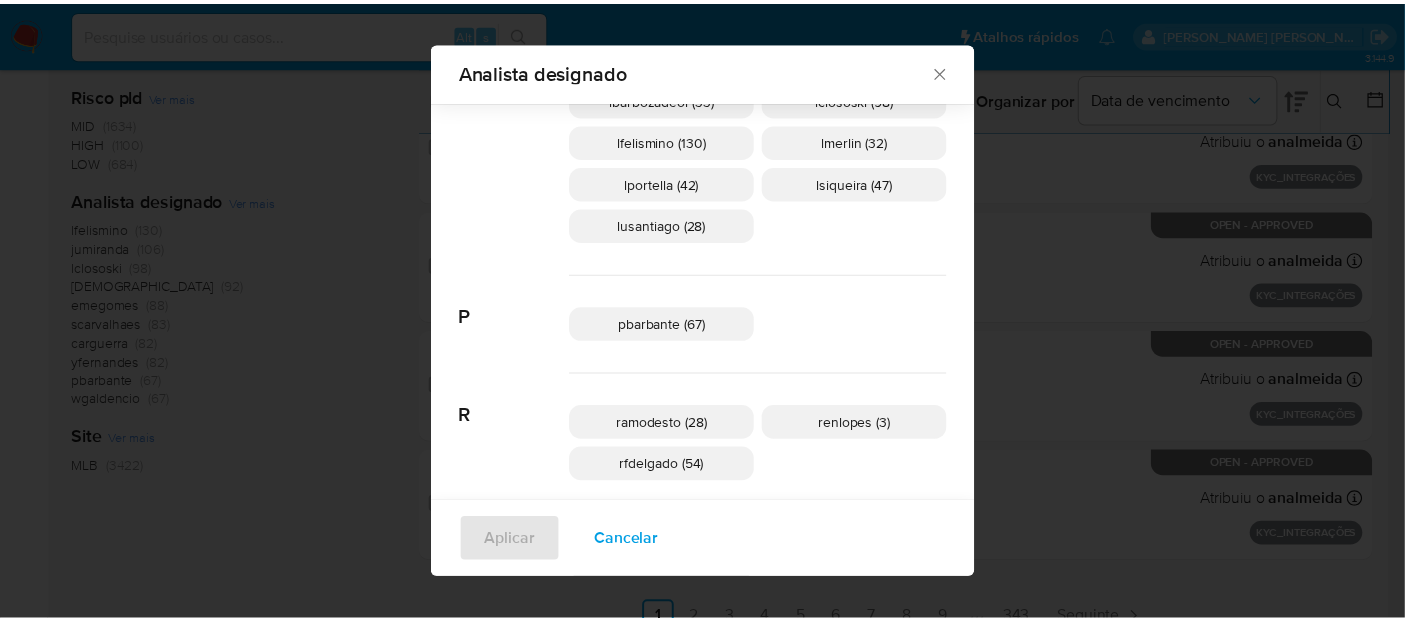 scroll, scrollTop: 874, scrollLeft: 0, axis: vertical 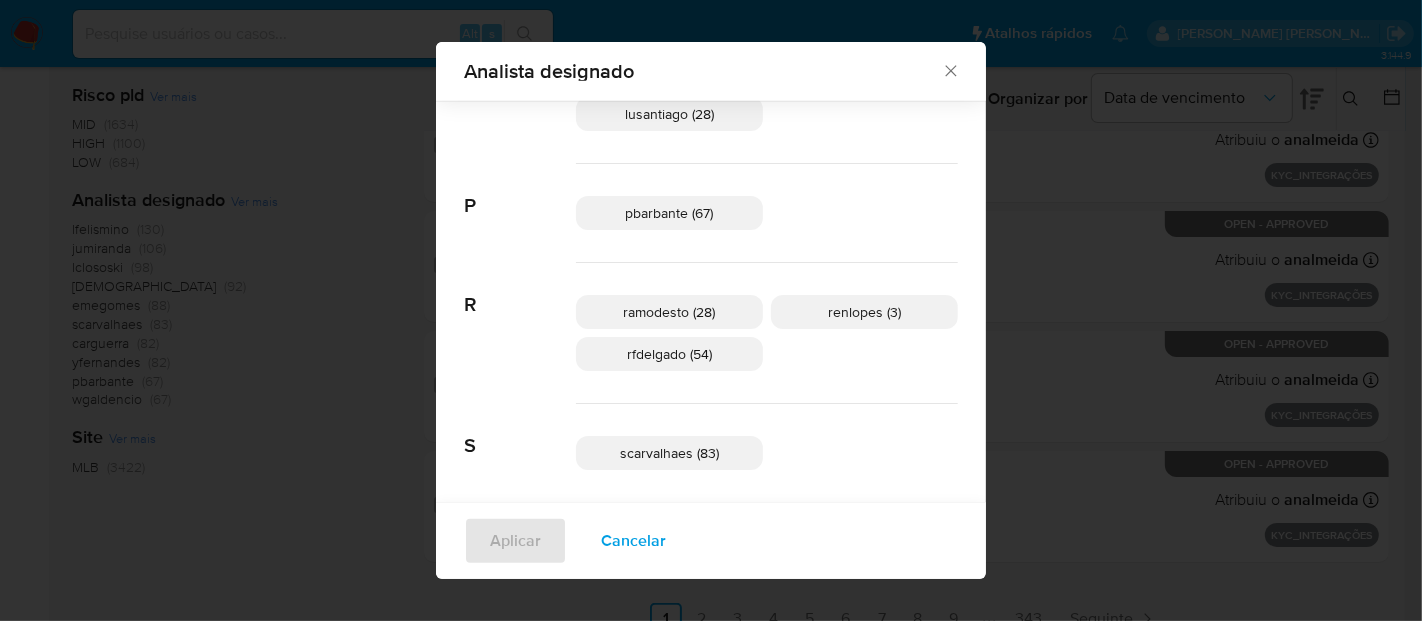 click on "scarvalhaes (83)" at bounding box center (669, 453) 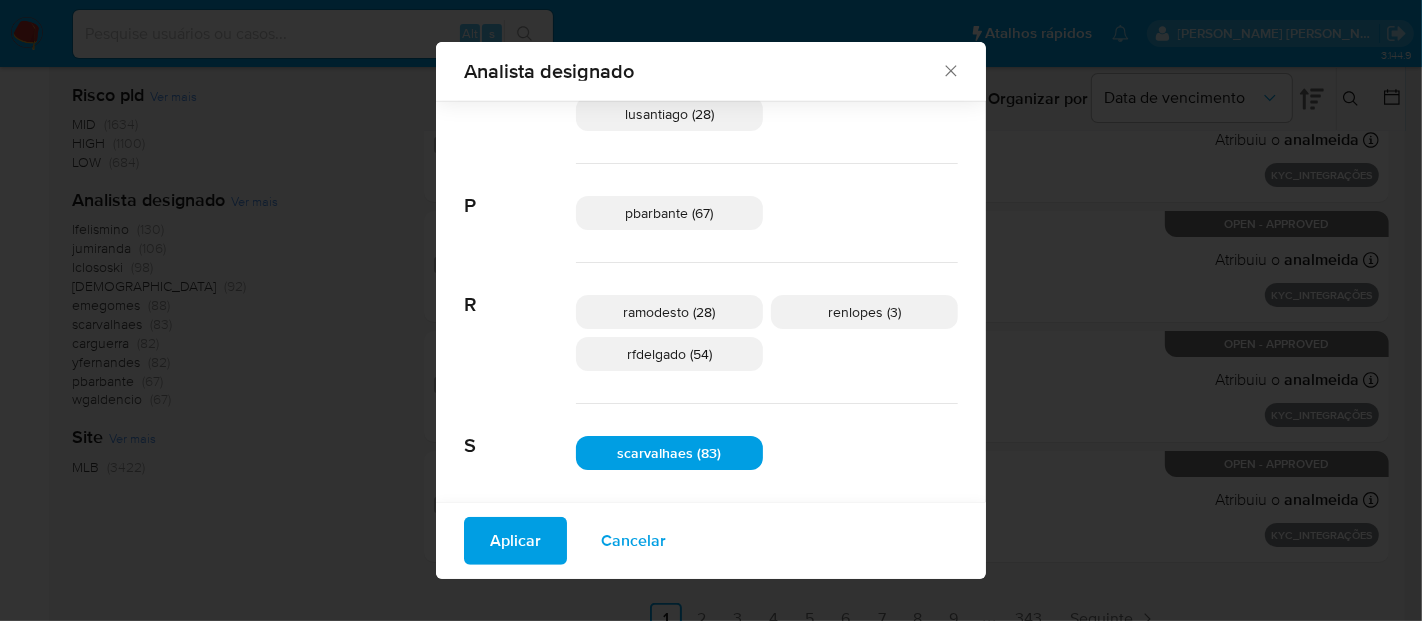 click on "Aplicar" at bounding box center (515, 541) 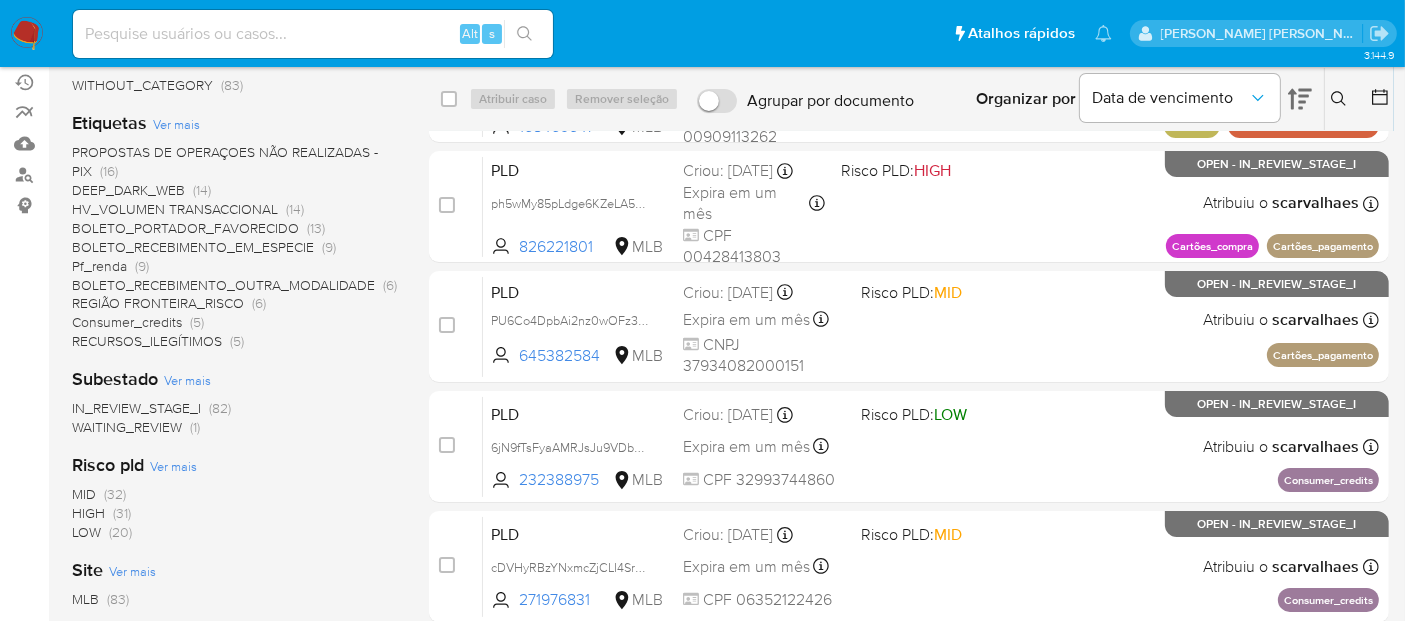 scroll, scrollTop: 0, scrollLeft: 0, axis: both 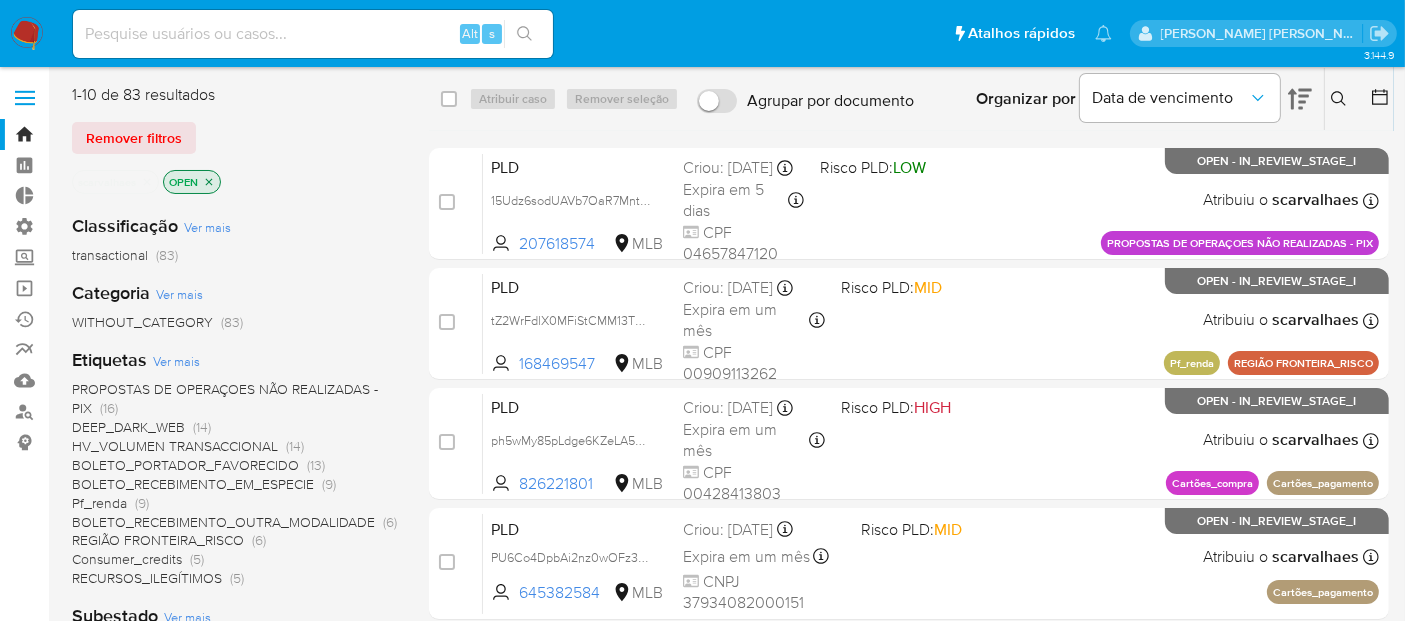 click 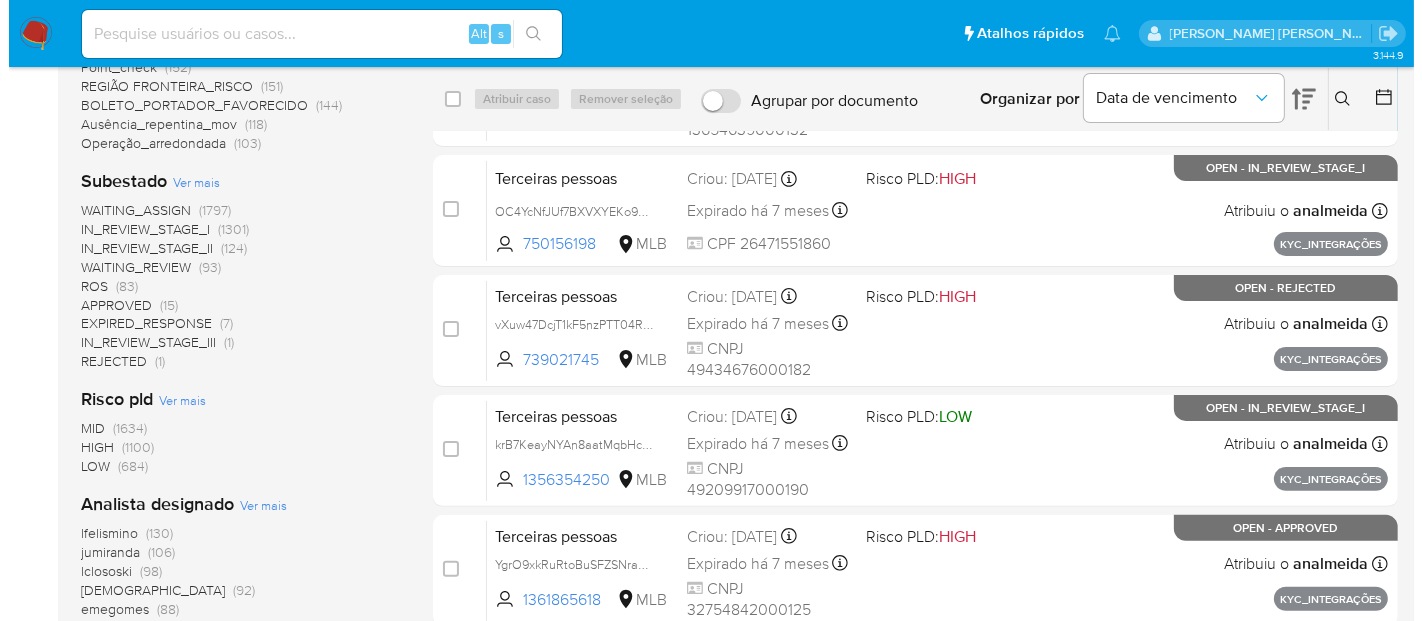 scroll, scrollTop: 555, scrollLeft: 0, axis: vertical 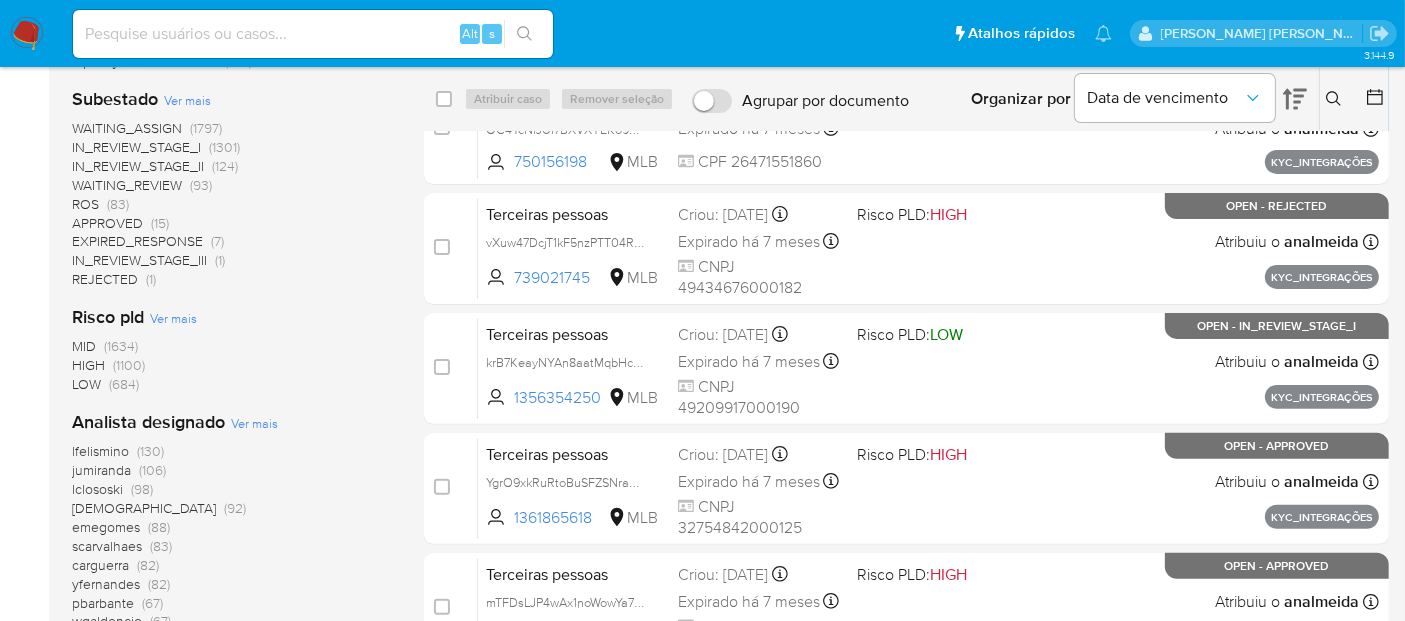 click on "Ver mais" at bounding box center (254, 423) 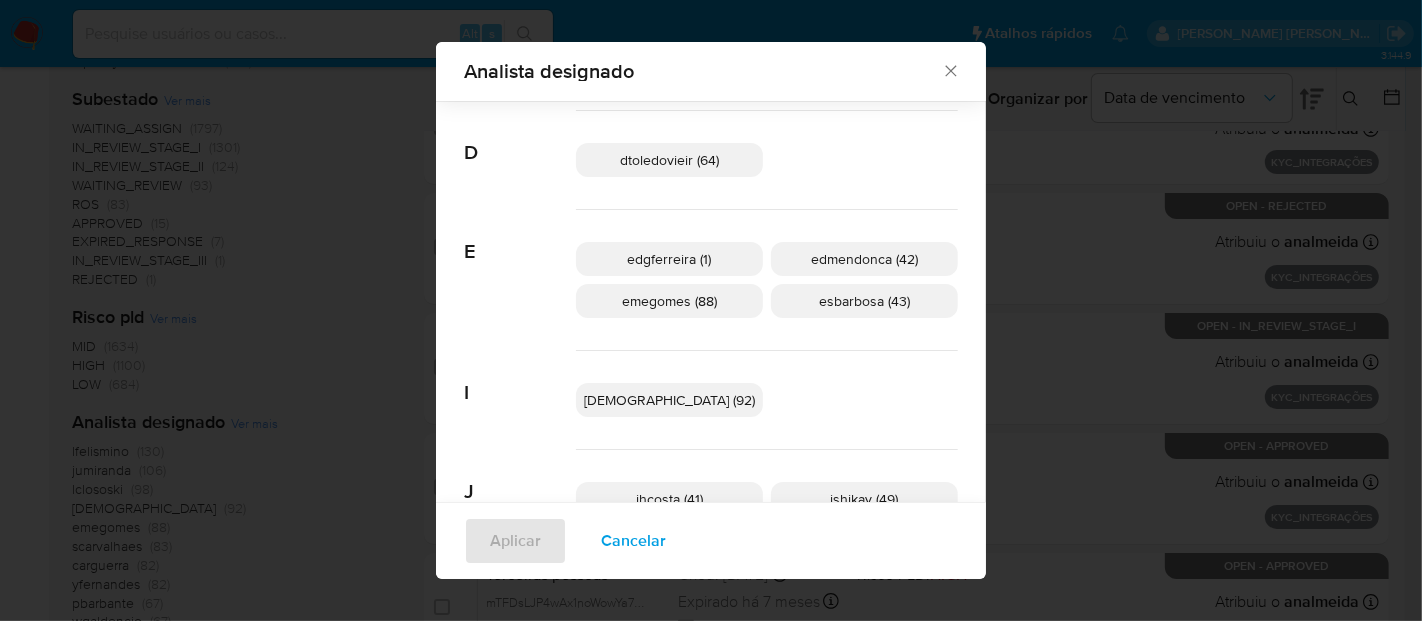scroll, scrollTop: 319, scrollLeft: 0, axis: vertical 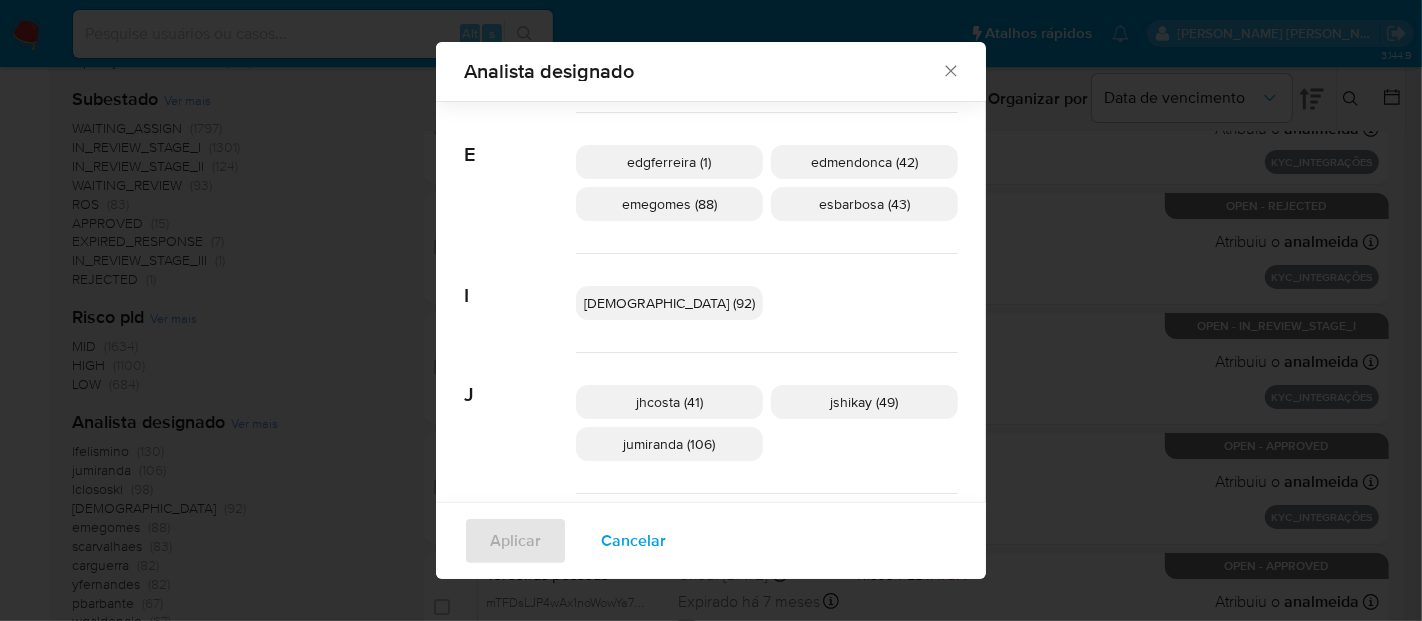 click on "[DEMOGRAPHIC_DATA] (92)" at bounding box center (669, 303) 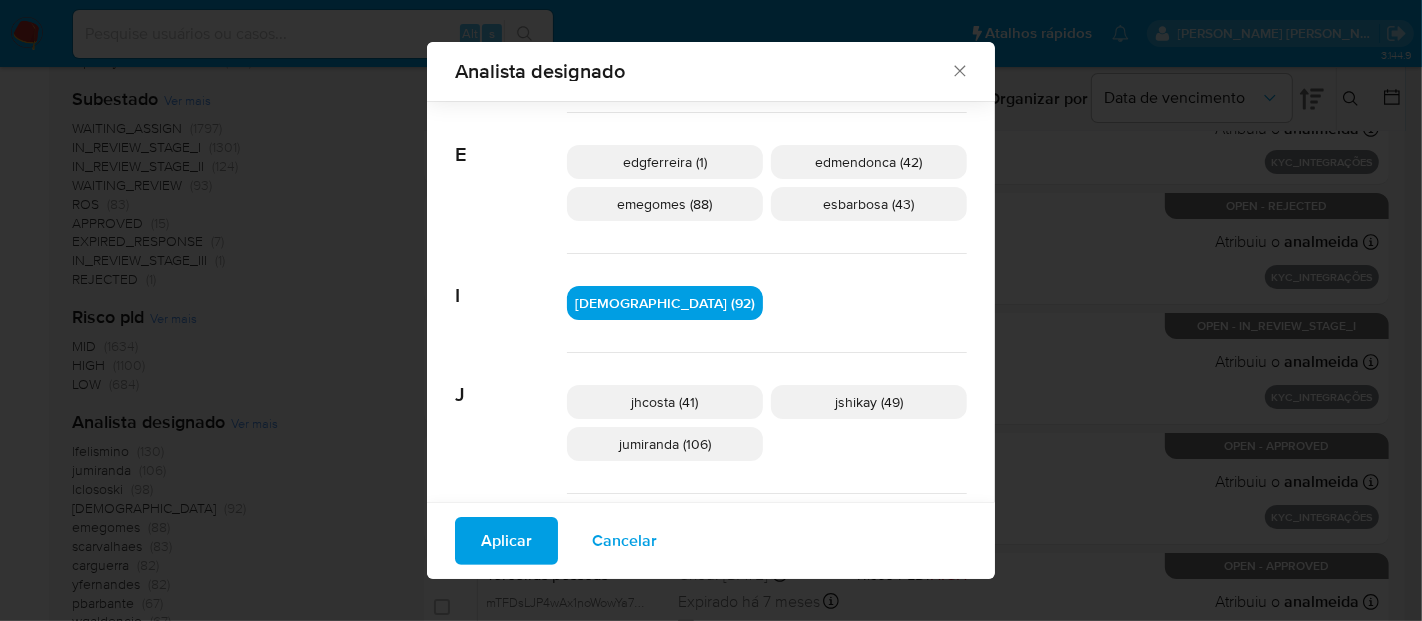 click on "Aplicar" at bounding box center (506, 541) 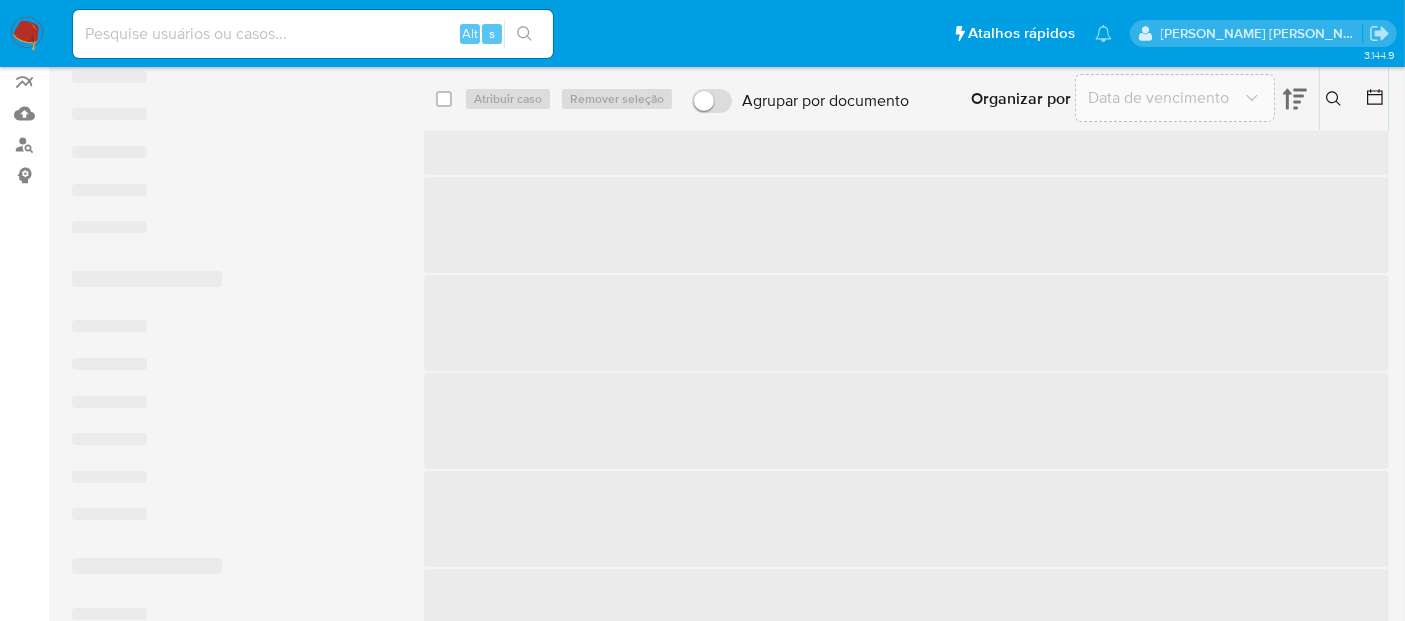 scroll, scrollTop: 0, scrollLeft: 0, axis: both 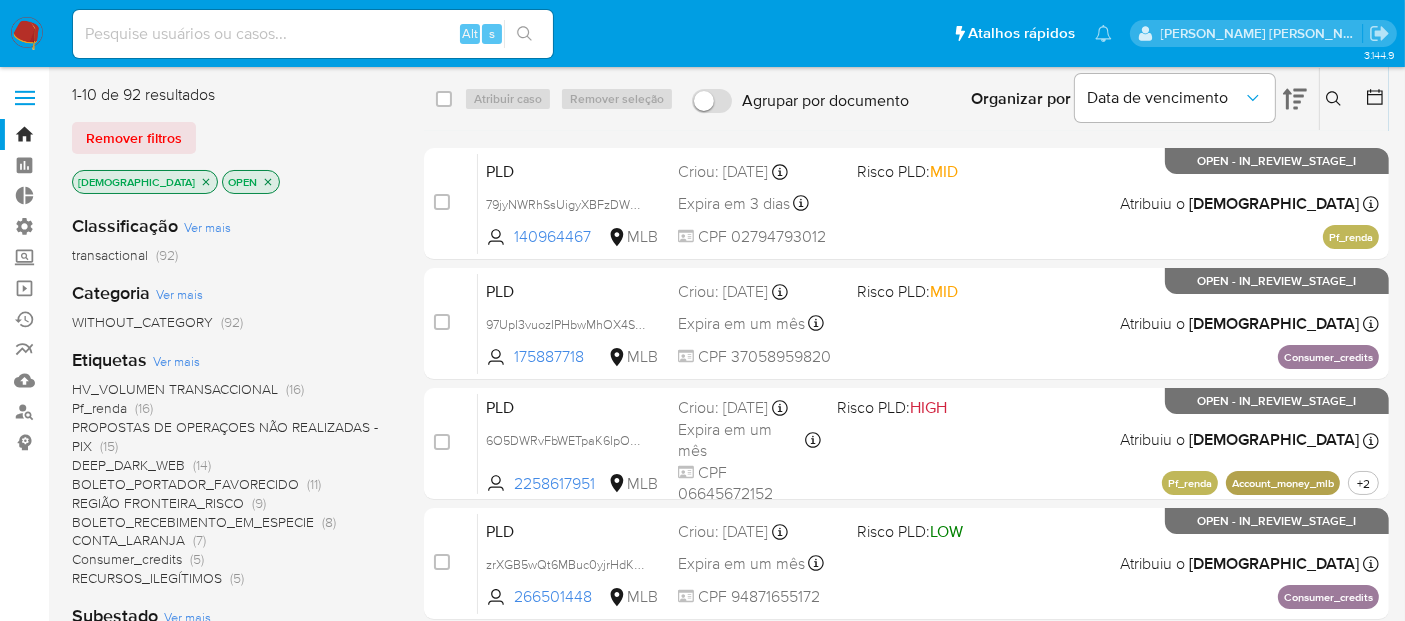 click 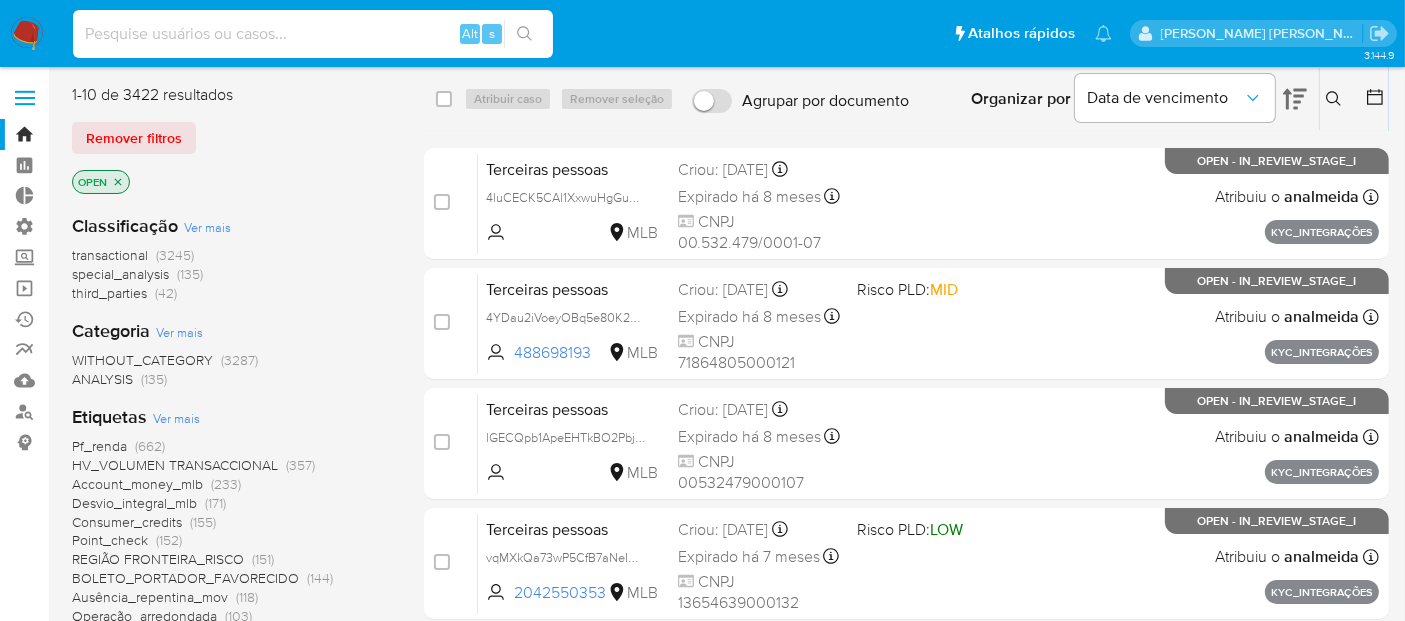 click at bounding box center (313, 34) 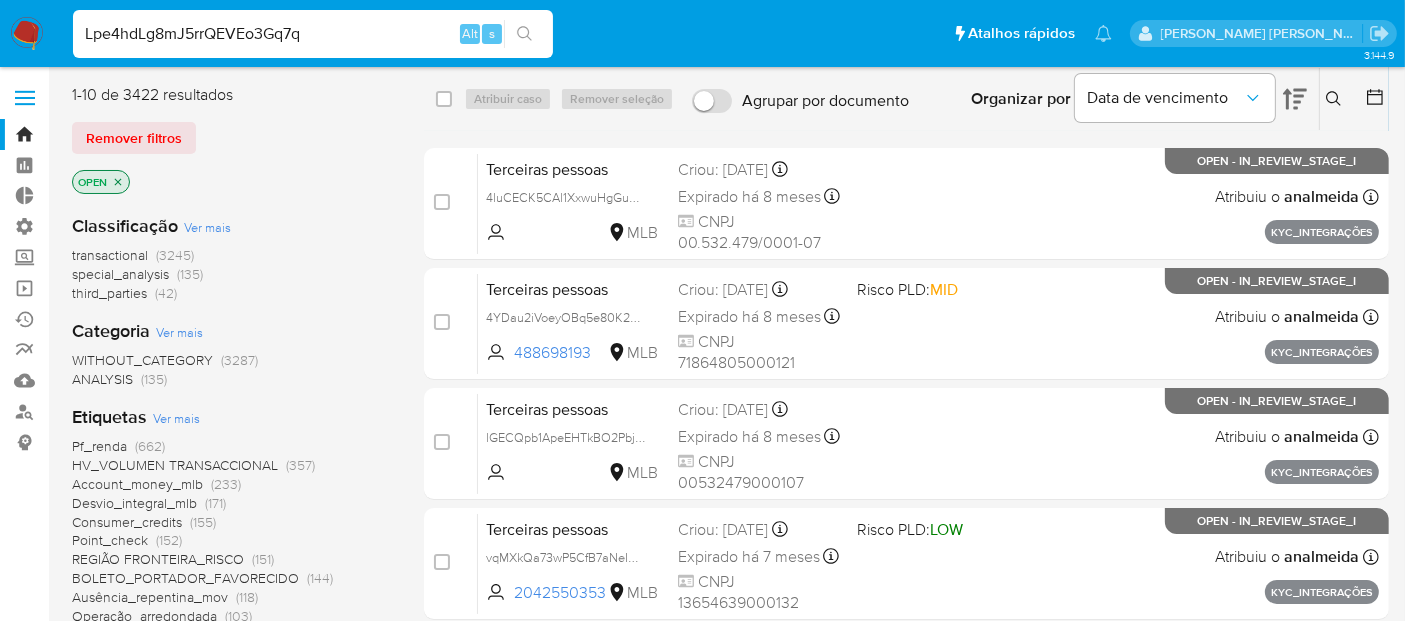 type on "Lpe4hdLg8mJ5rrQEVEo3Gq7q" 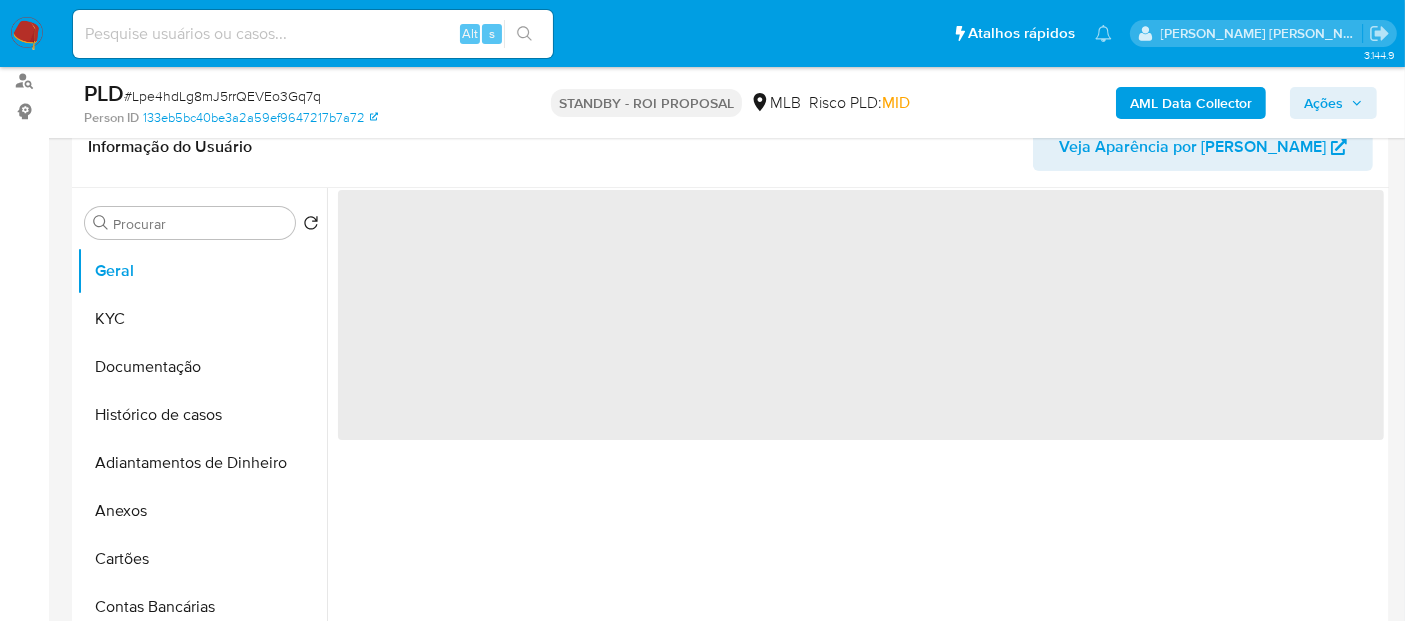 scroll, scrollTop: 333, scrollLeft: 0, axis: vertical 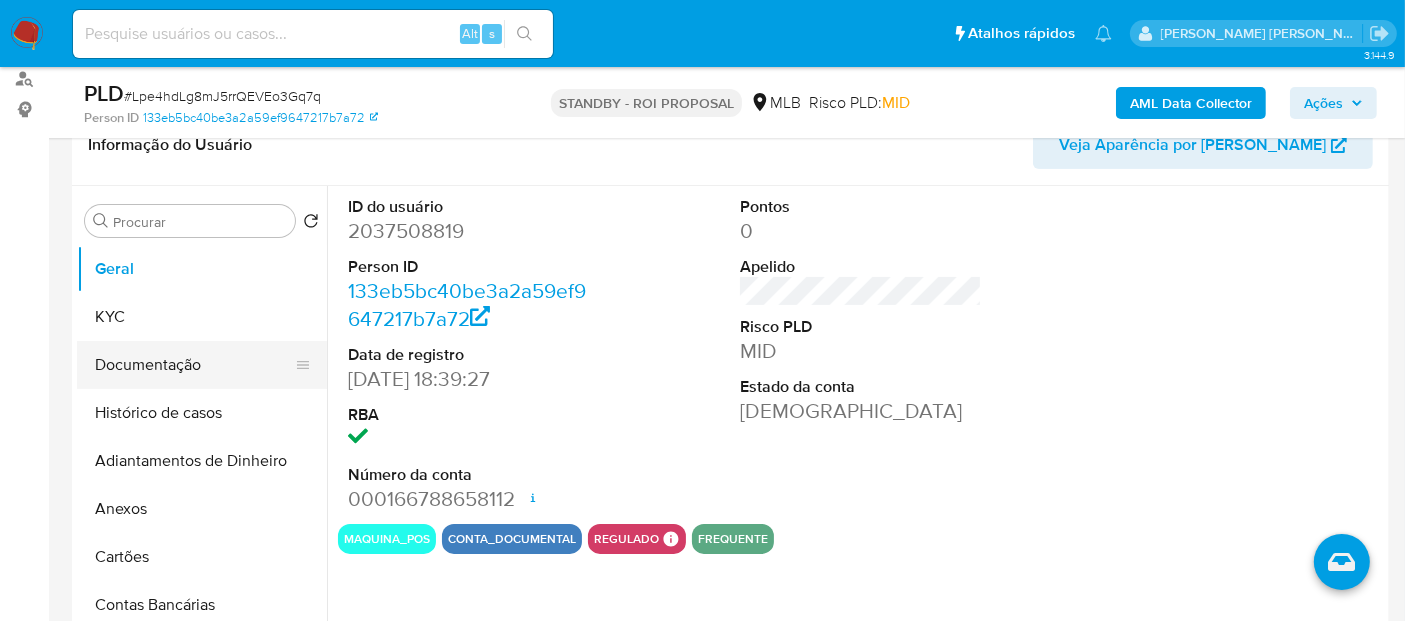 click on "Documentação" at bounding box center [194, 365] 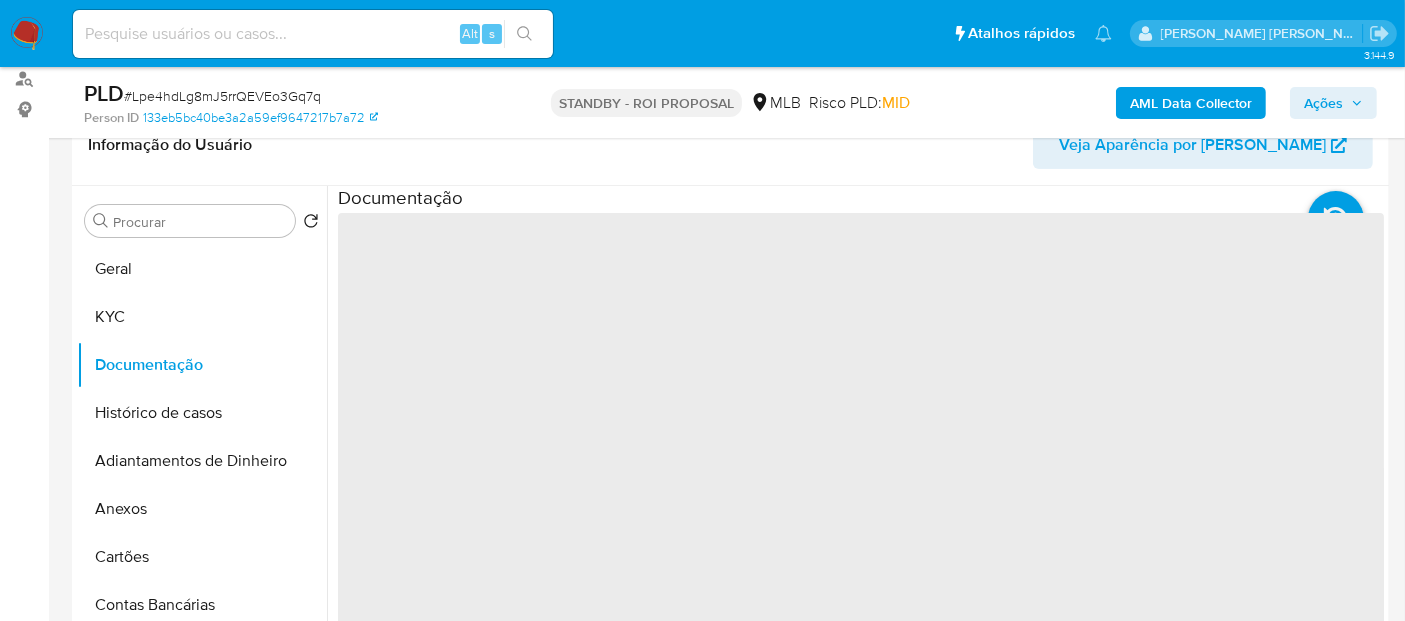 select on "10" 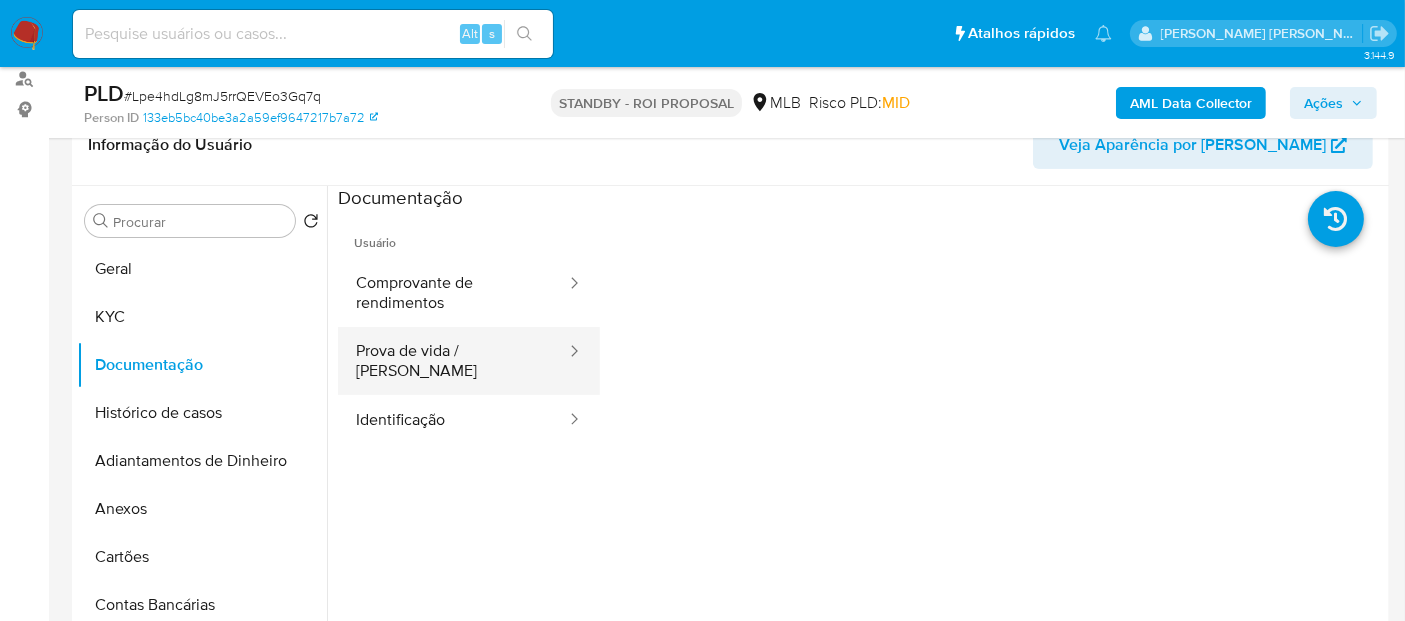click on "Prova de vida / Selfie" at bounding box center (453, 361) 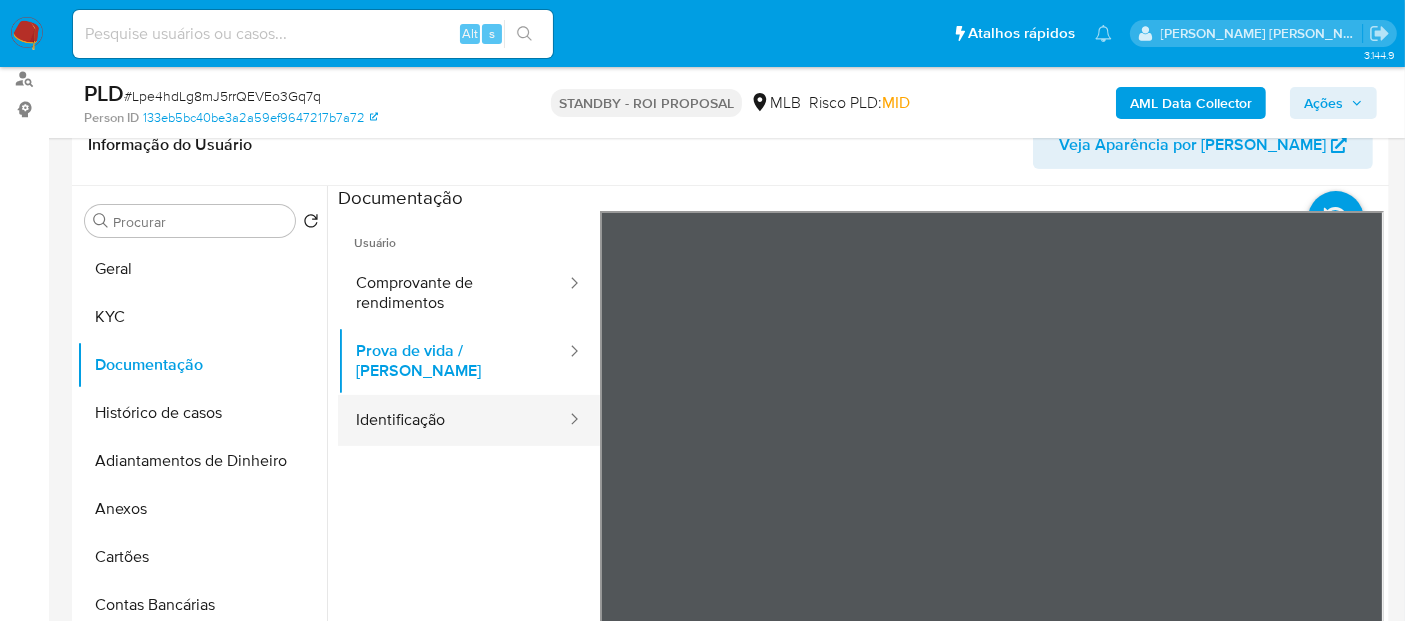 click on "Identificação" at bounding box center (453, 420) 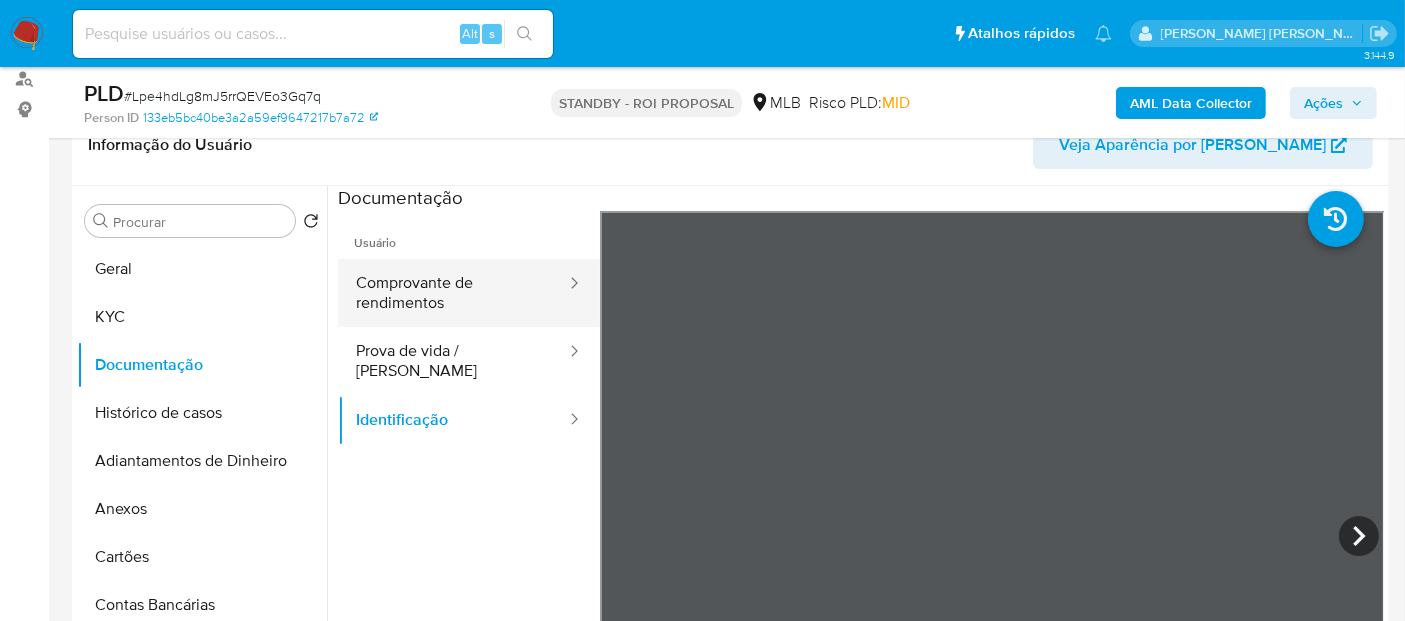 click on "Comprovante de rendimentos" at bounding box center (453, 293) 